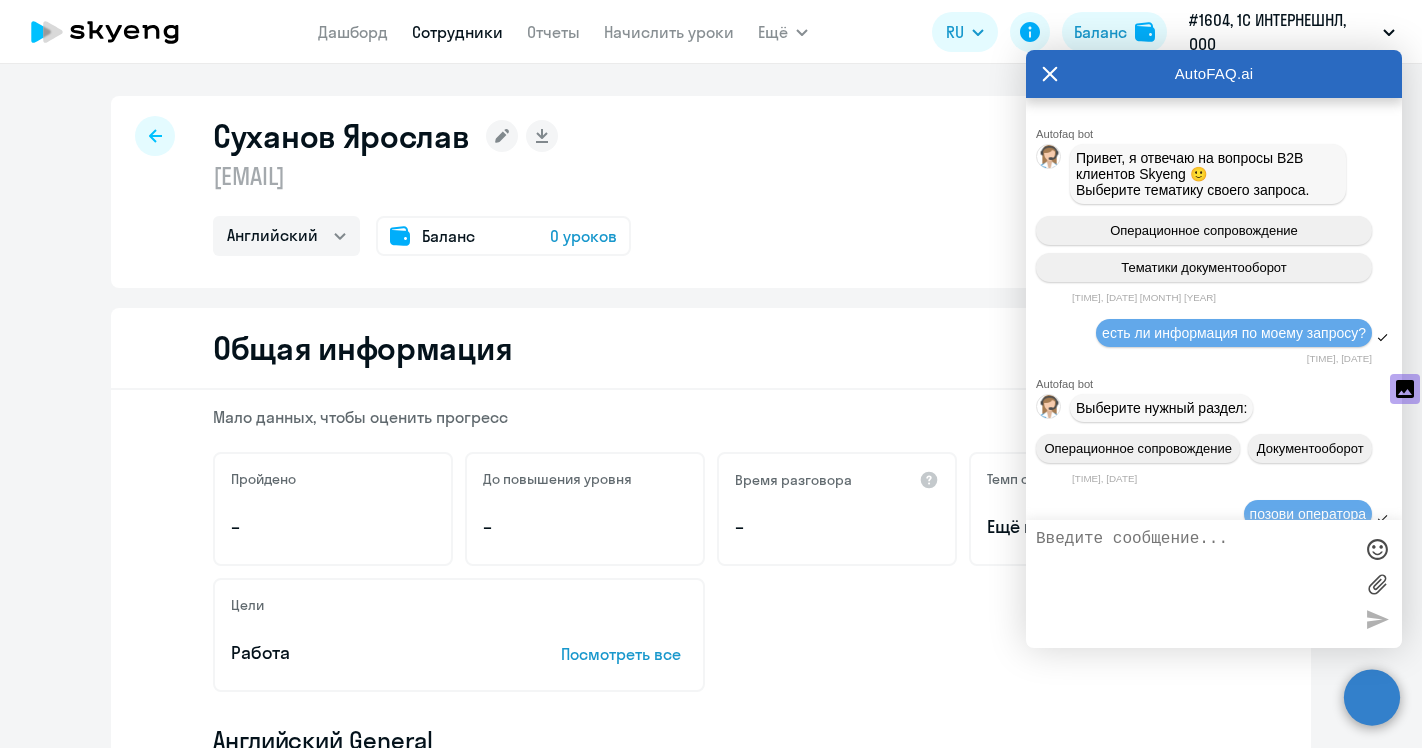 select on "english" 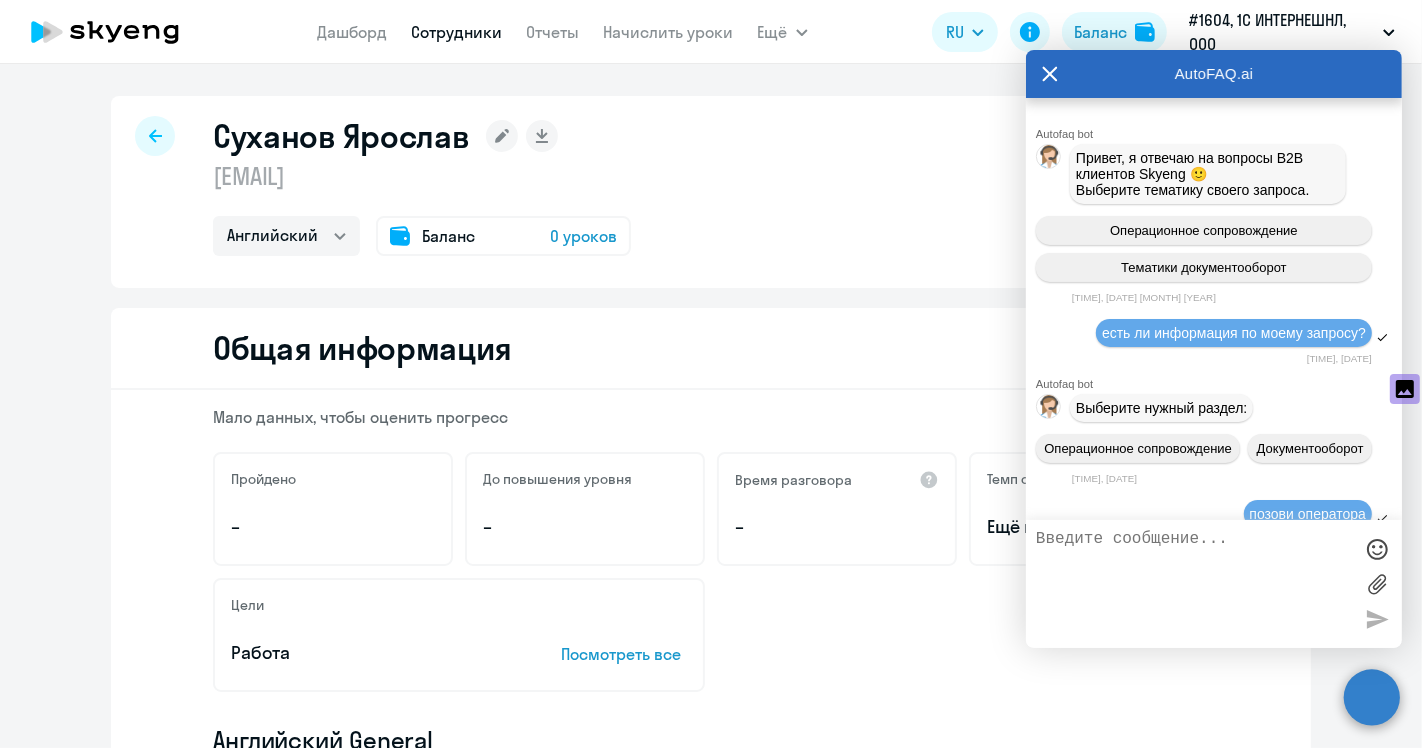 scroll, scrollTop: 666, scrollLeft: 0, axis: vertical 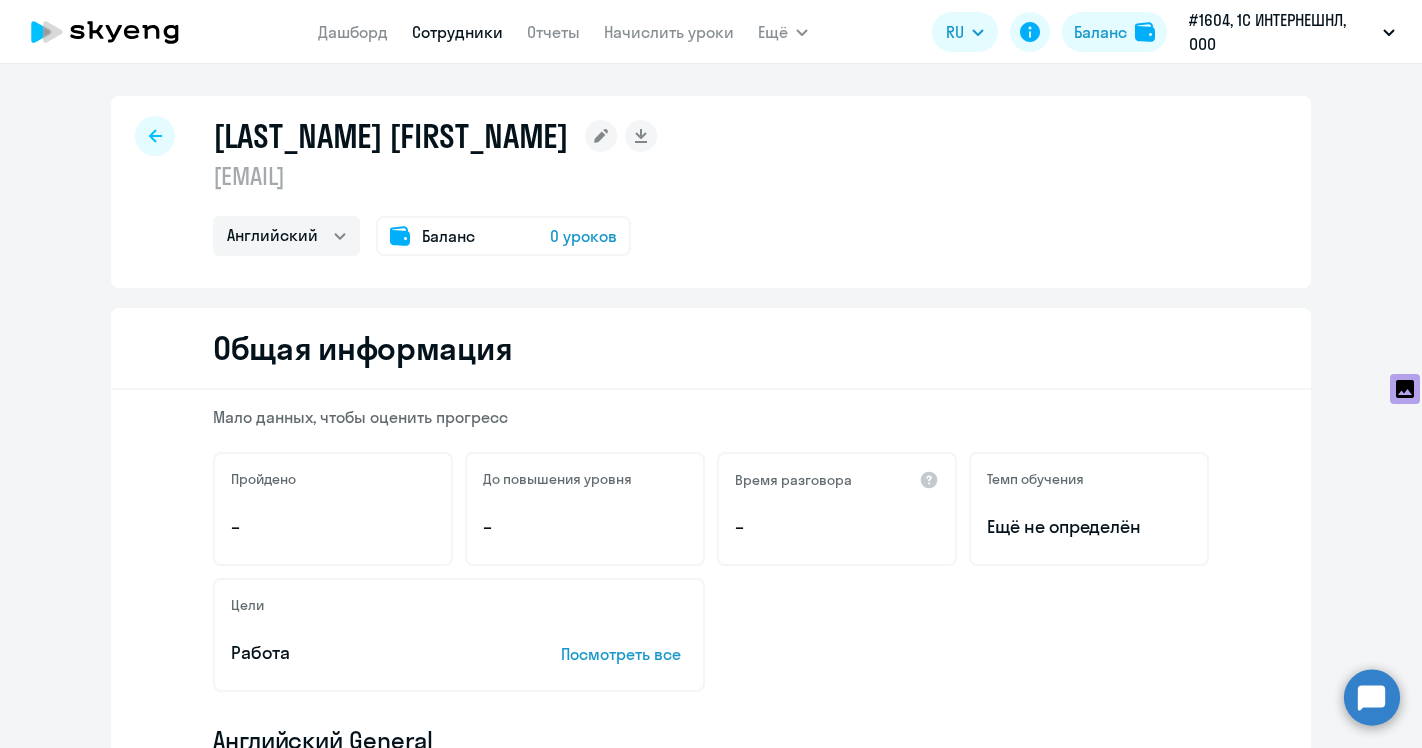 select on "english" 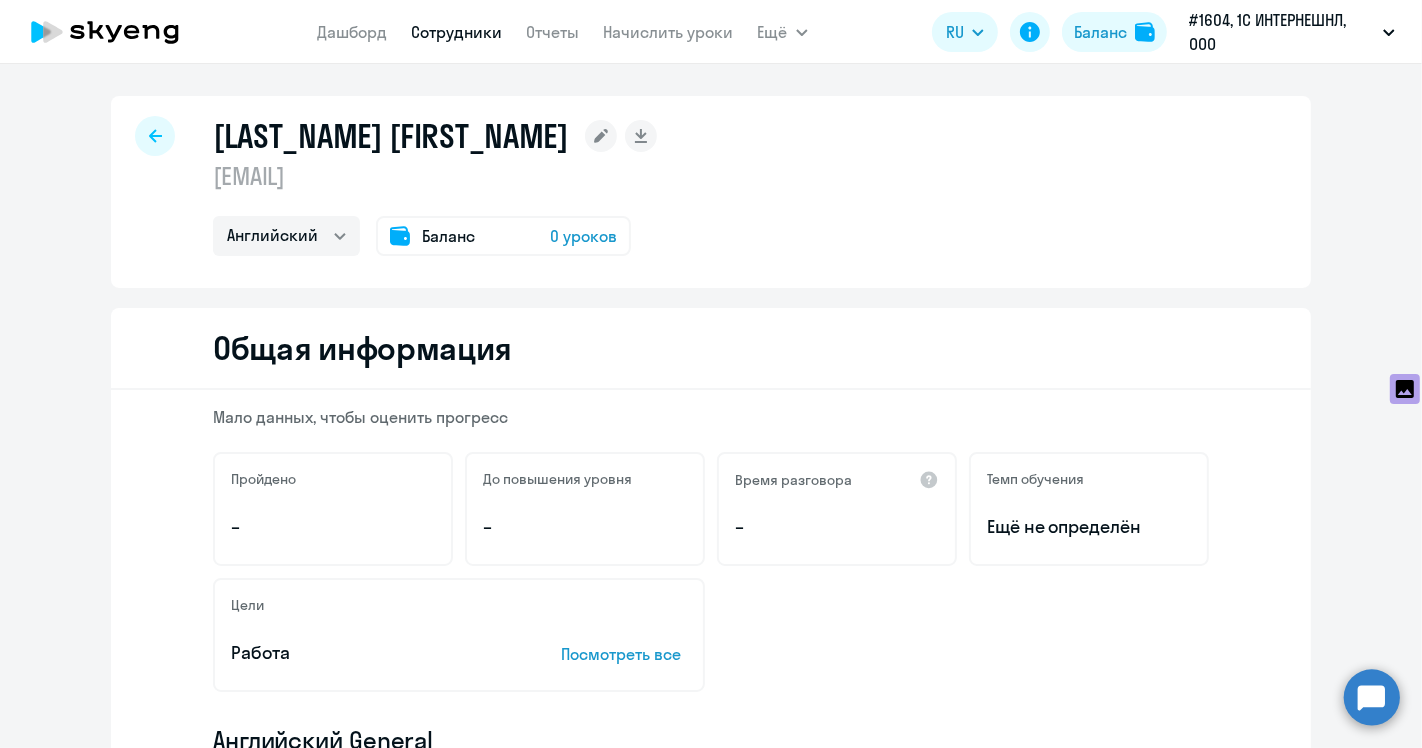 click 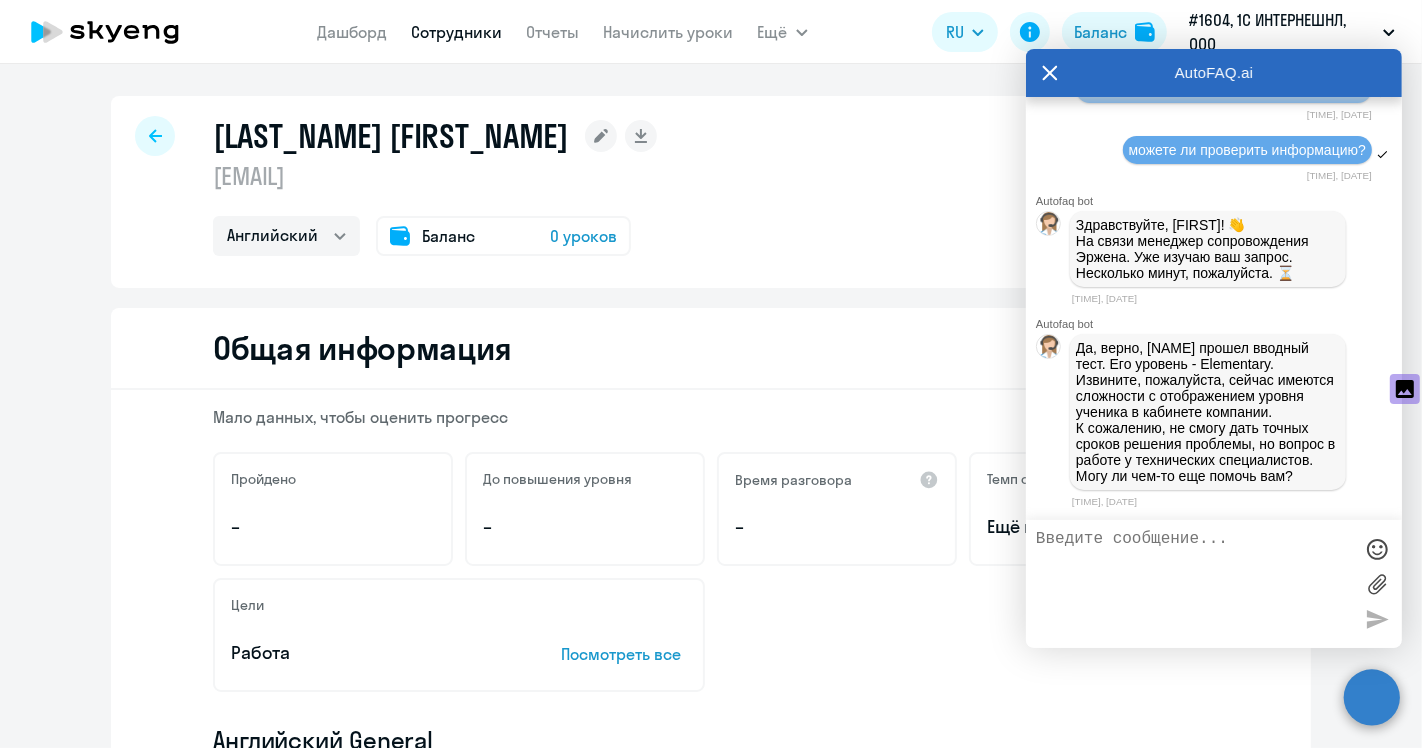 scroll, scrollTop: 65511, scrollLeft: 0, axis: vertical 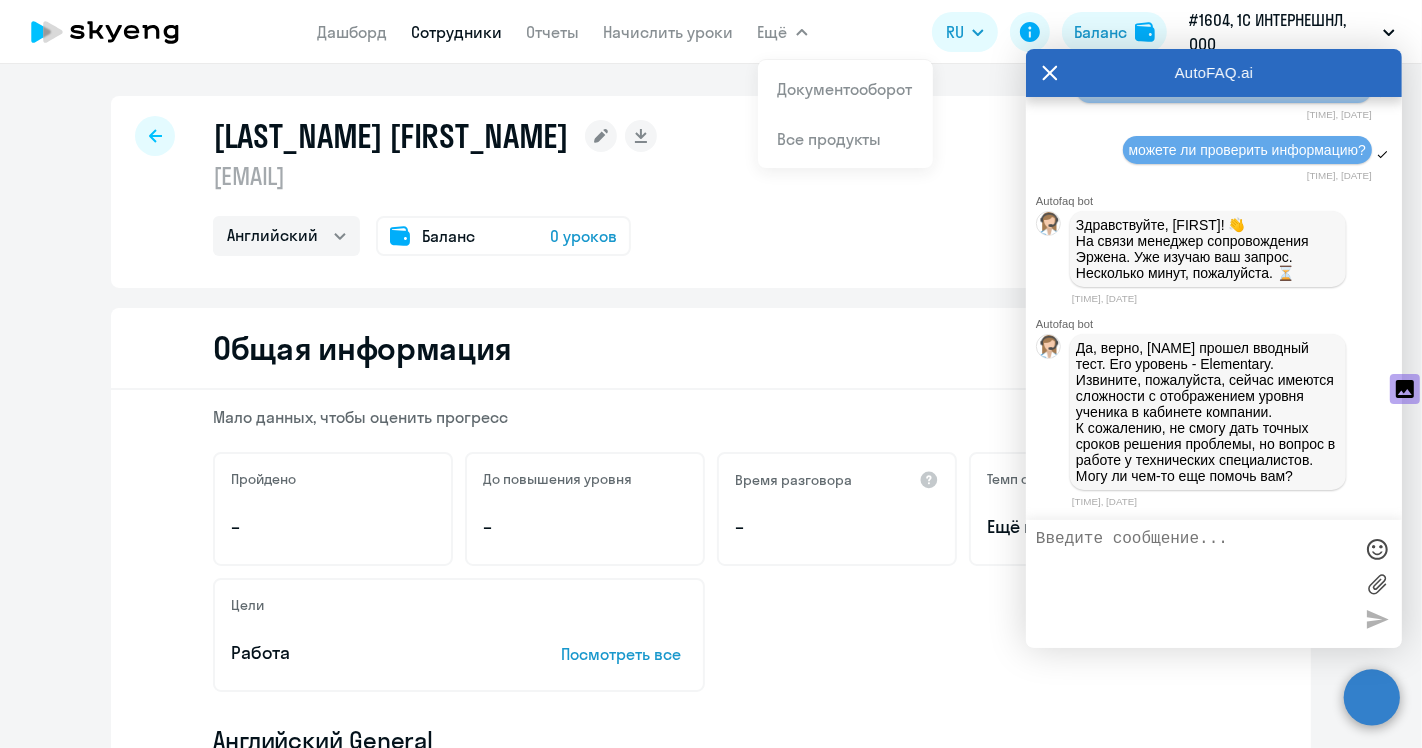 click on "Сотрудники" at bounding box center (457, 32) 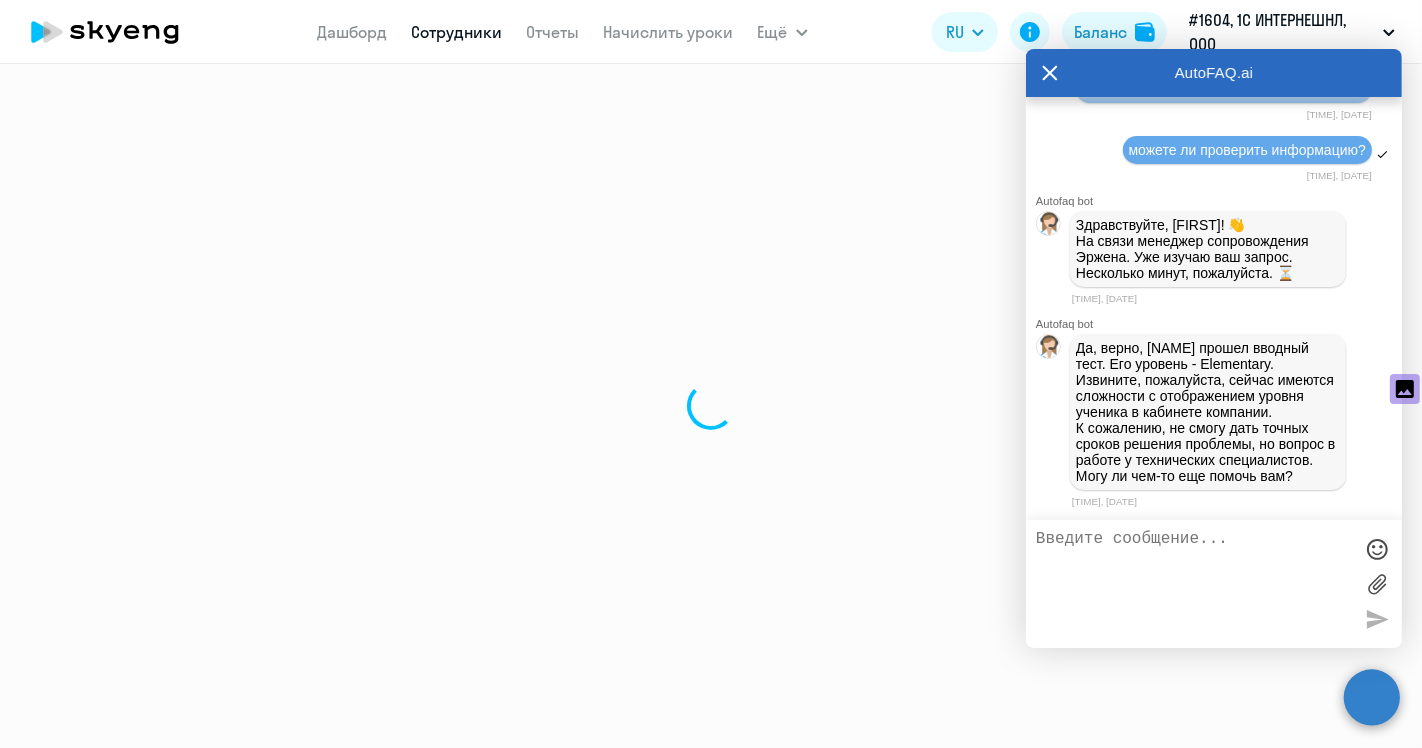 select on "30" 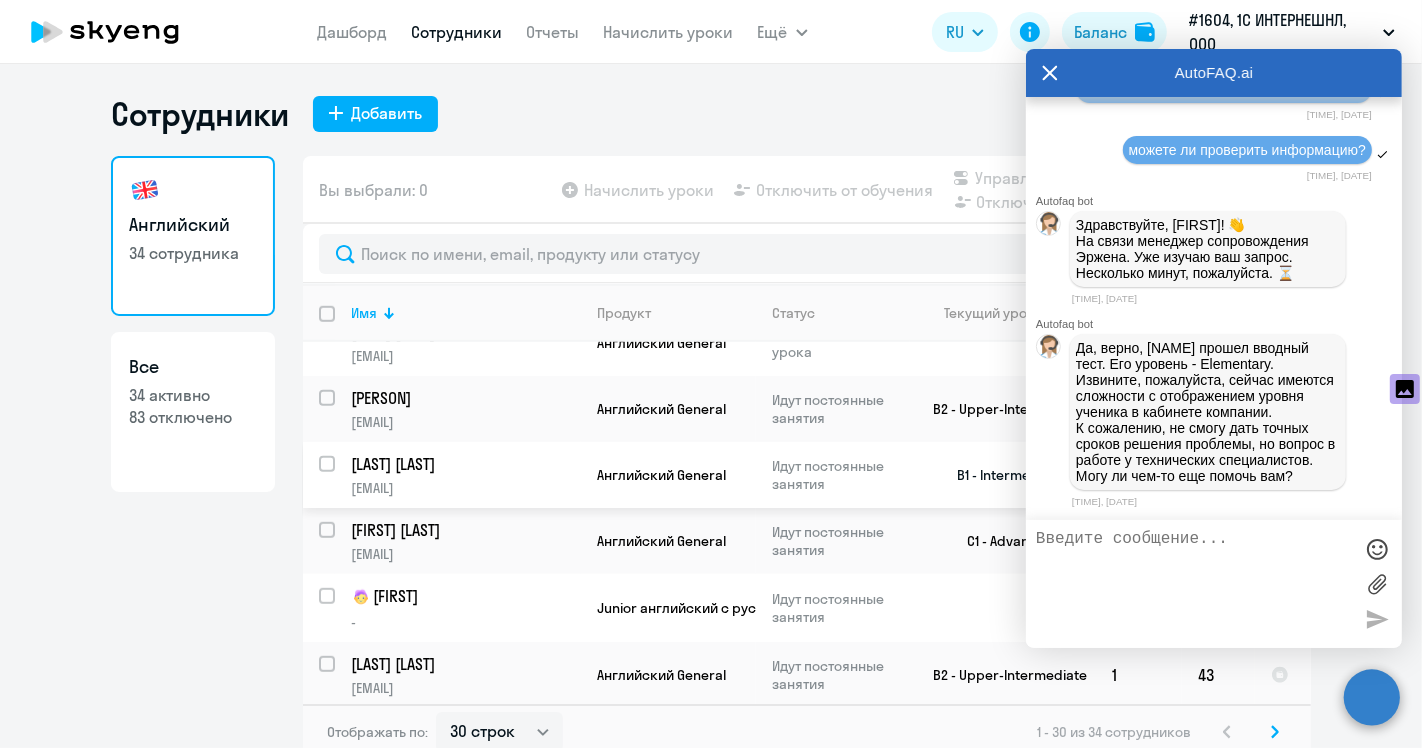 scroll, scrollTop: 1111, scrollLeft: 0, axis: vertical 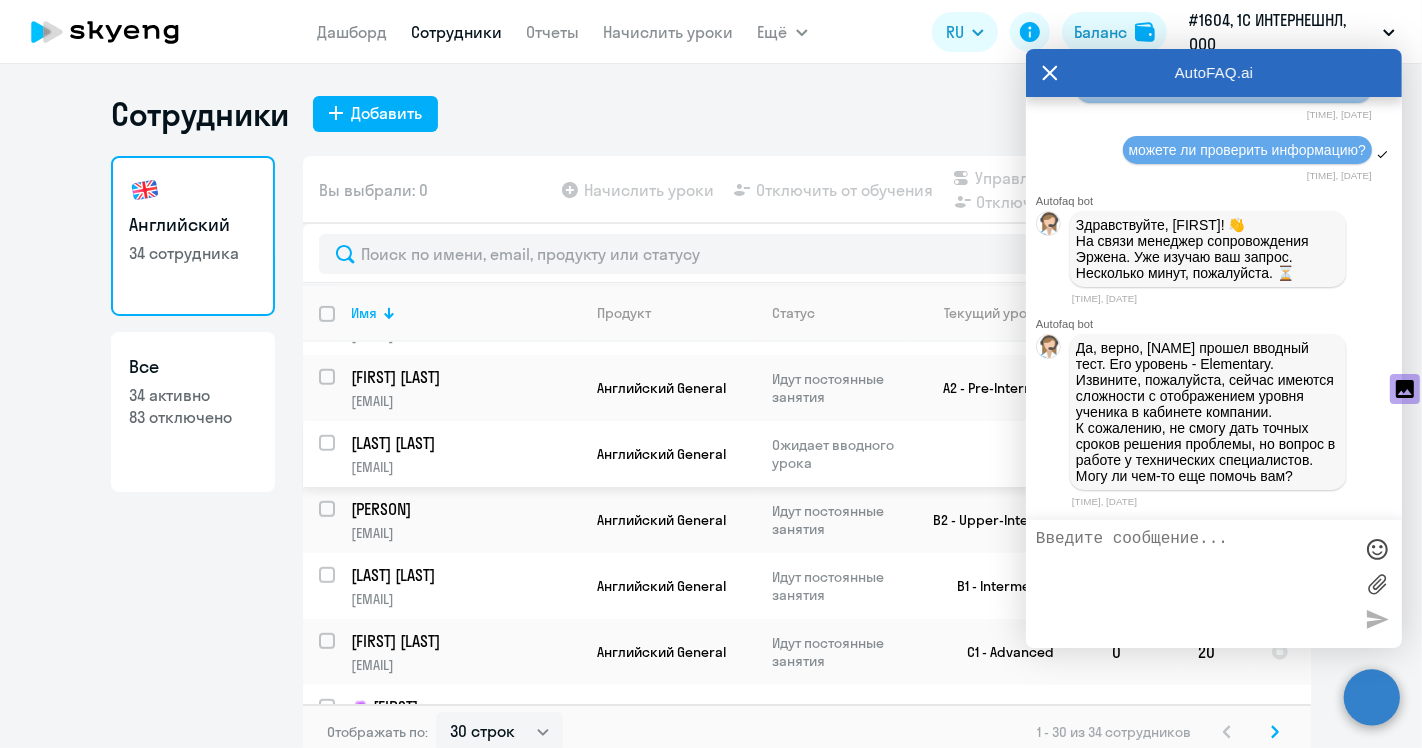 click on "[EMAIL]" 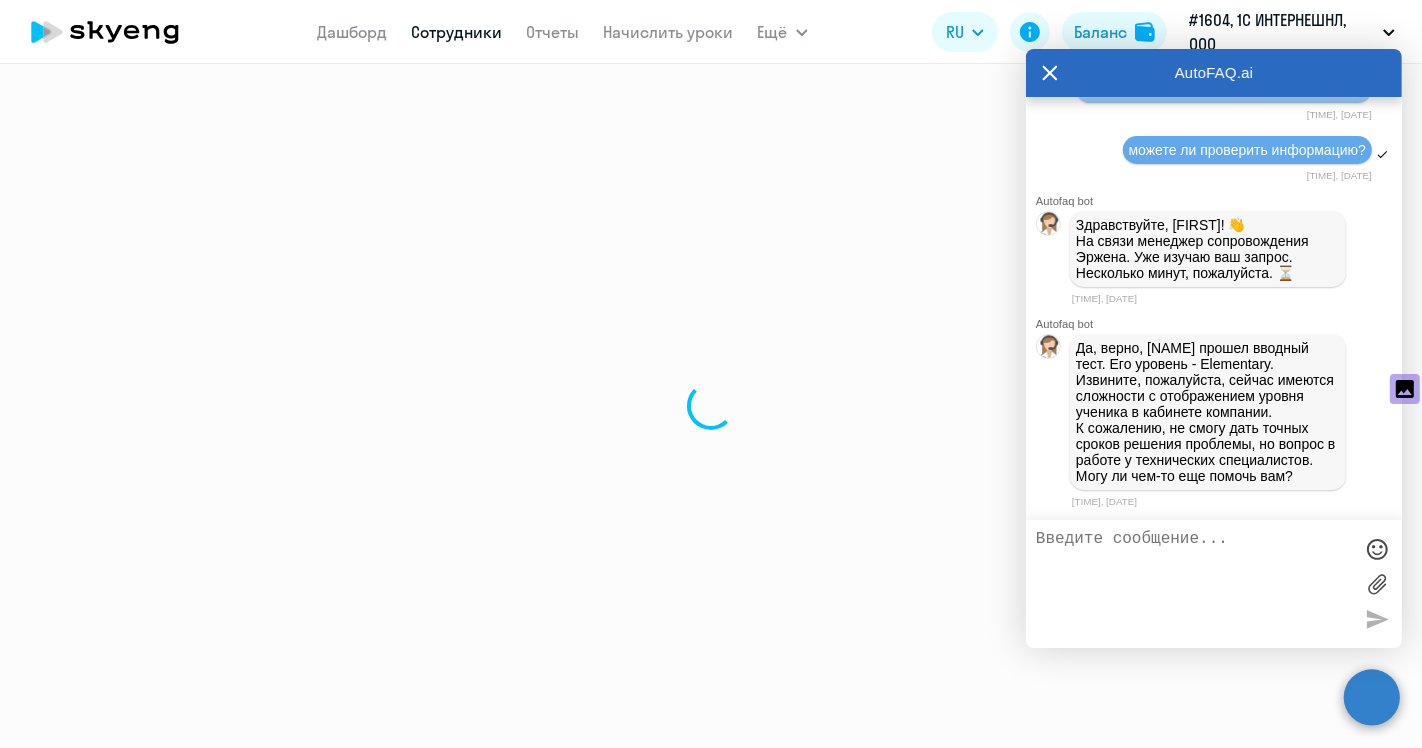 select on "english" 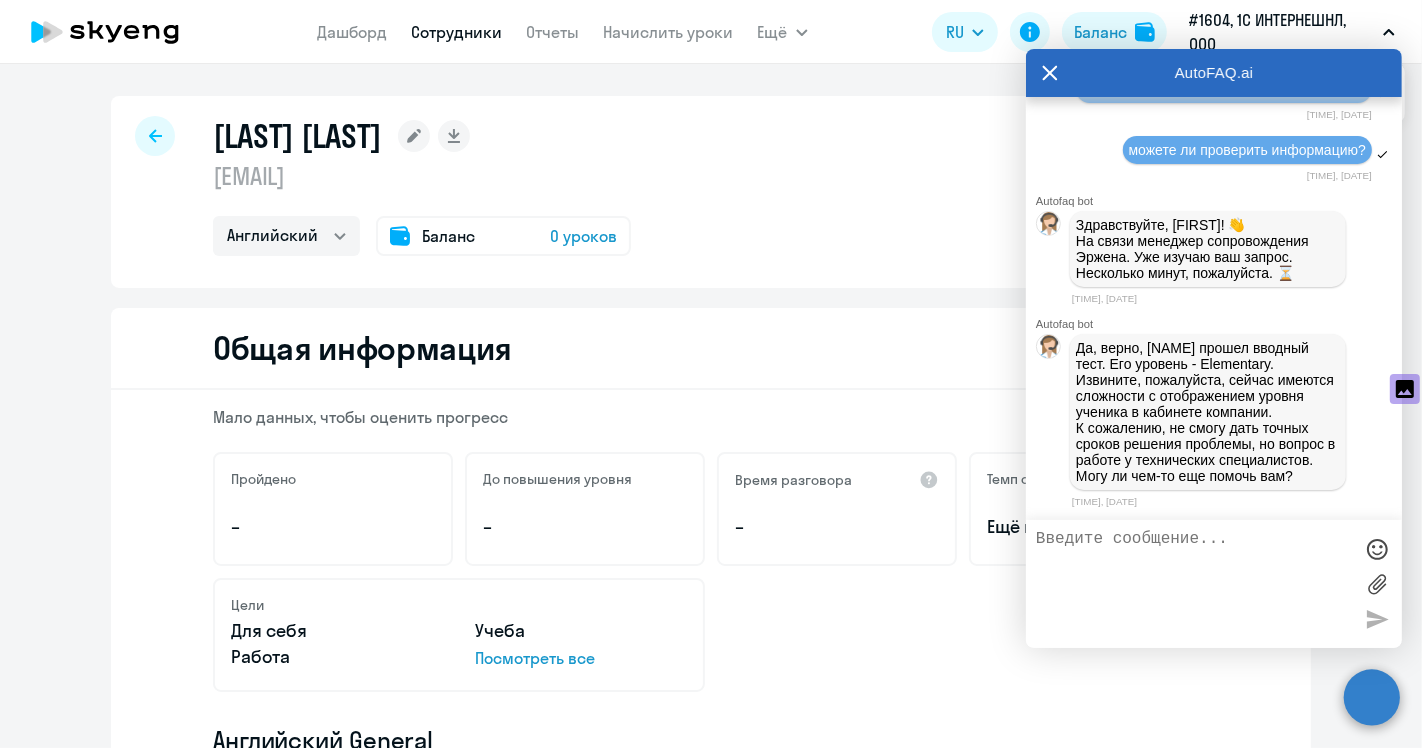 click 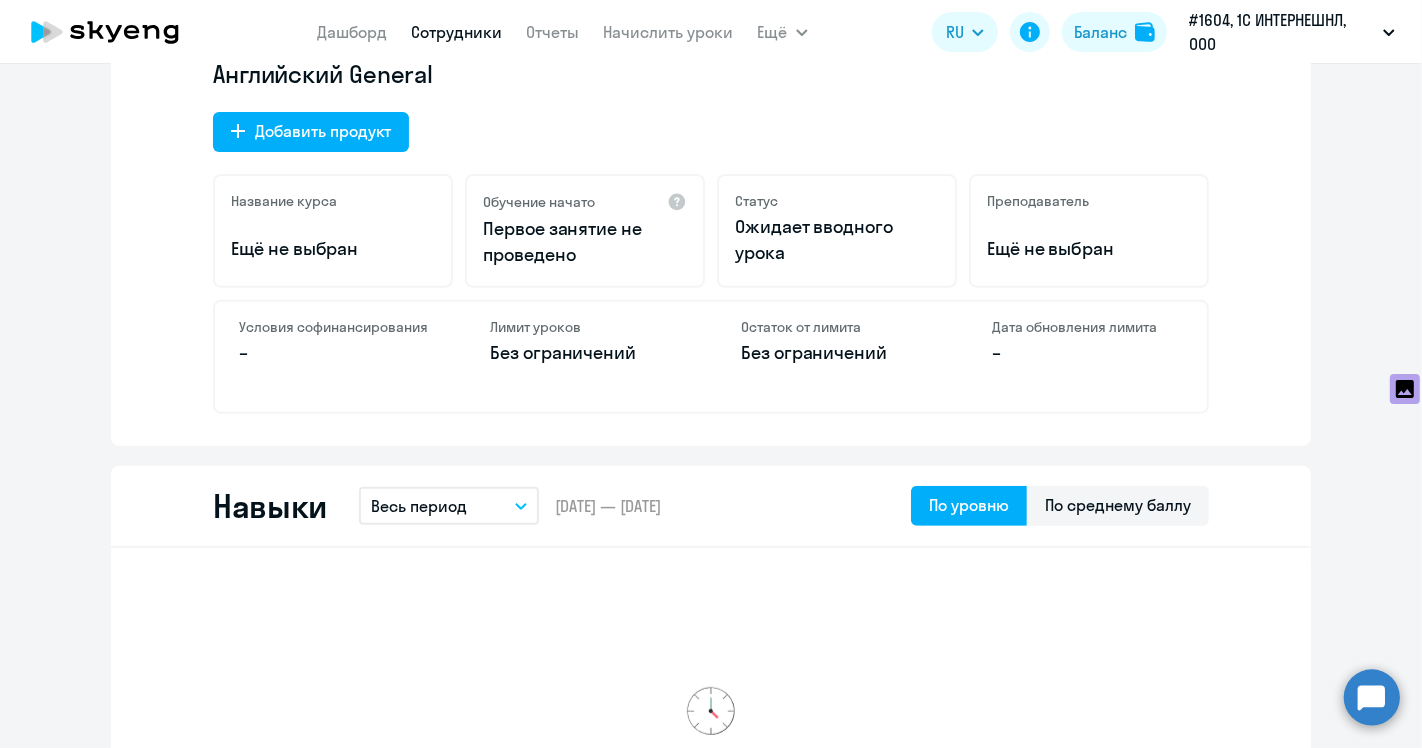scroll, scrollTop: 0, scrollLeft: 0, axis: both 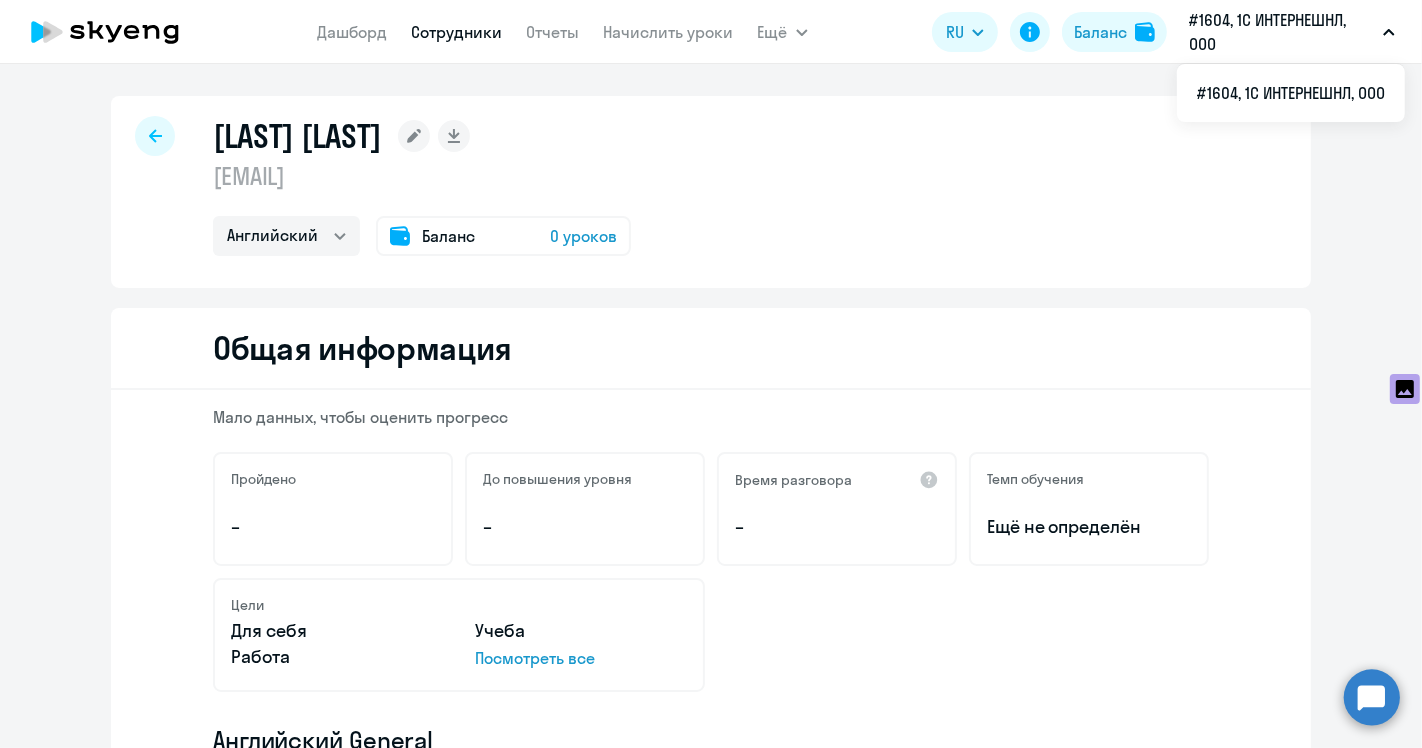 click 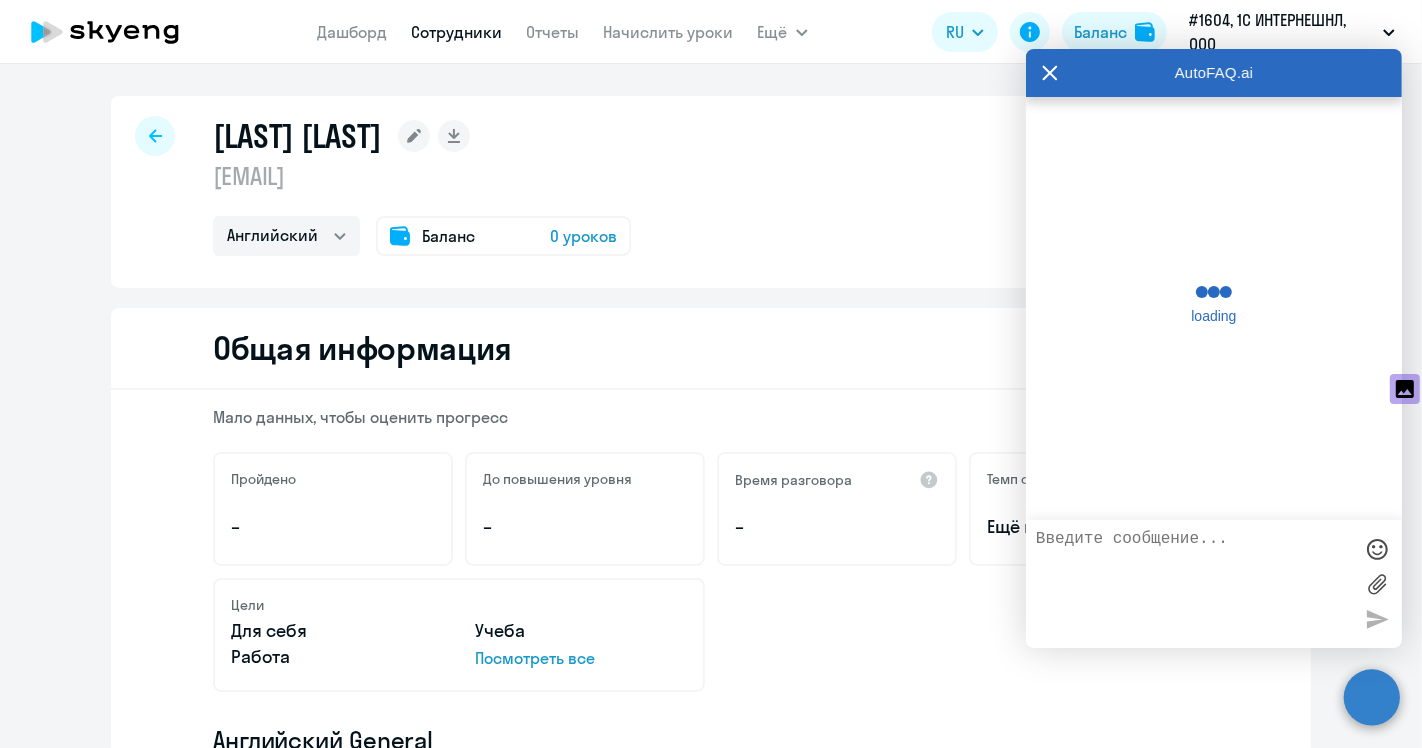 click 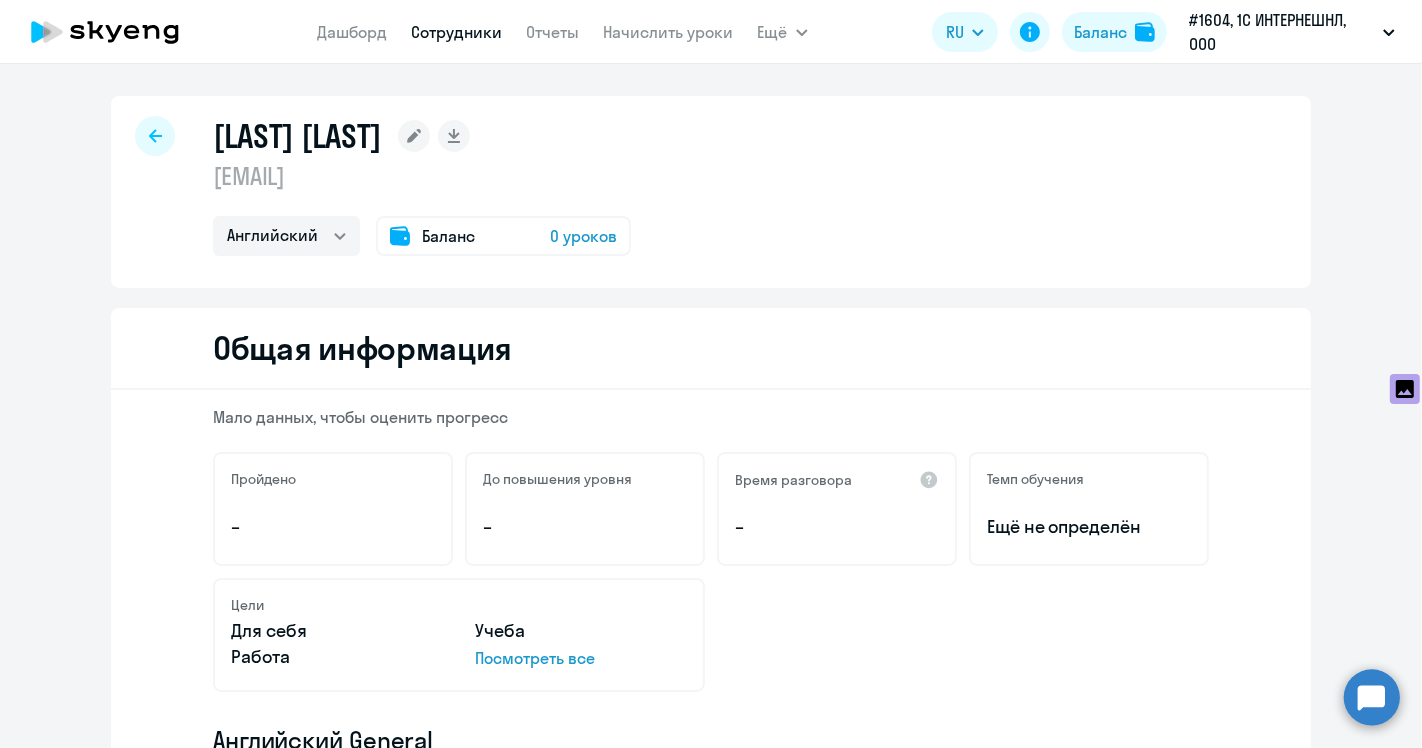 click 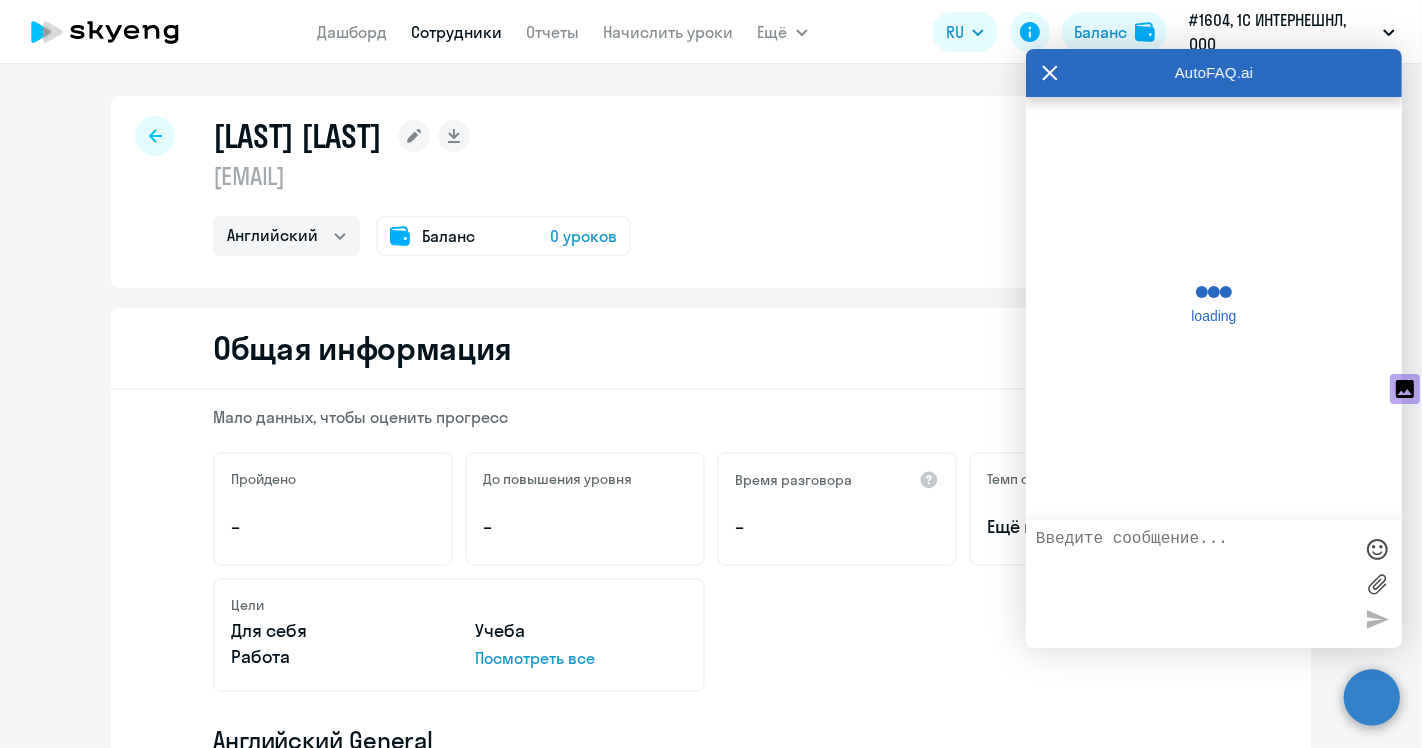 scroll, scrollTop: 65511, scrollLeft: 0, axis: vertical 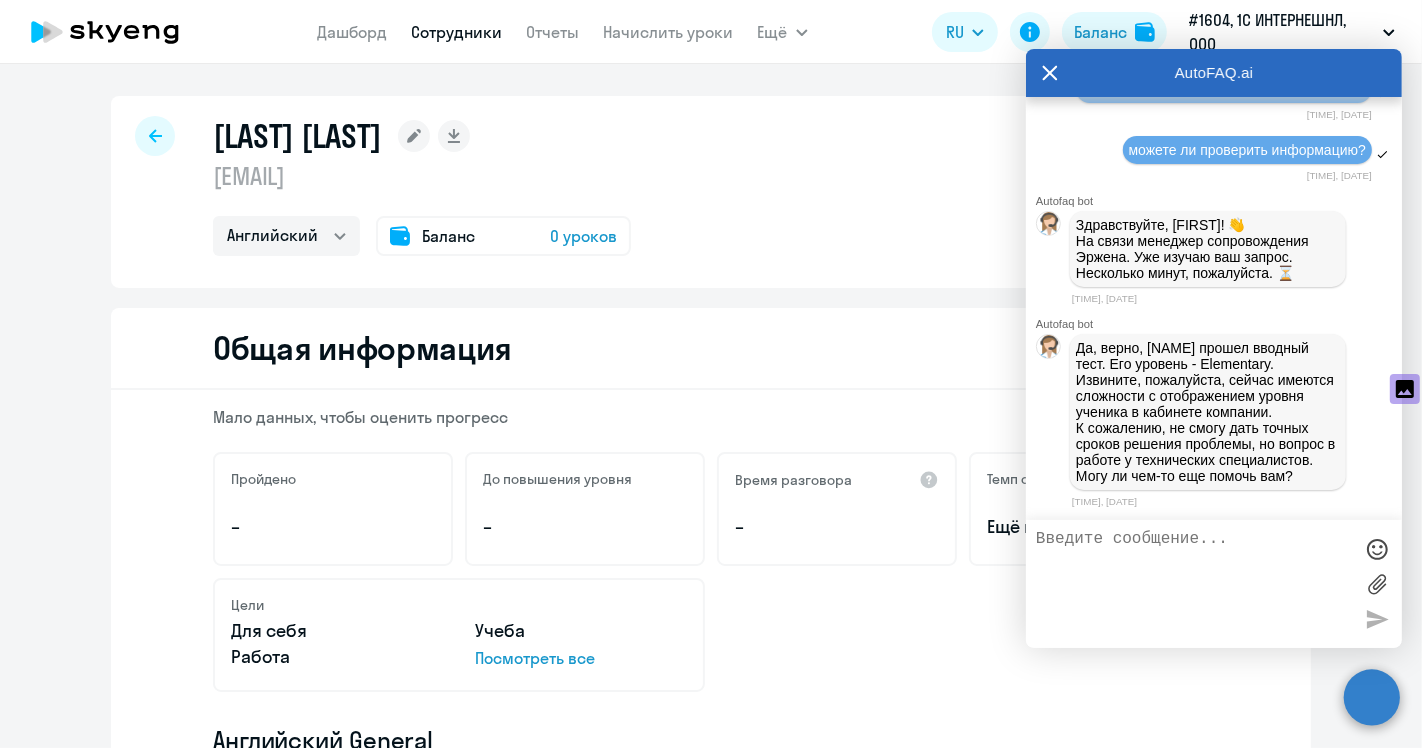 click at bounding box center [1194, 584] 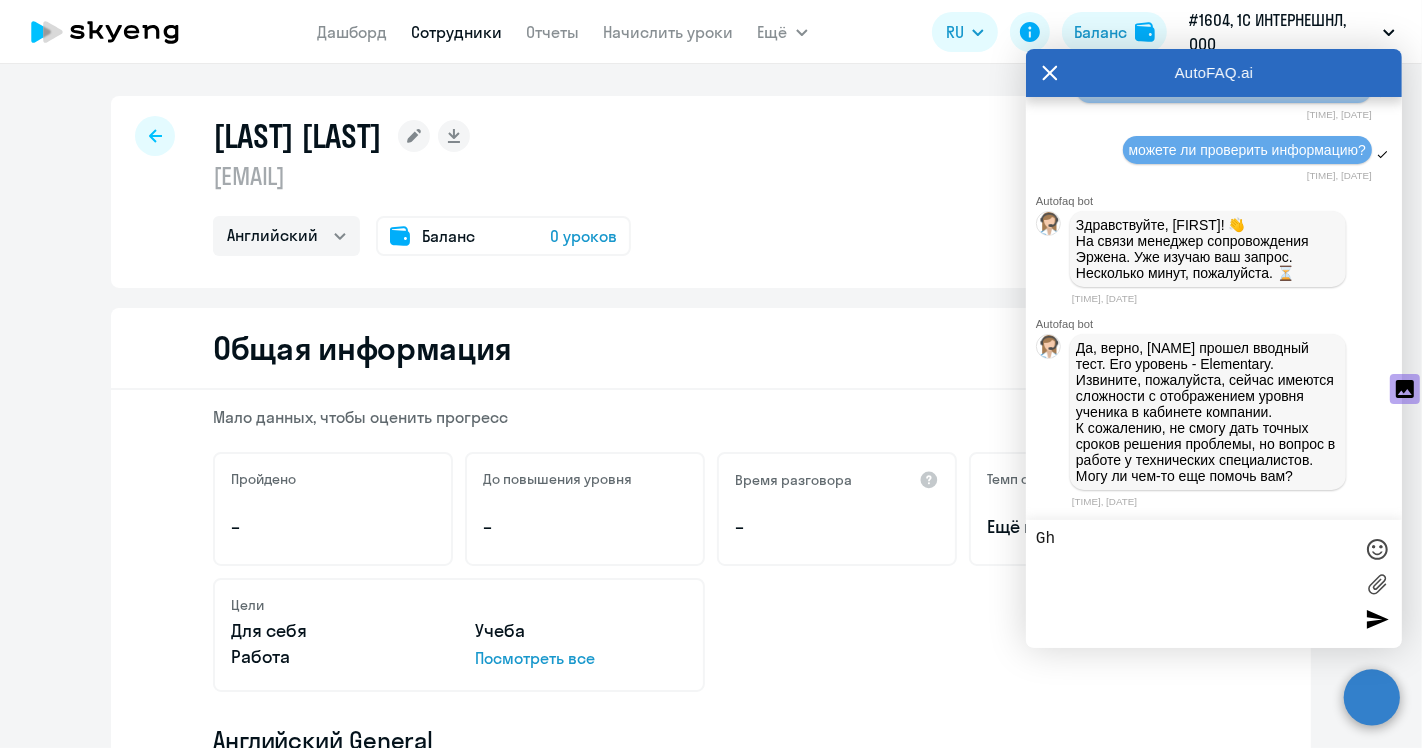 type on "G" 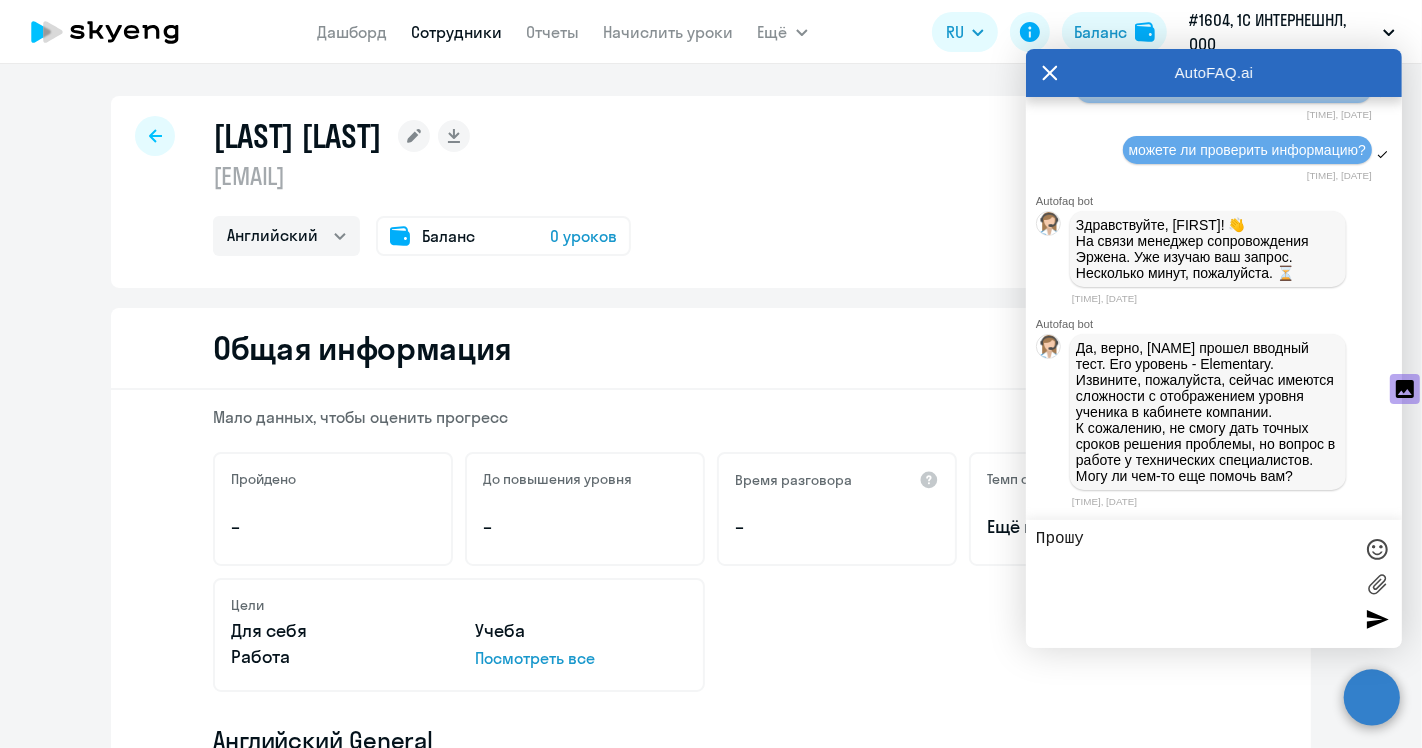 scroll, scrollTop: 65511, scrollLeft: 0, axis: vertical 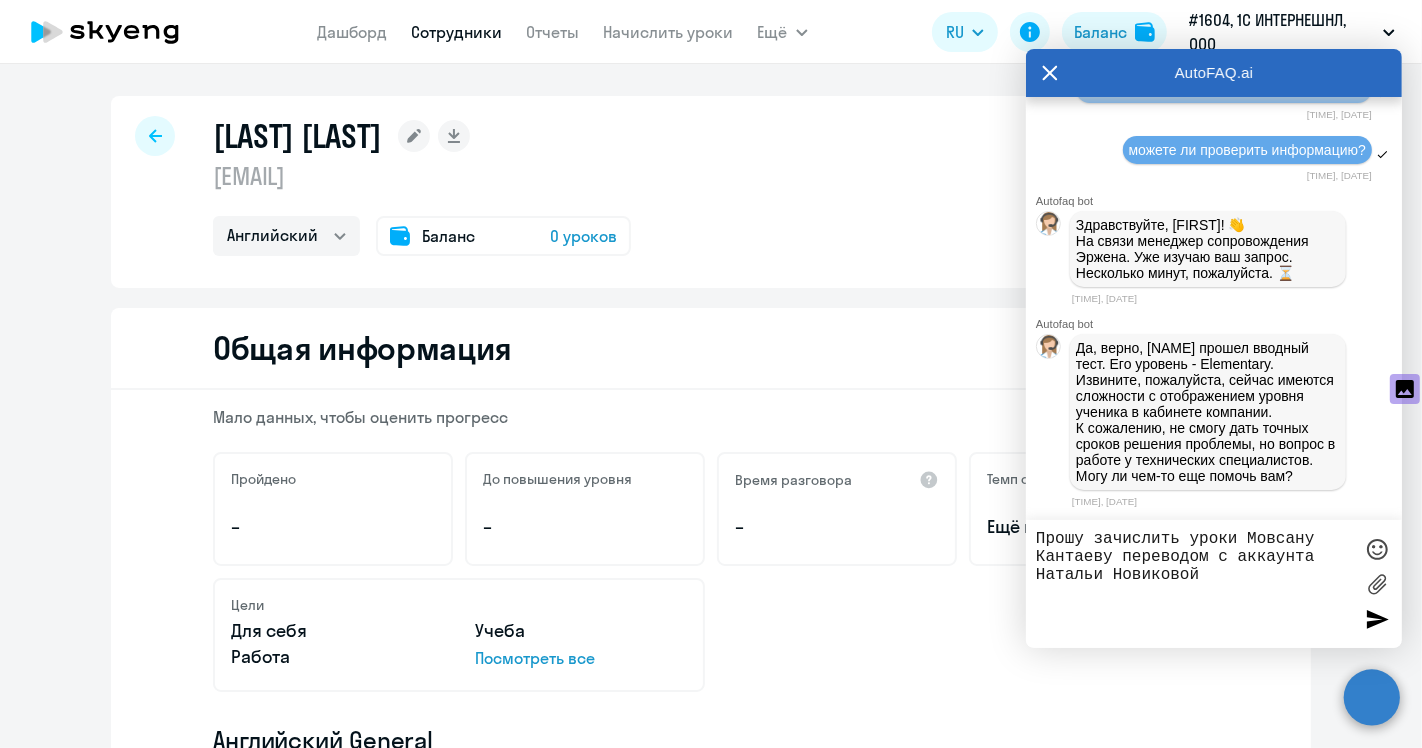 drag, startPoint x: 1249, startPoint y: 537, endPoint x: 1114, endPoint y: 558, distance: 136.62357 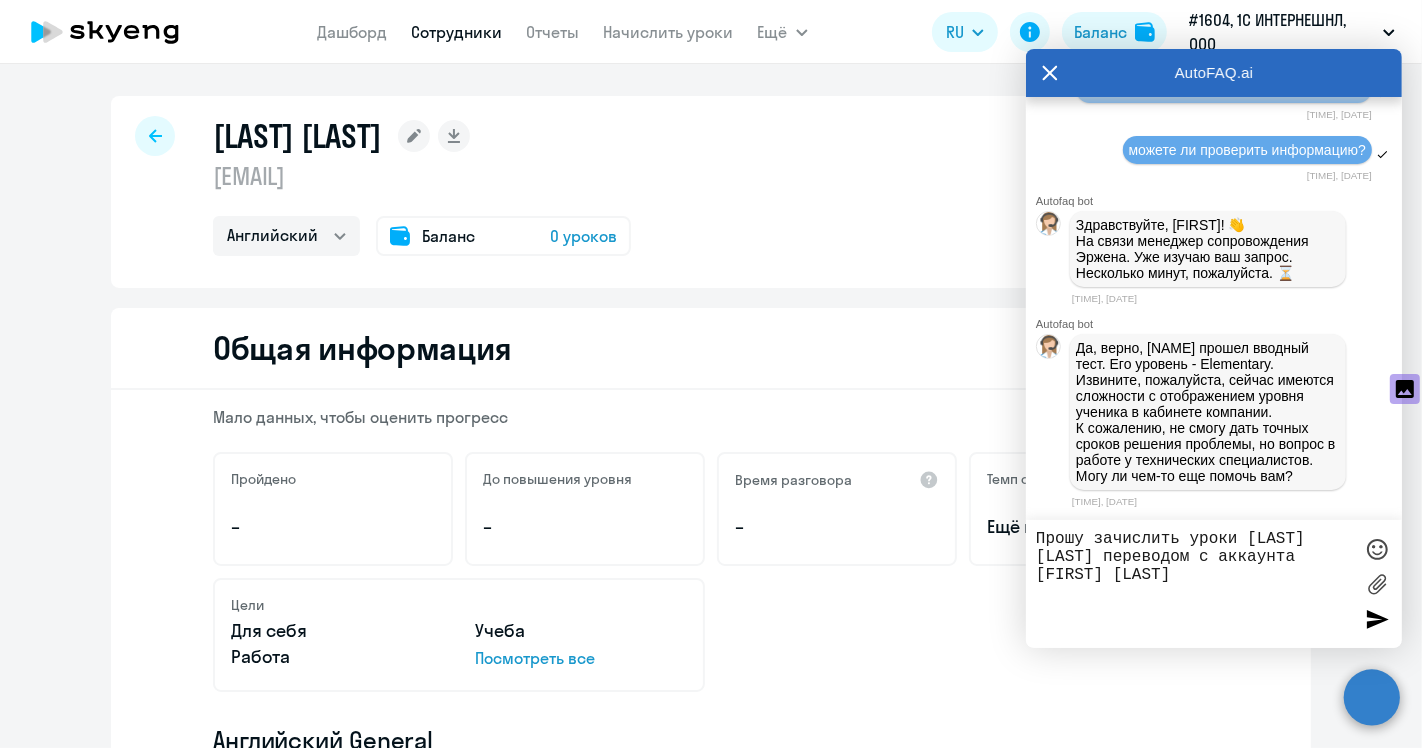 type on "Прошу зачислить уроки [NAME] переводом с аккаунта [NAME]" 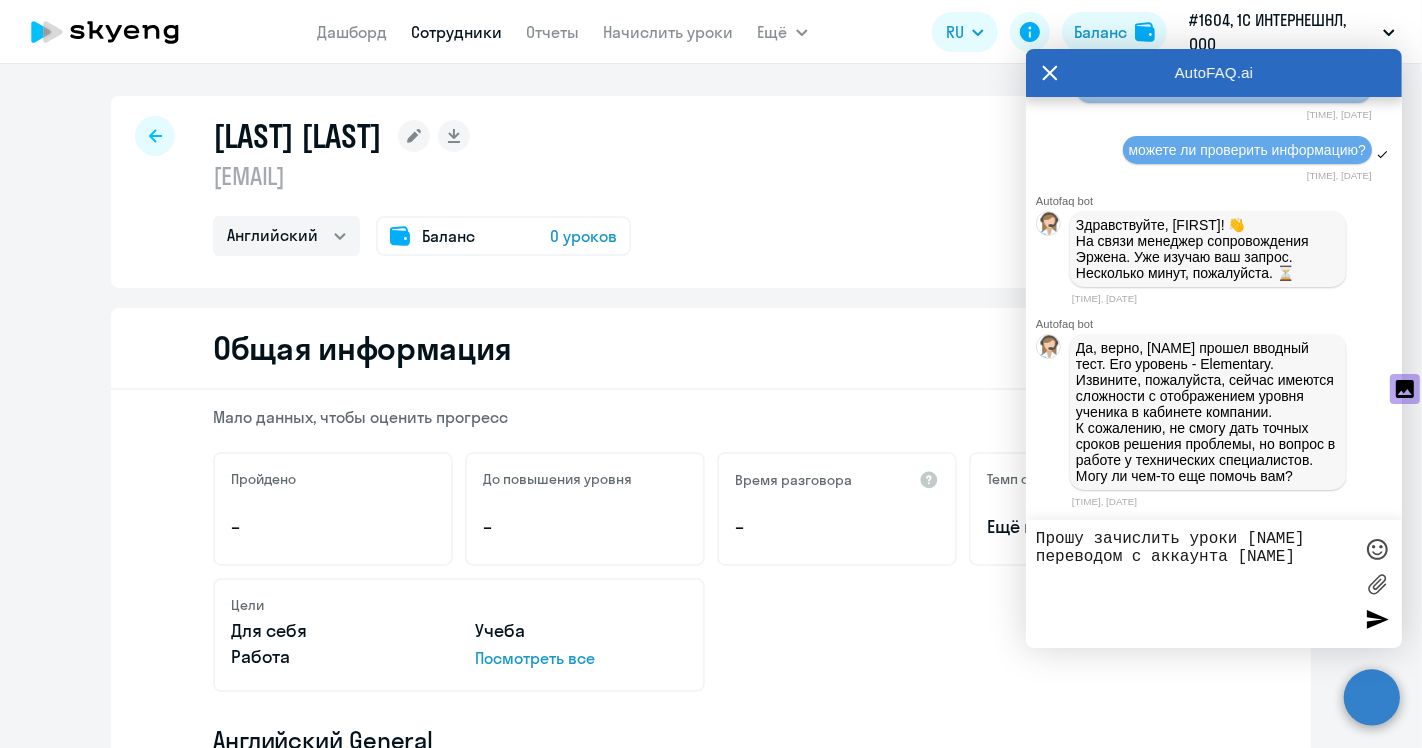 type 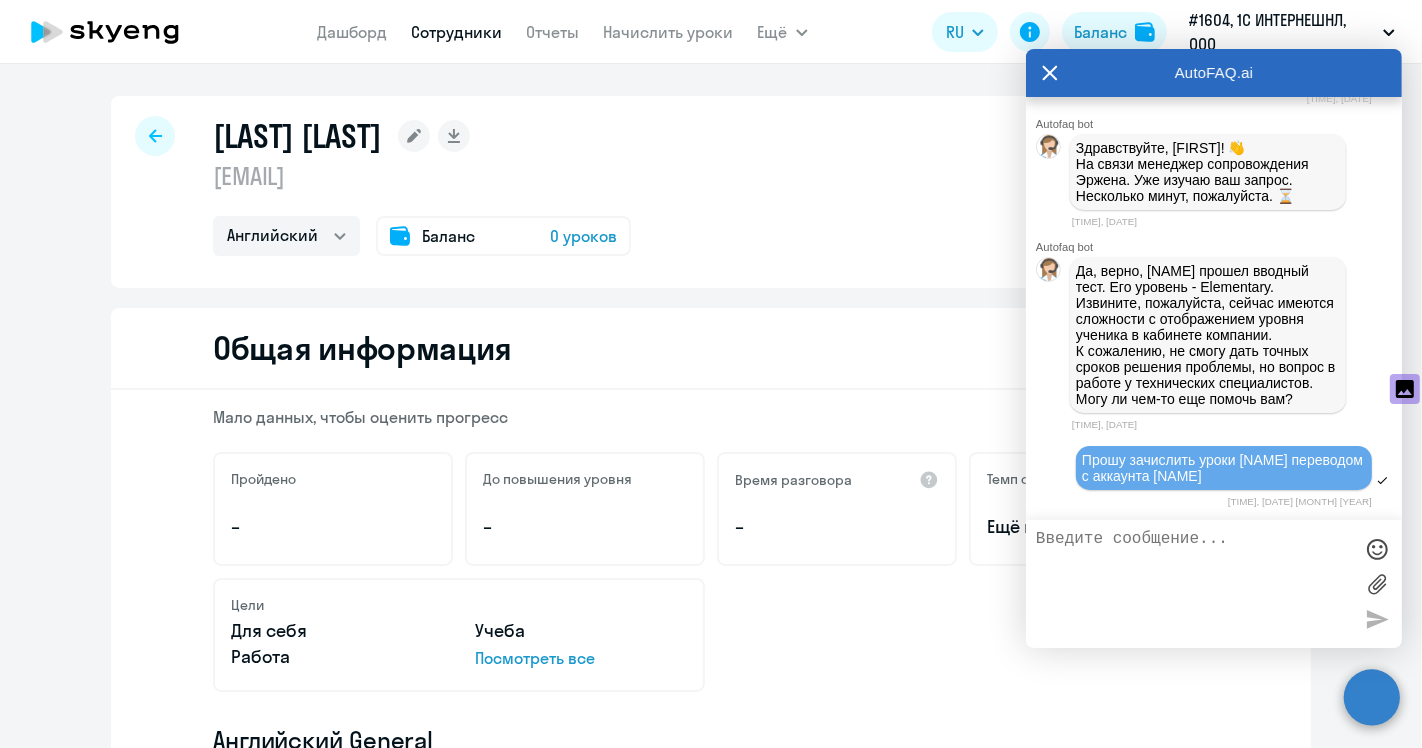 scroll, scrollTop: 65605, scrollLeft: 0, axis: vertical 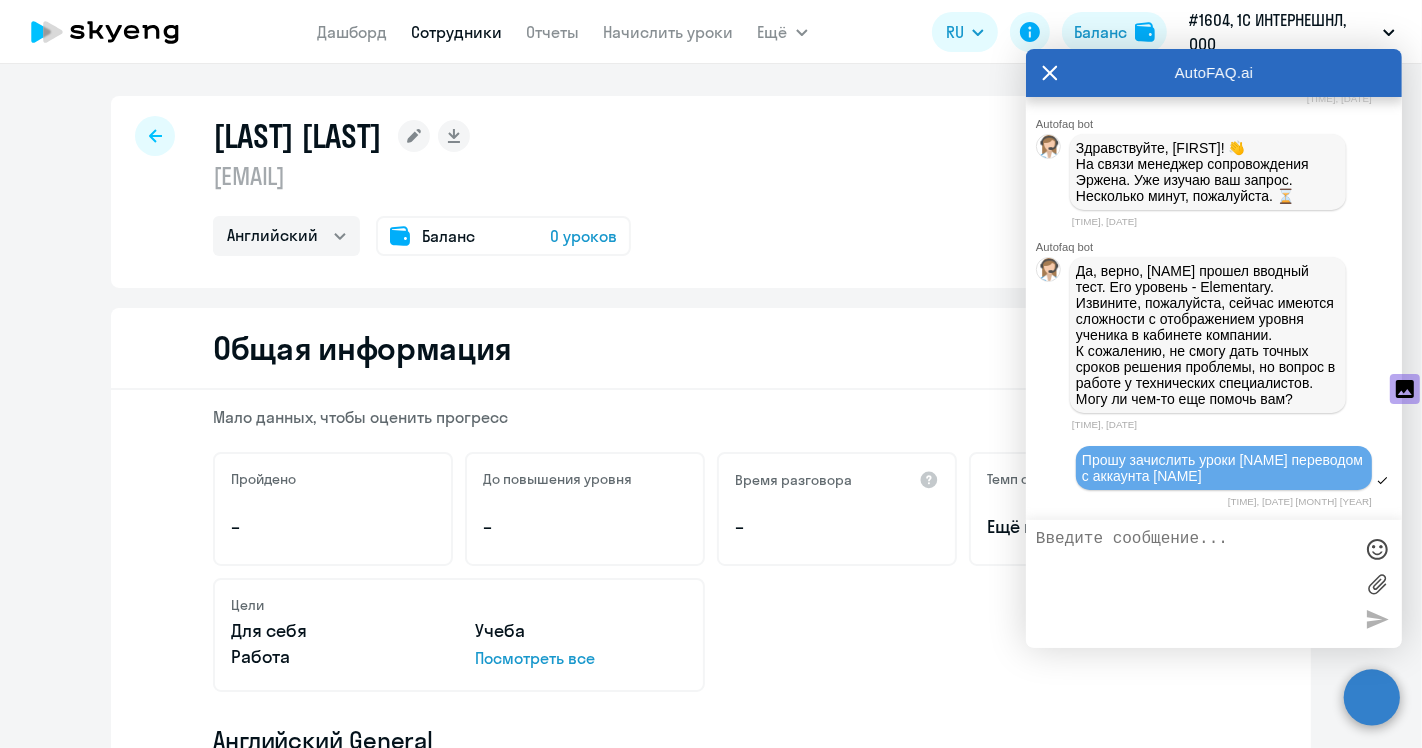 click on "Общая информация" 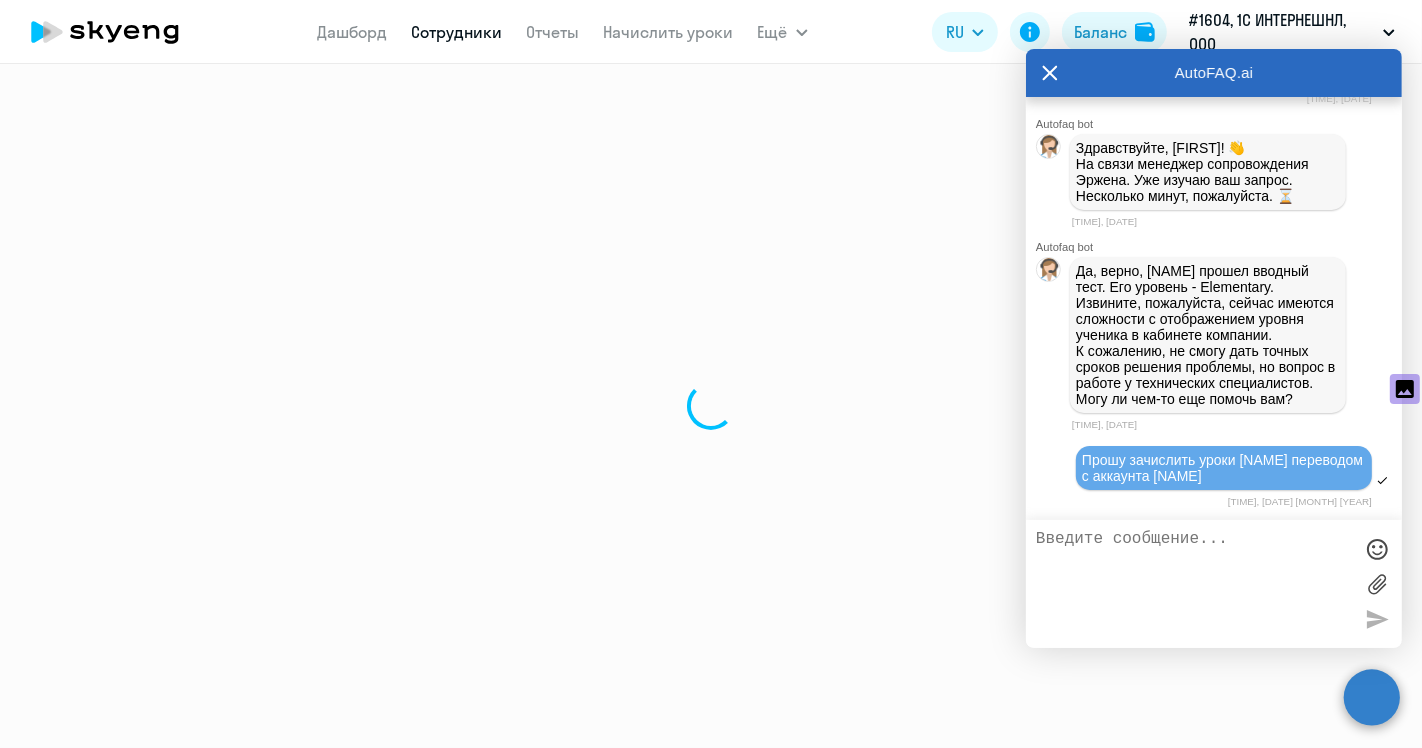 select on "30" 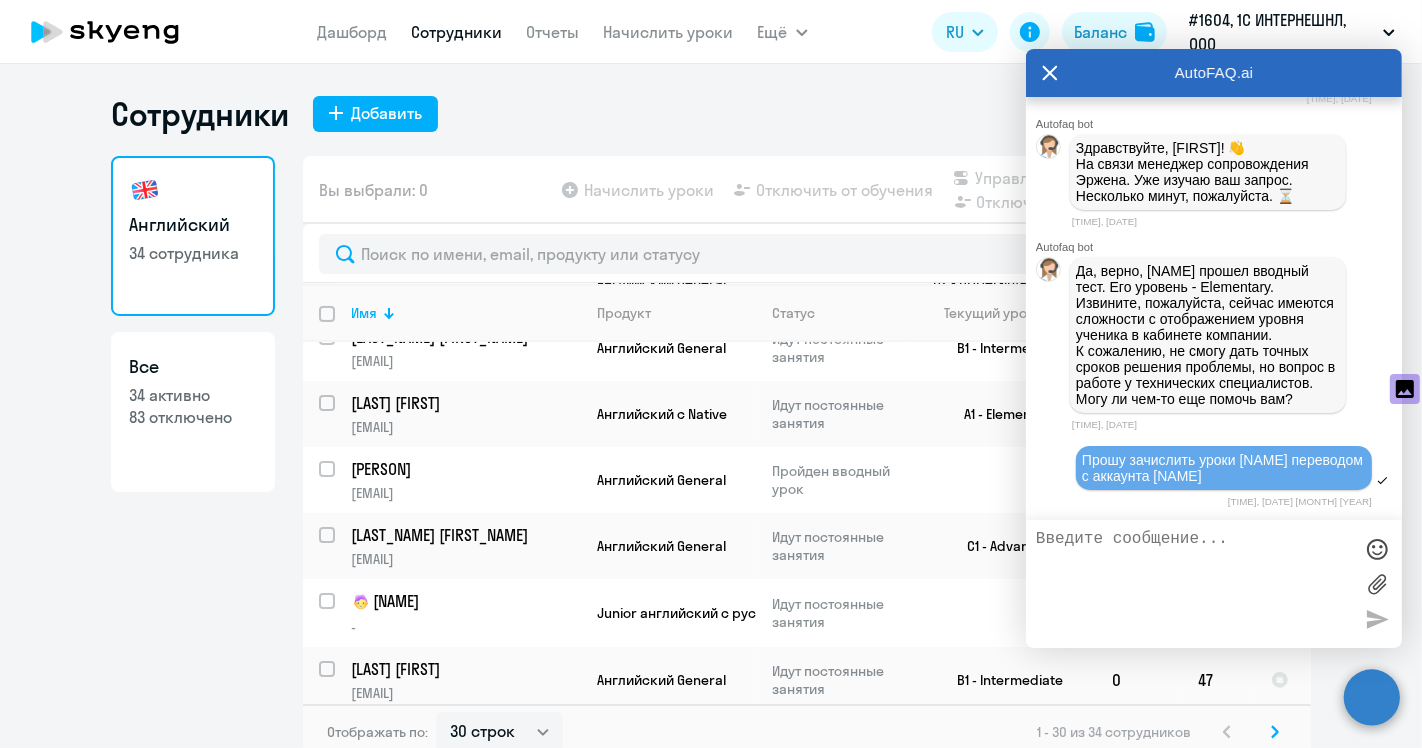 scroll, scrollTop: 444, scrollLeft: 0, axis: vertical 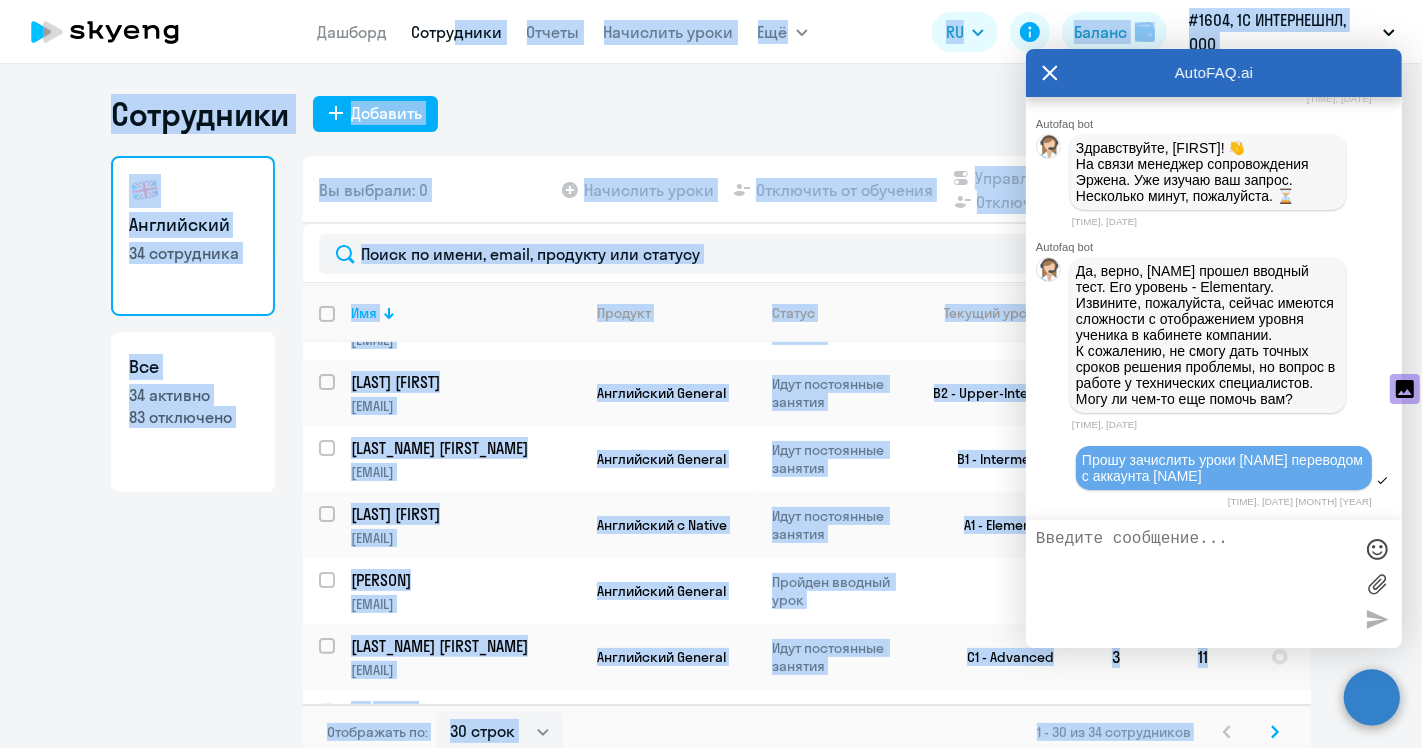 drag, startPoint x: 1225, startPoint y: 85, endPoint x: 447, endPoint y: 0, distance: 782.6295 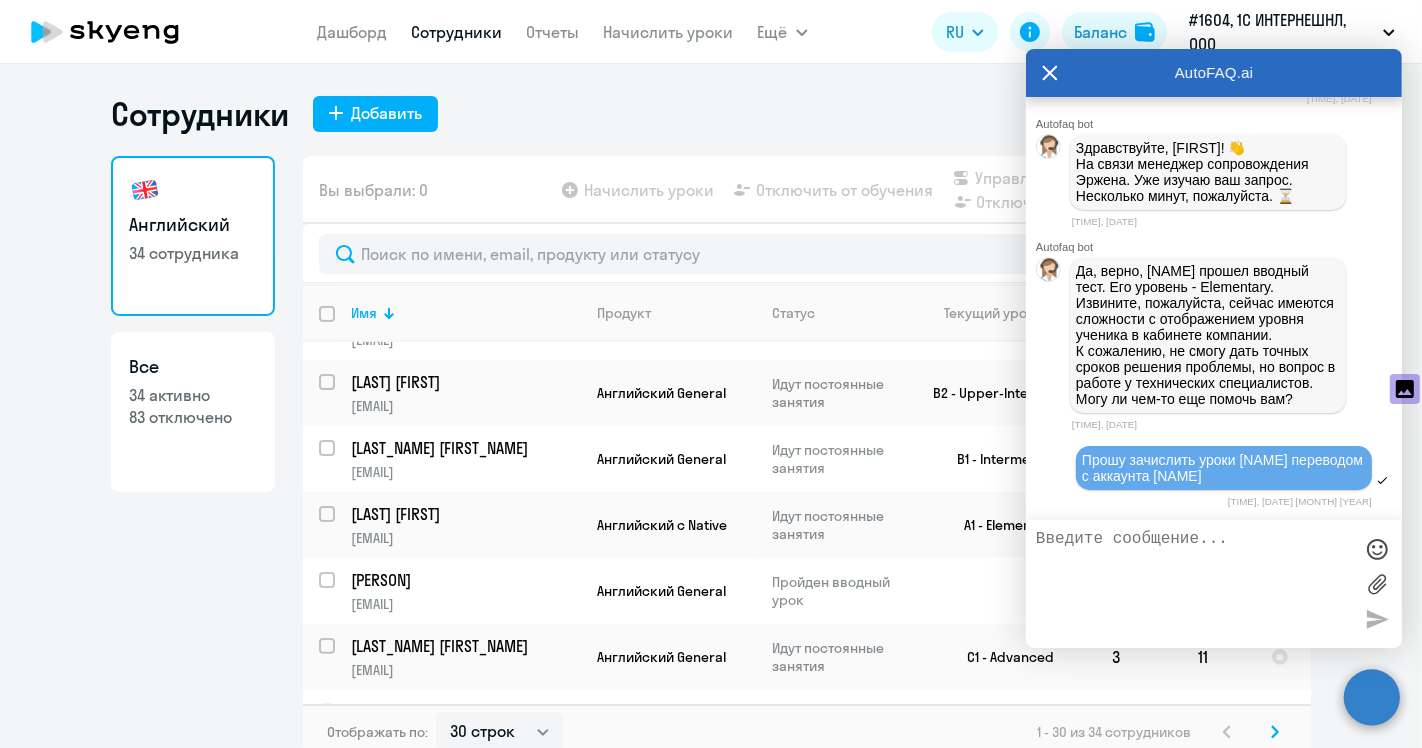 click 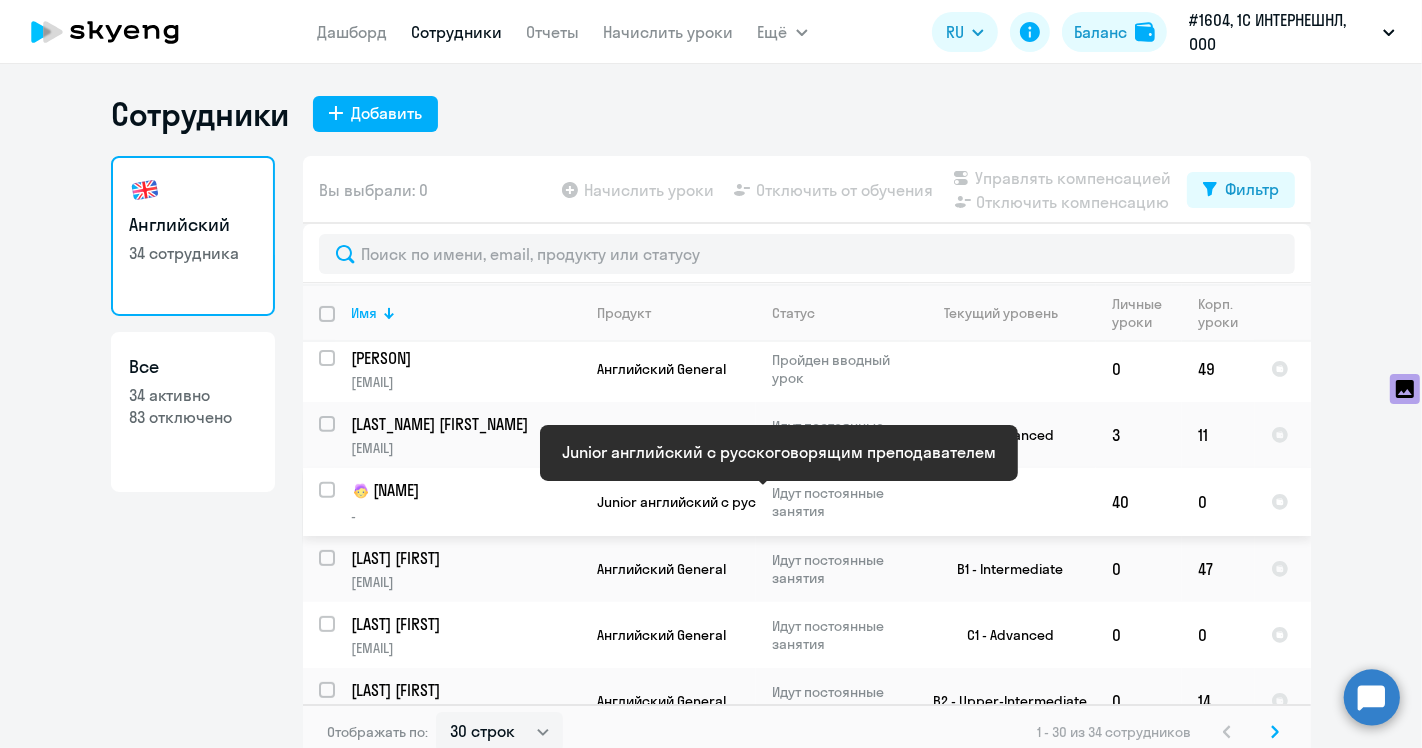 scroll, scrollTop: 555, scrollLeft: 0, axis: vertical 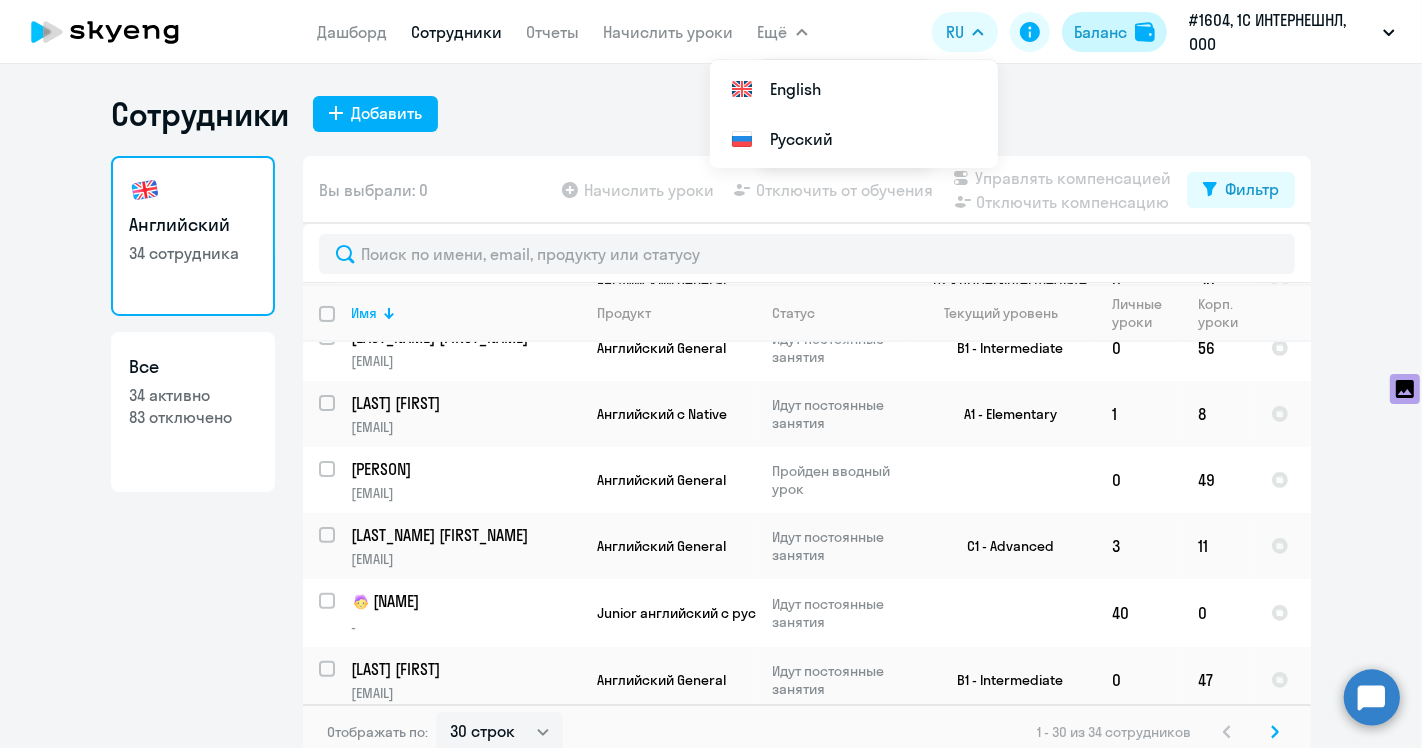 click on "Баланс" 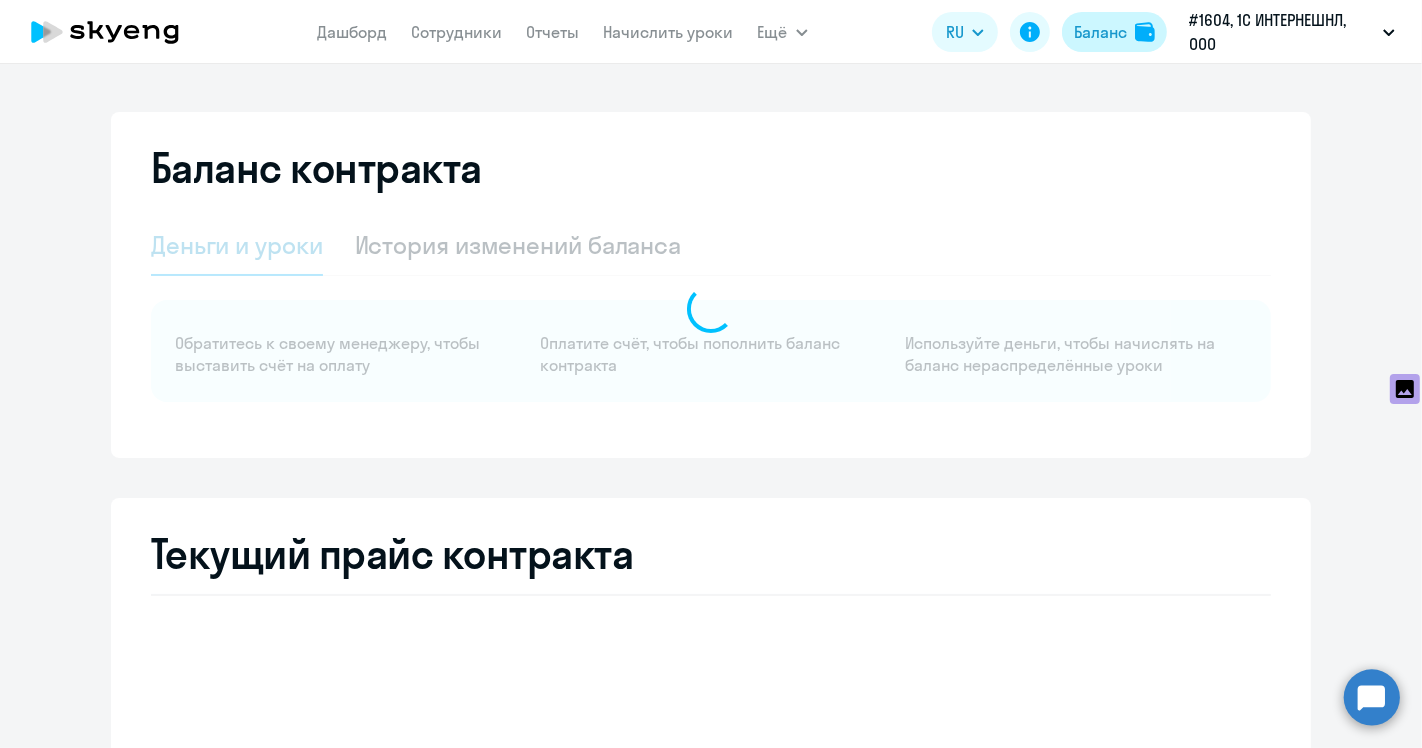 select on "english_adult_not_native_speaker" 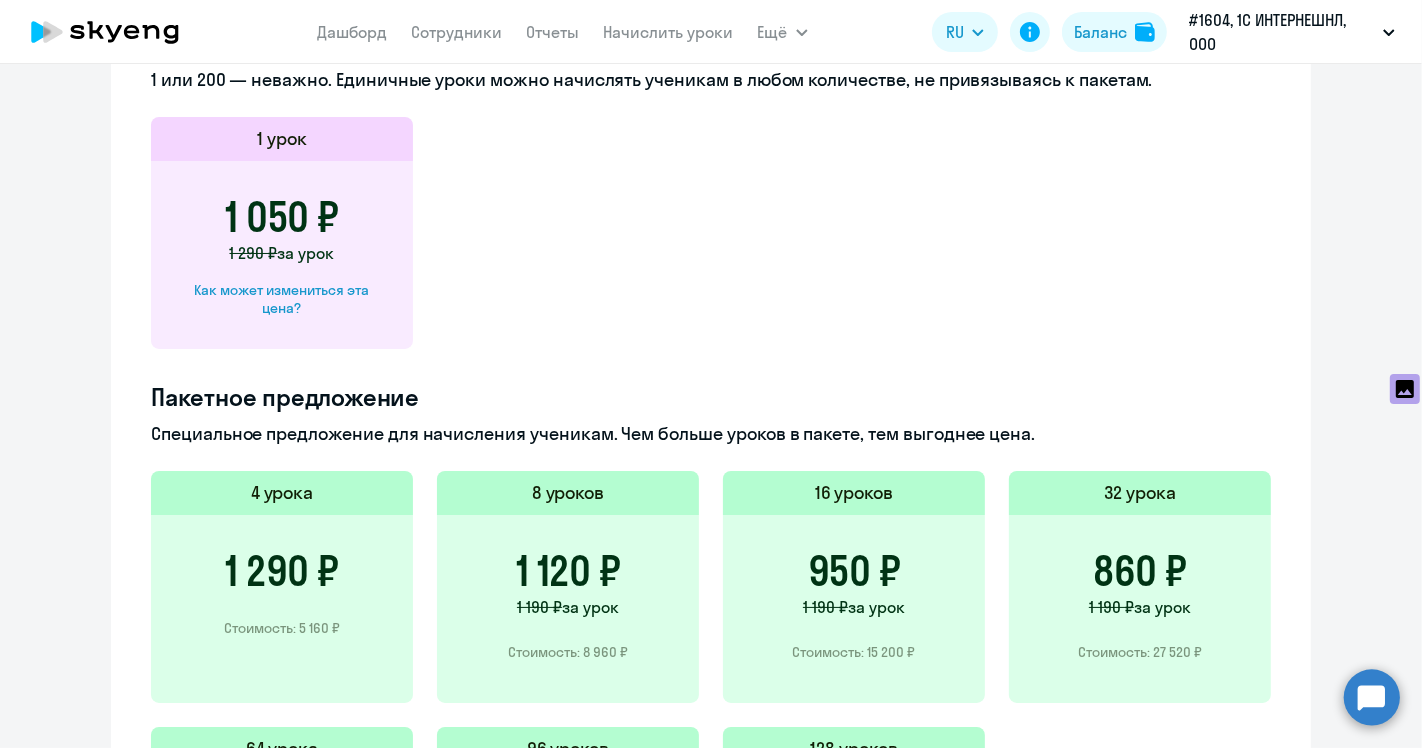 scroll, scrollTop: 960, scrollLeft: 0, axis: vertical 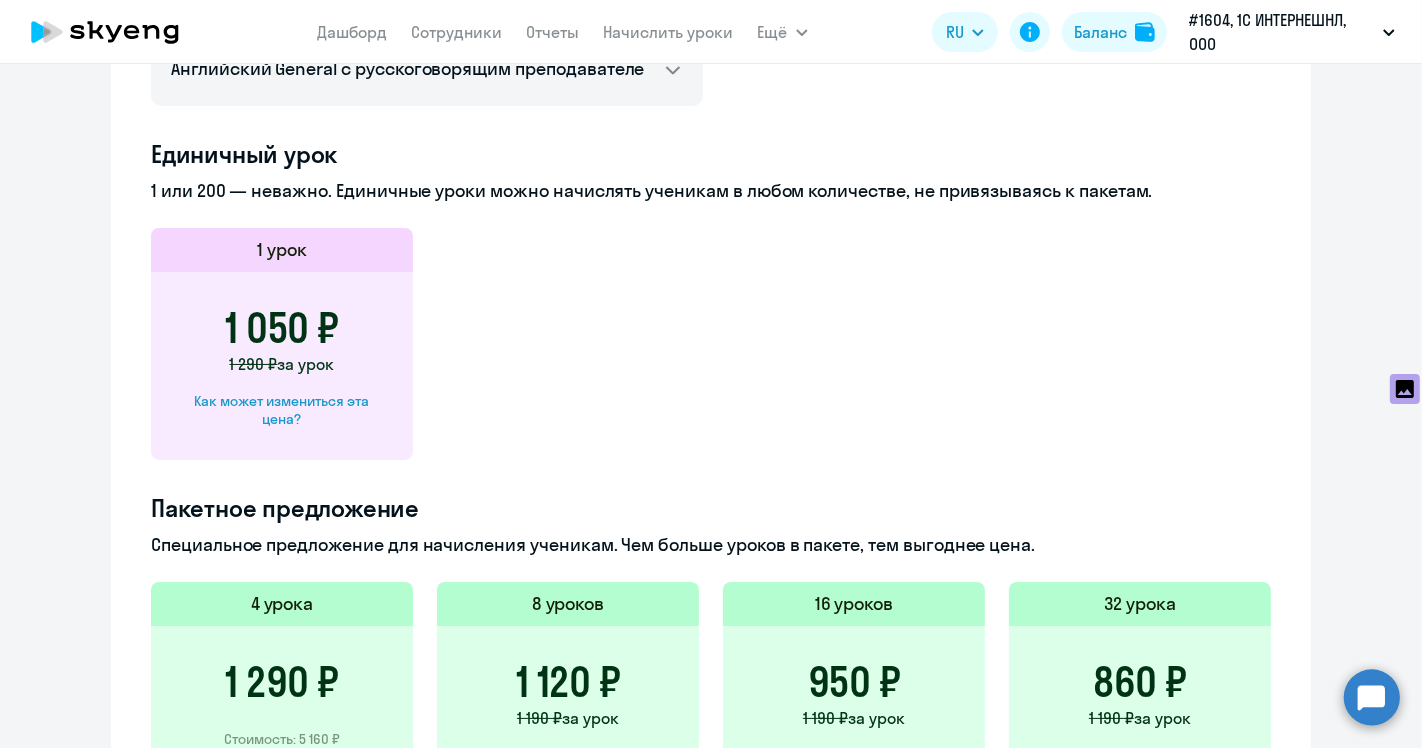 click on "Как может измениться эта цена?" 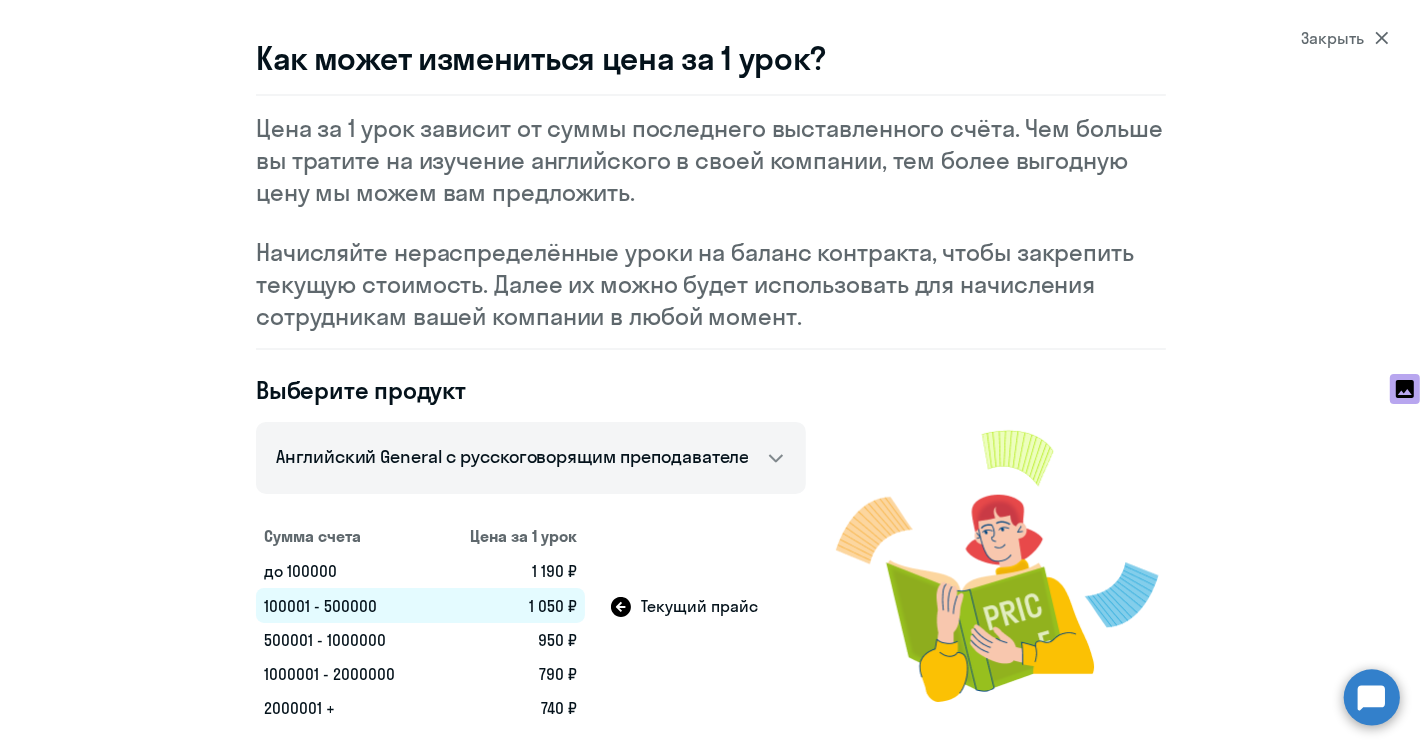 scroll, scrollTop: 0, scrollLeft: 0, axis: both 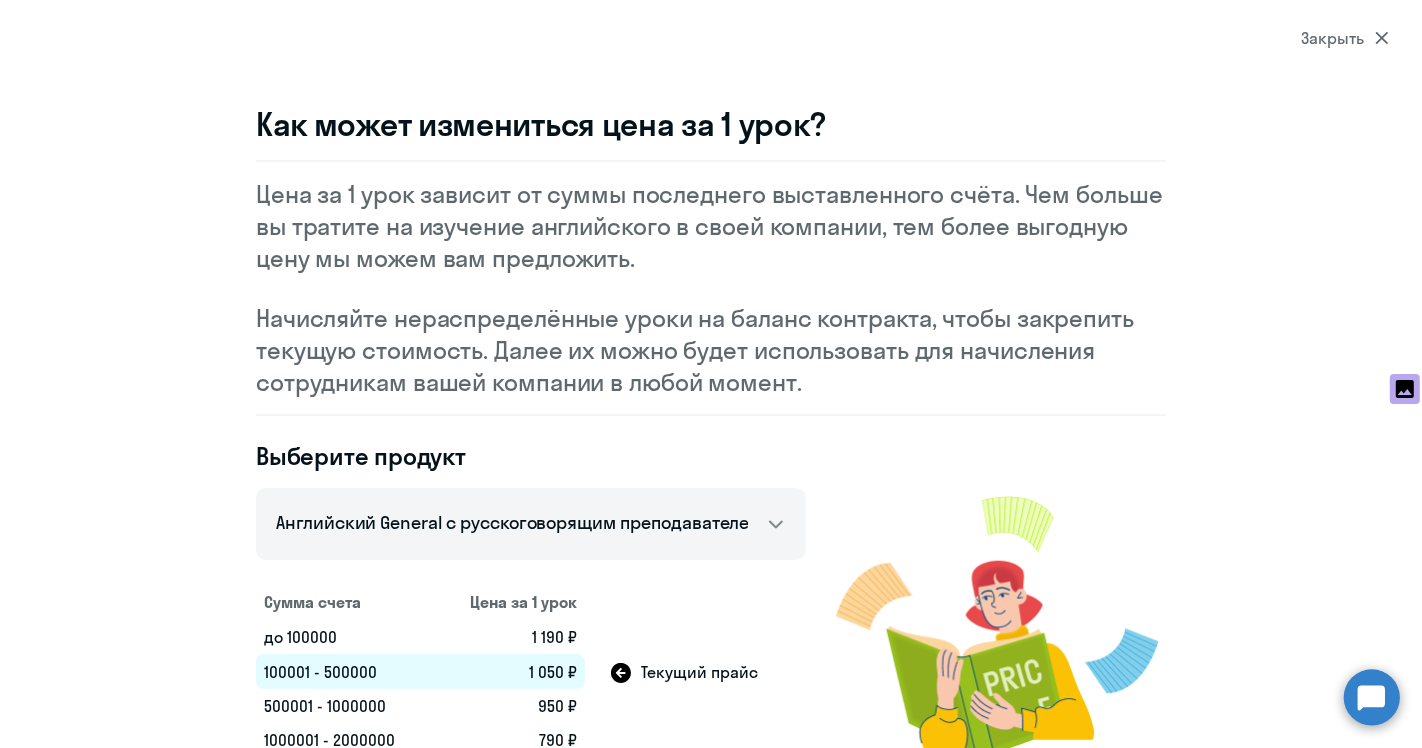 select on "30" 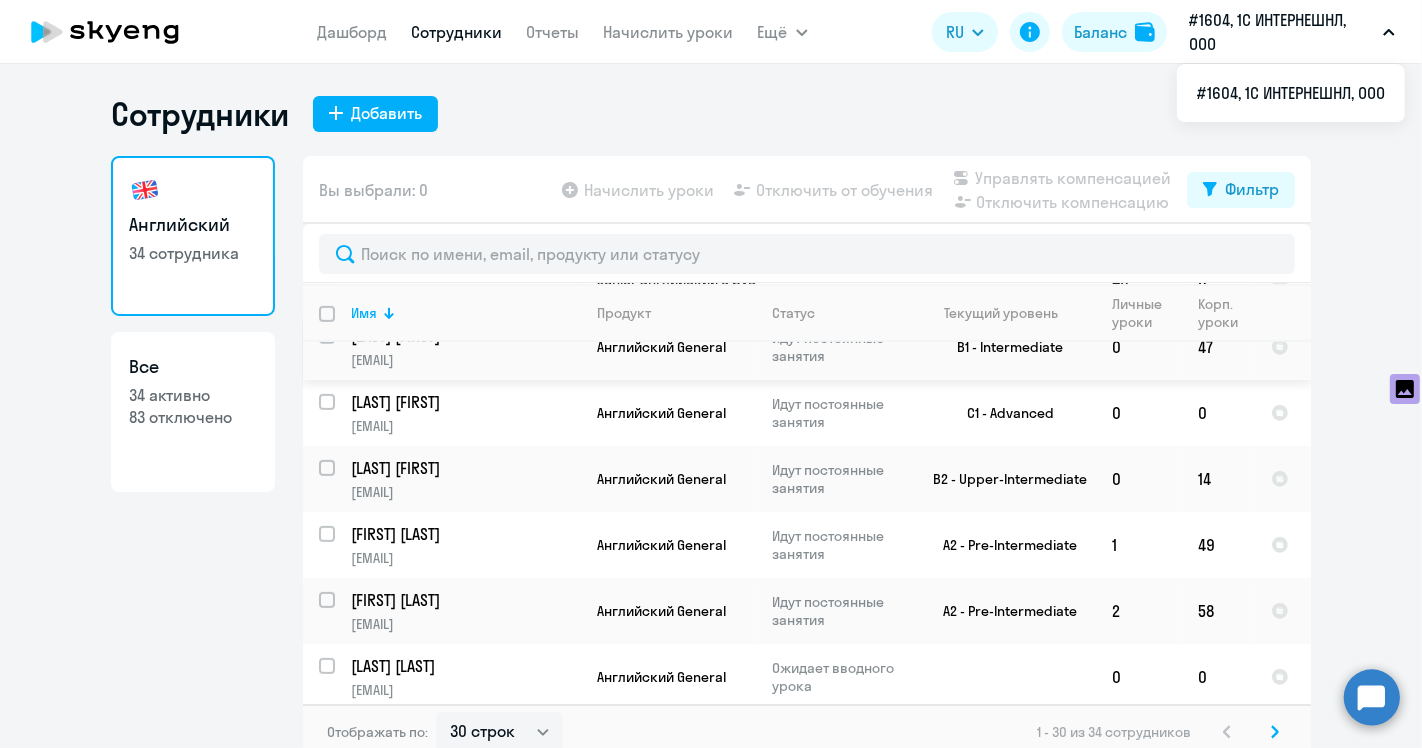 scroll, scrollTop: 1000, scrollLeft: 0, axis: vertical 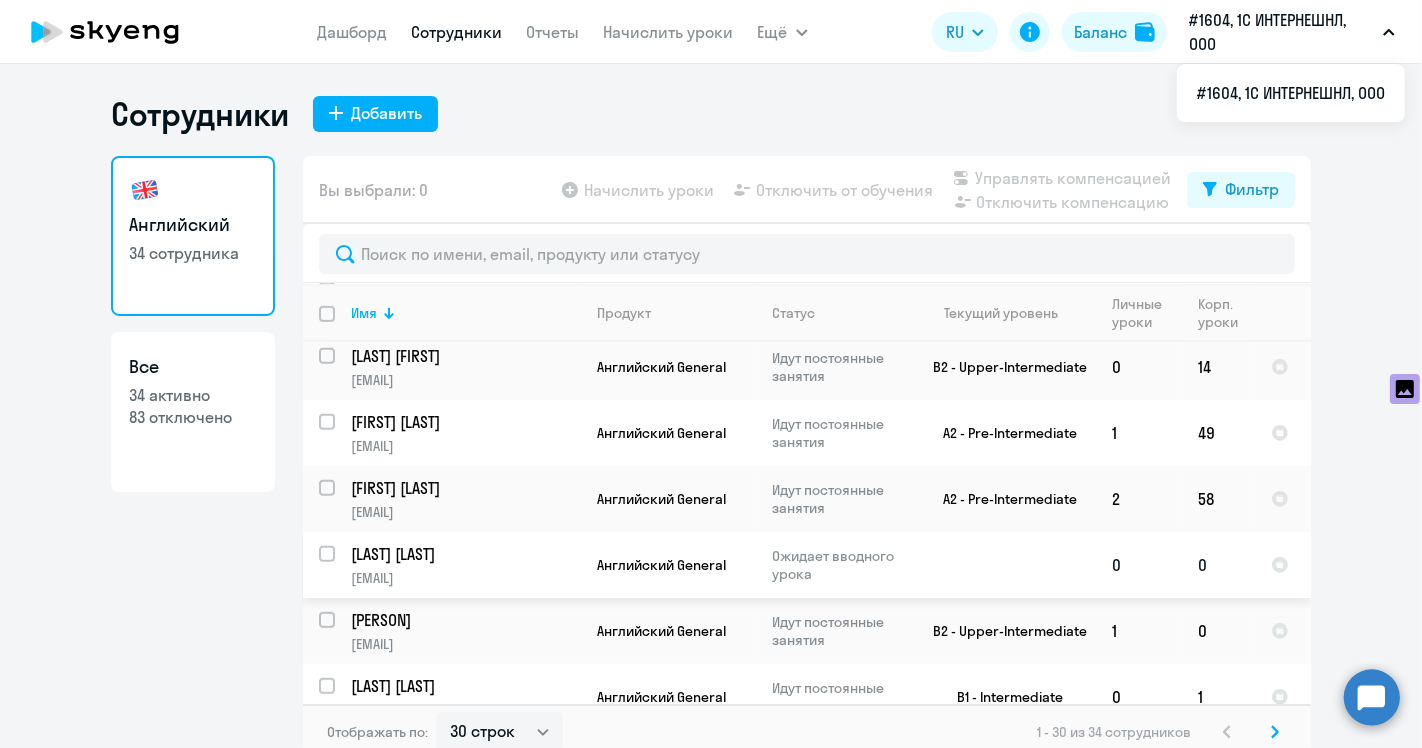 click on "[LAST] [LAST]" 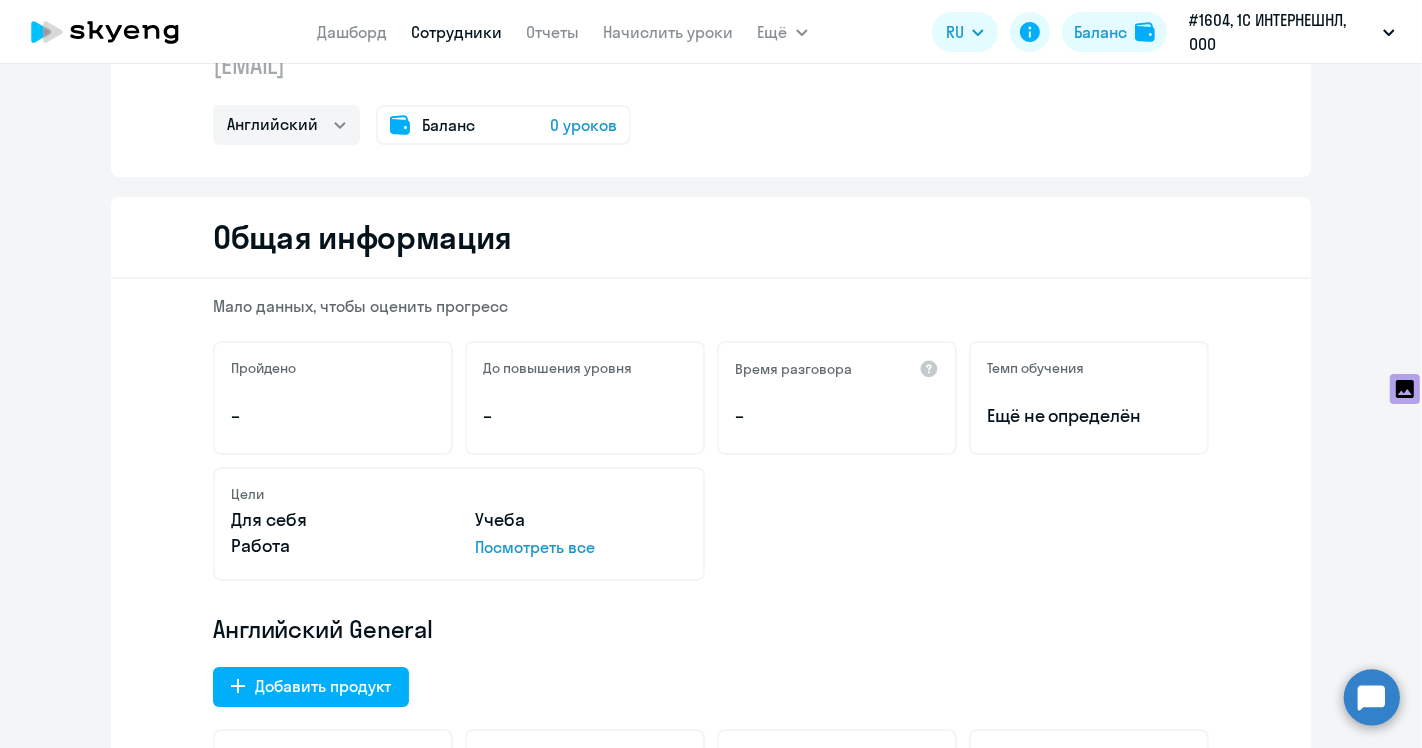 scroll, scrollTop: 0, scrollLeft: 0, axis: both 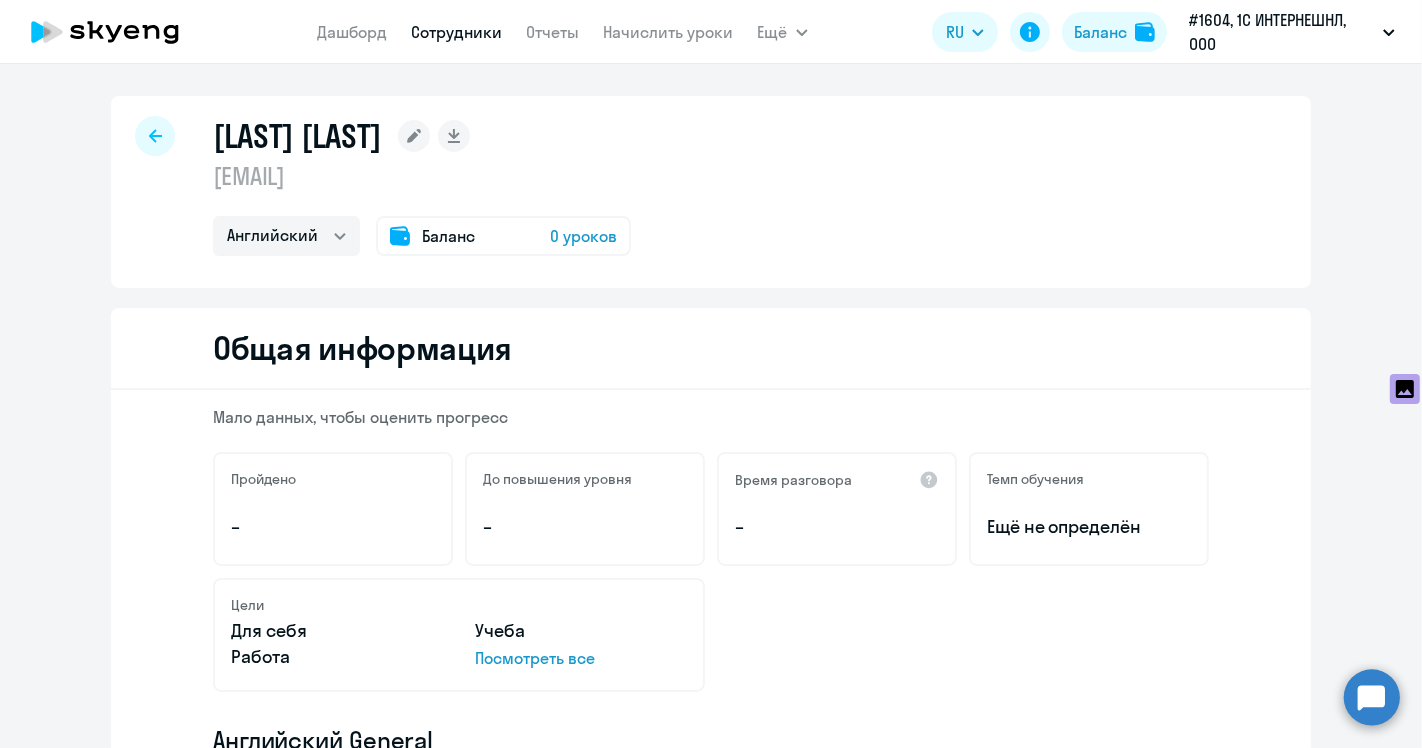 click on "Баланс" 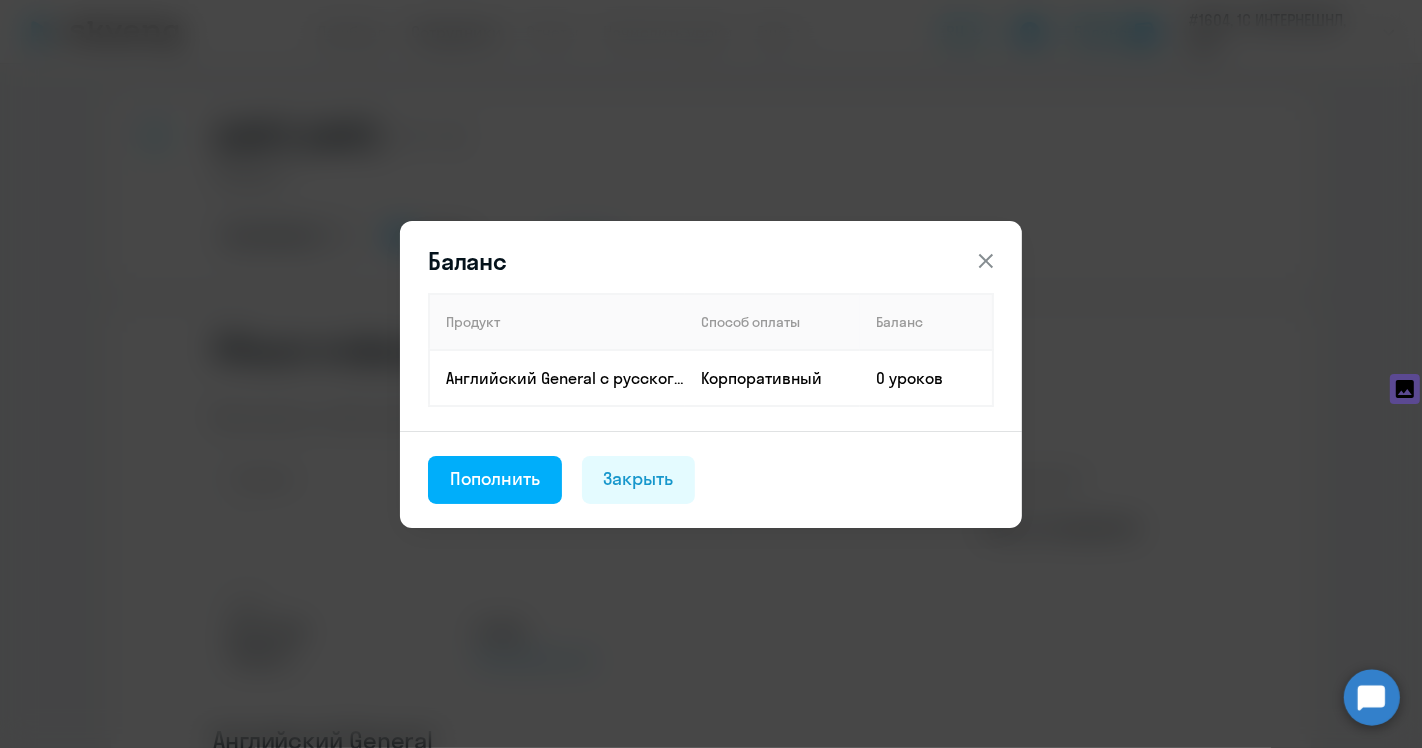 click 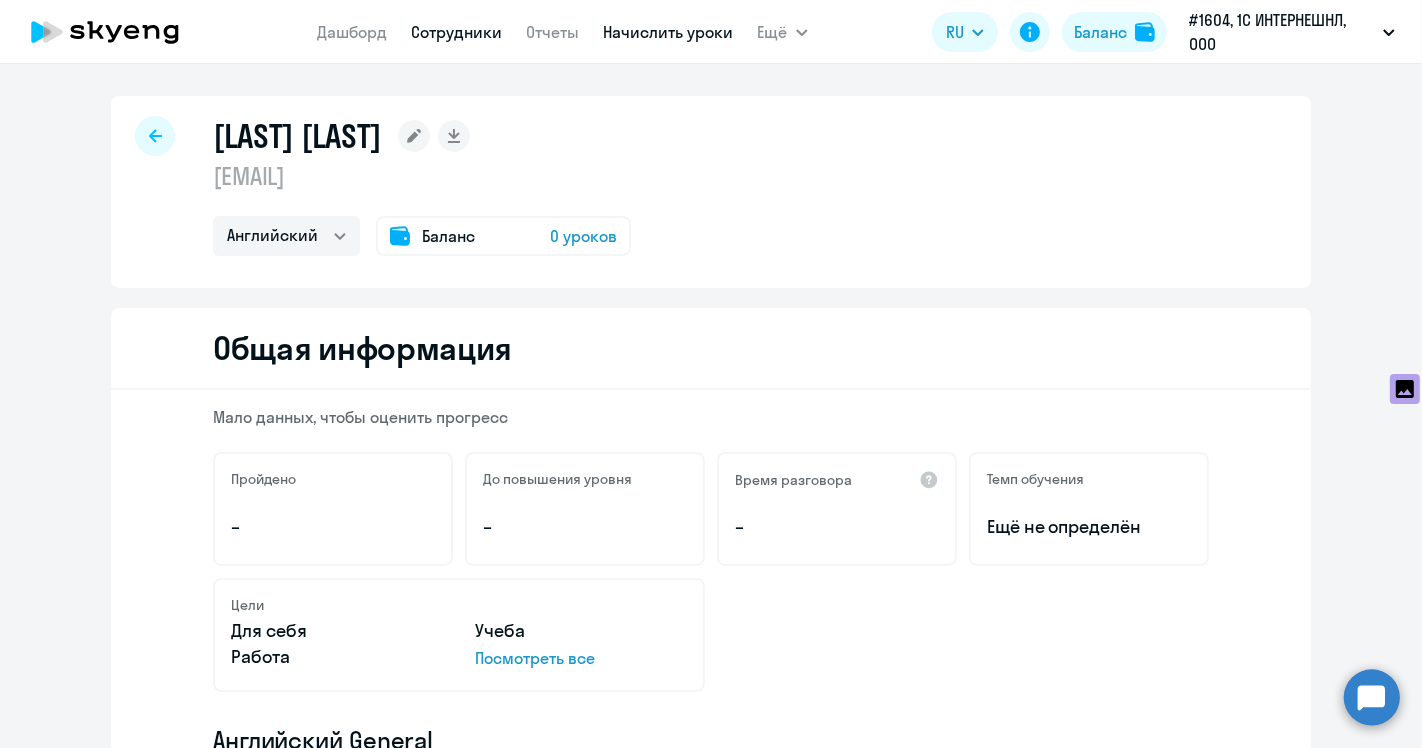 click on "Начислить уроки" at bounding box center (669, 32) 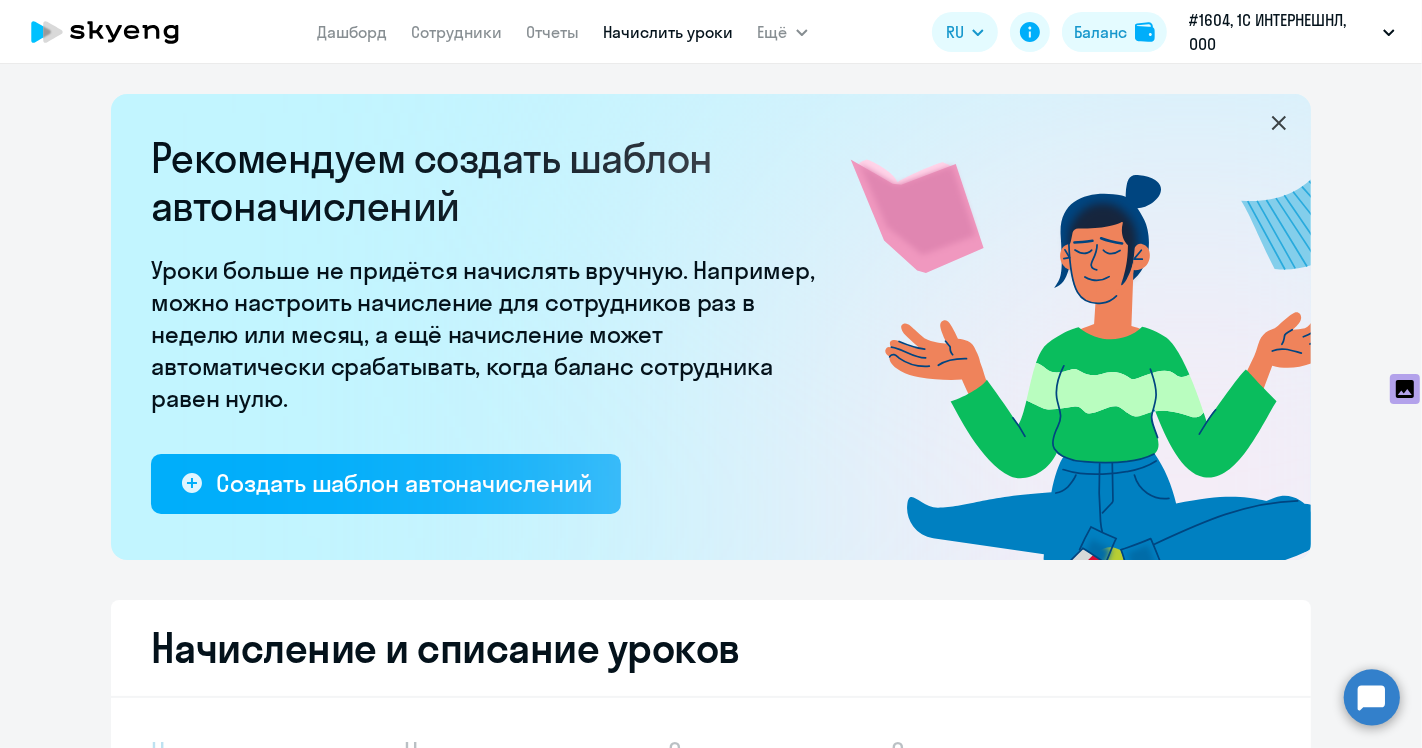 select on "10" 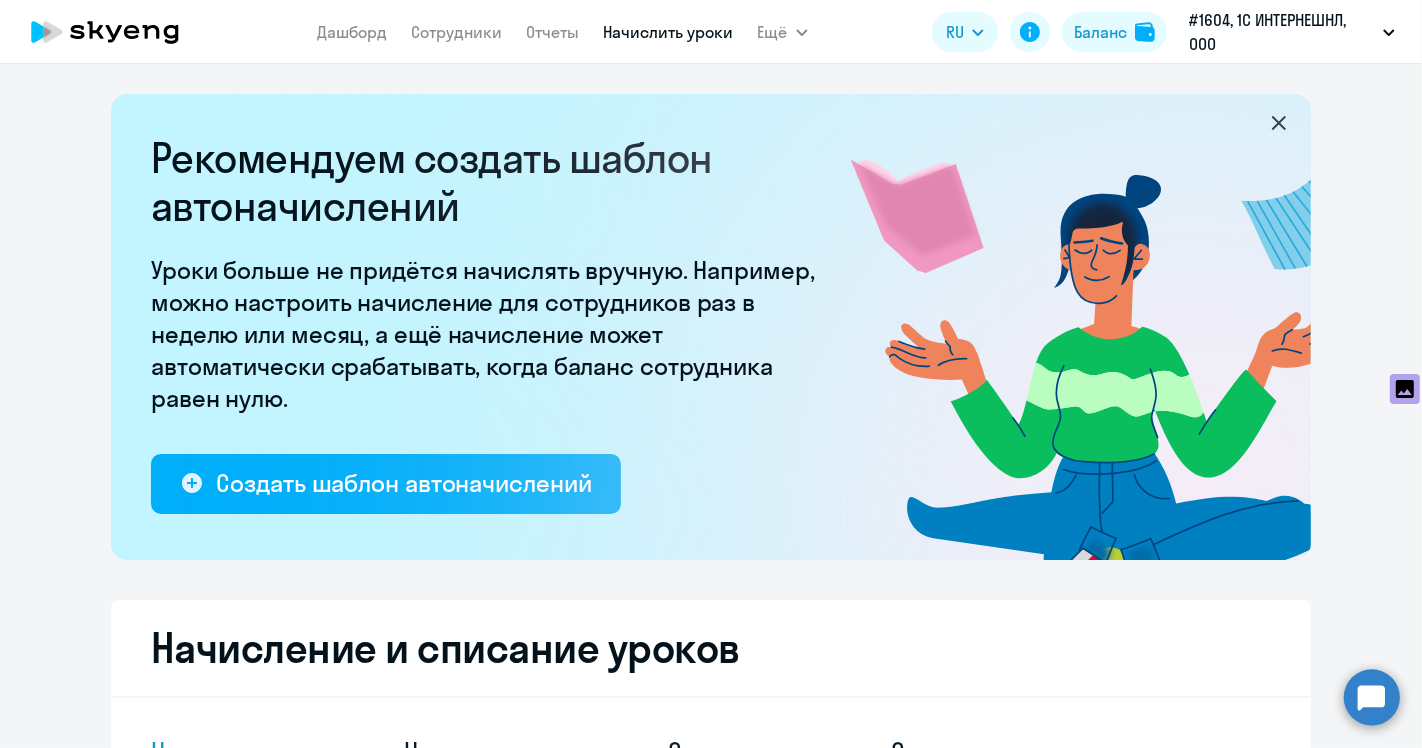 scroll, scrollTop: 444, scrollLeft: 0, axis: vertical 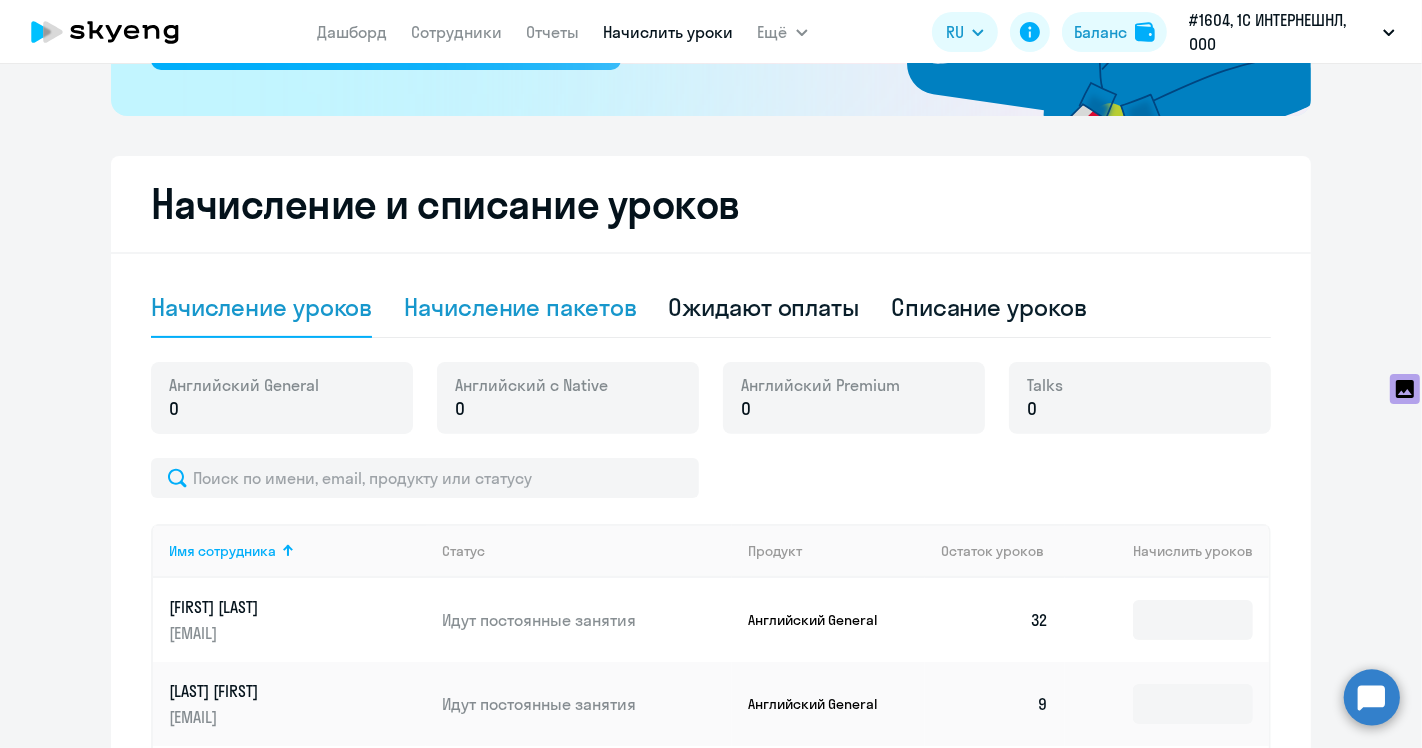 click on "Начисление пакетов" 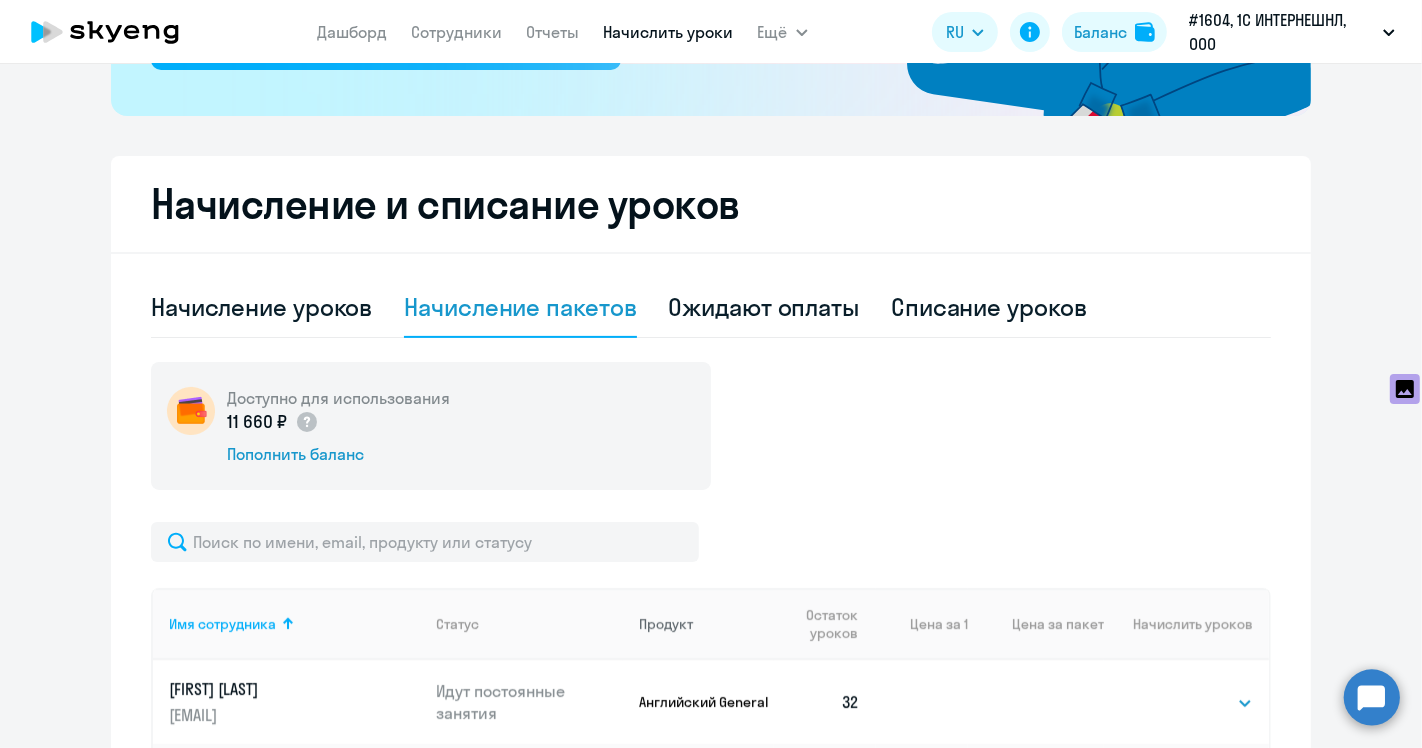 scroll, scrollTop: 777, scrollLeft: 0, axis: vertical 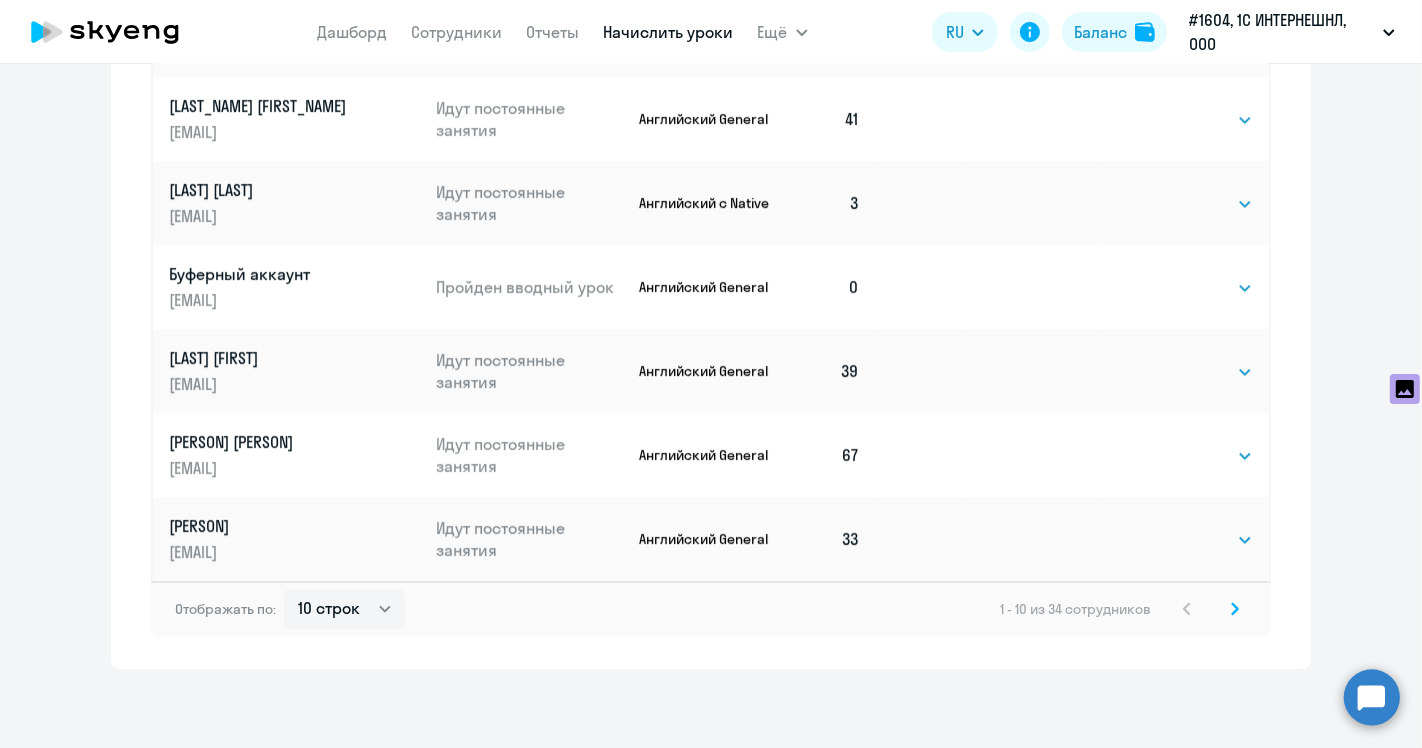 click 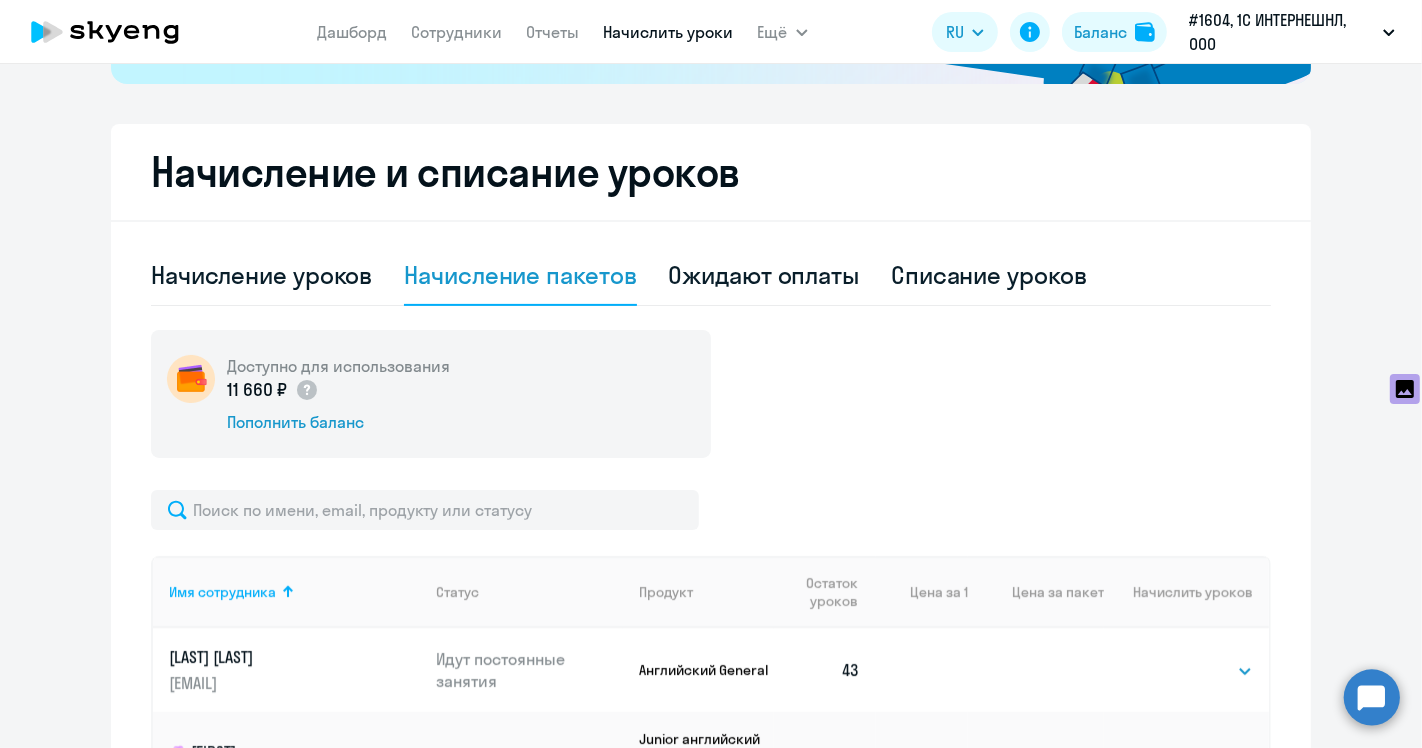 scroll, scrollTop: 809, scrollLeft: 0, axis: vertical 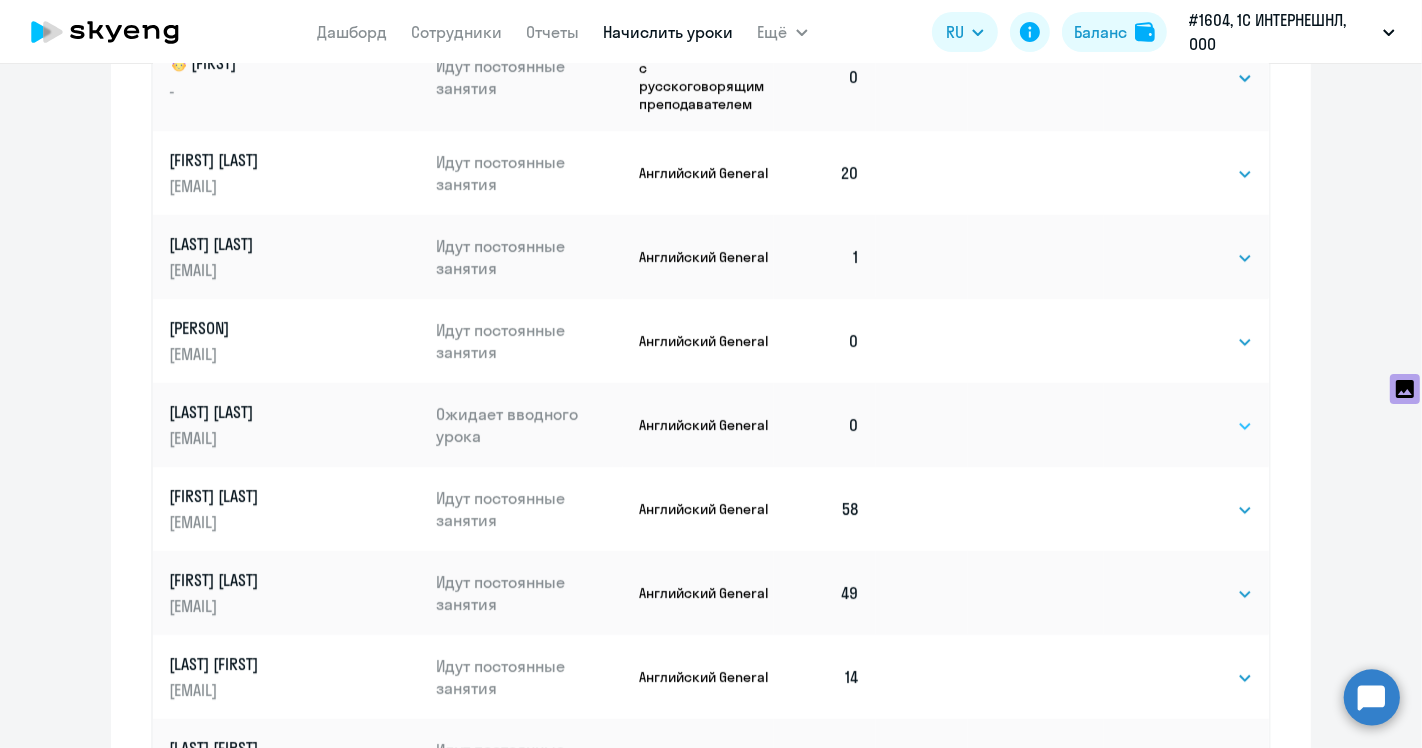 click on "Выбрать   4   8   16   32   64   96   128" 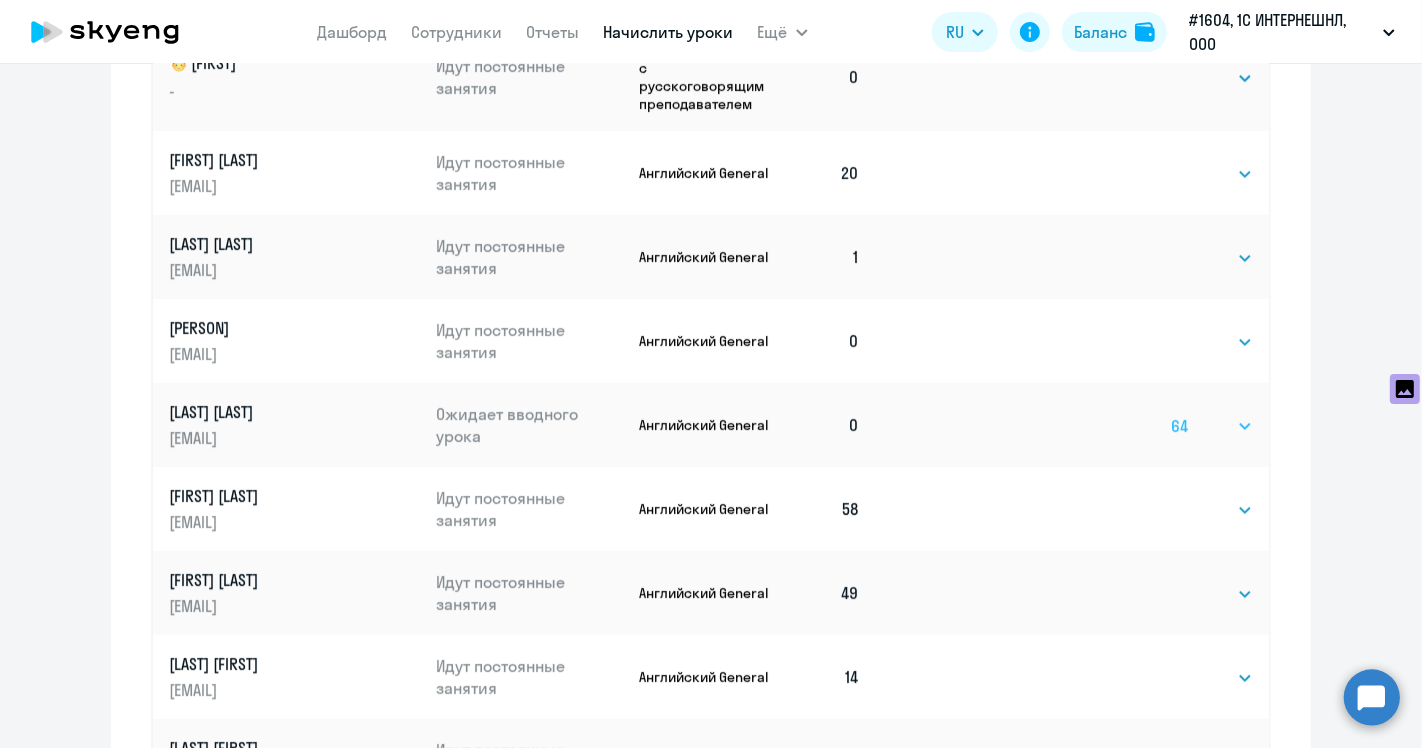click on "Выбрать   4   8   16   32   64   96   128" 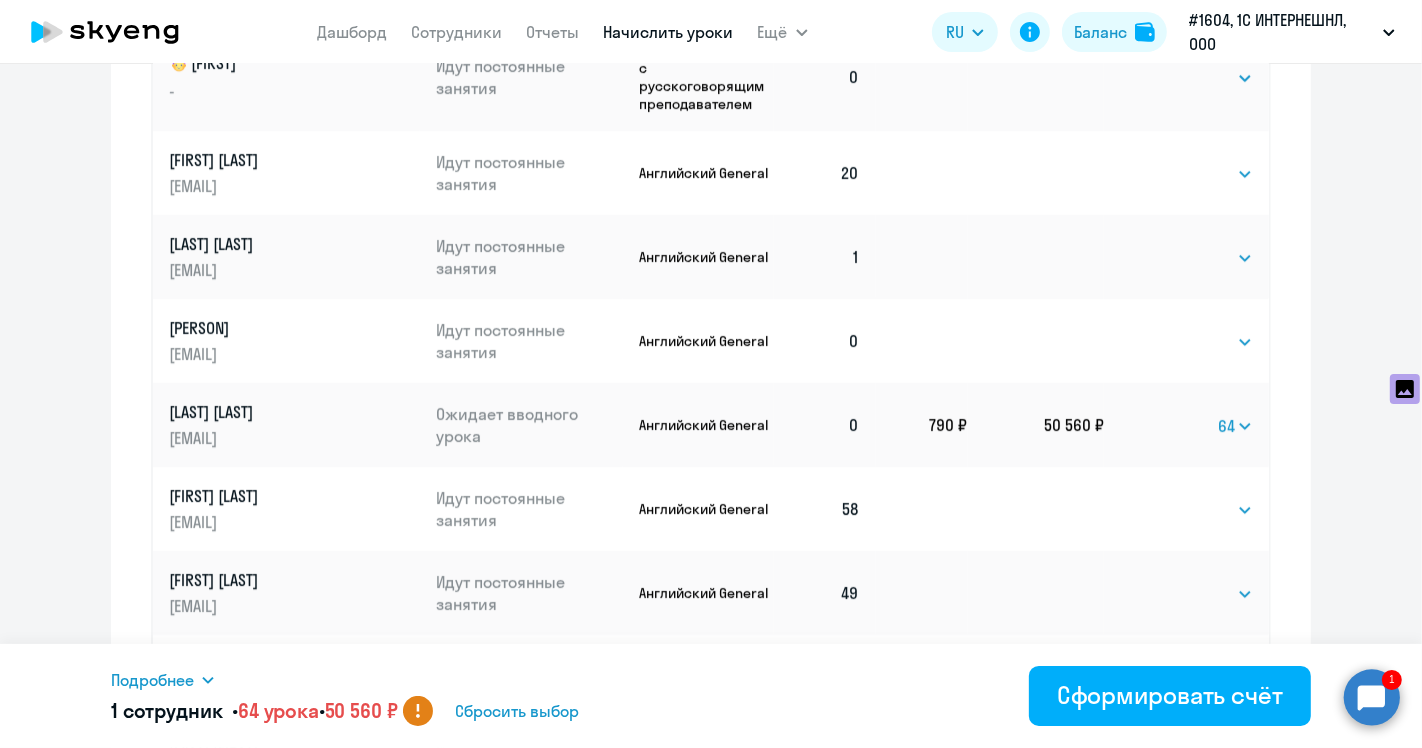 click 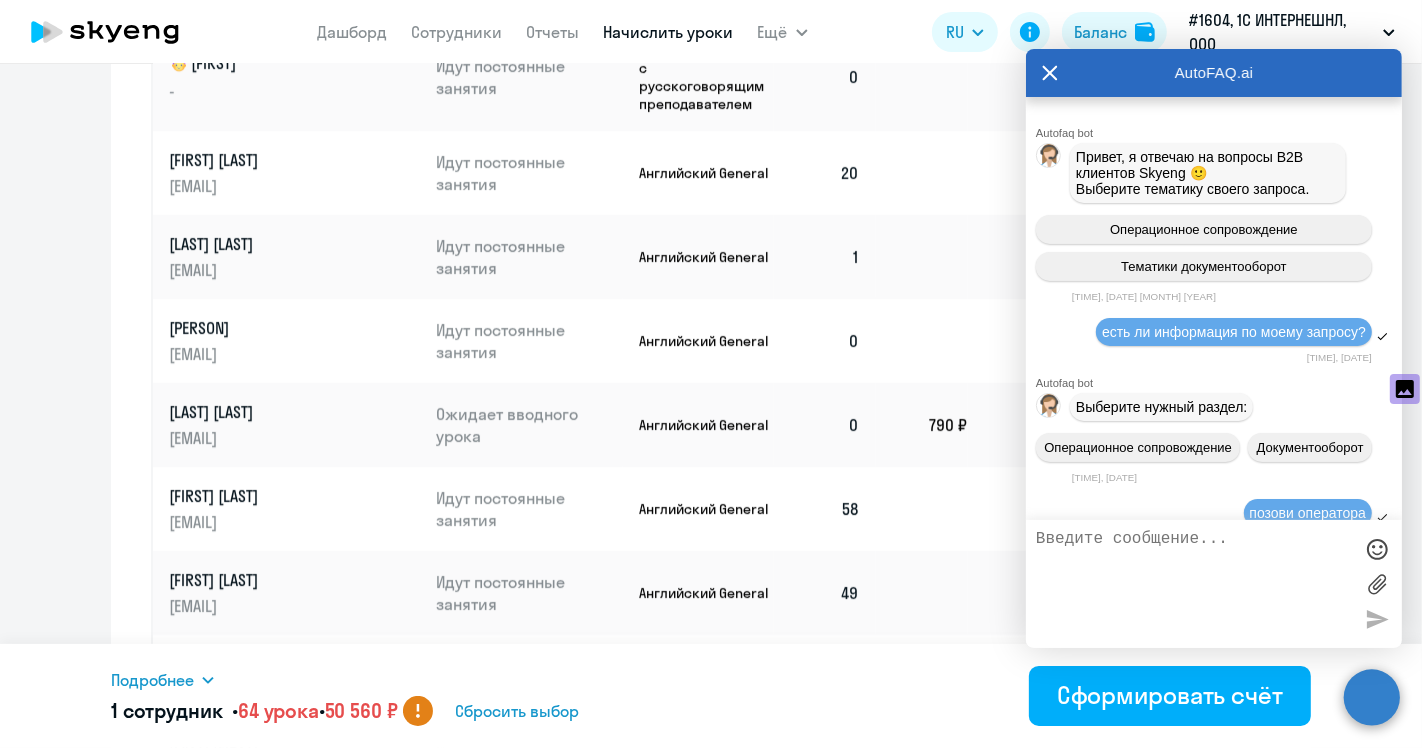 scroll, scrollTop: 0, scrollLeft: 0, axis: both 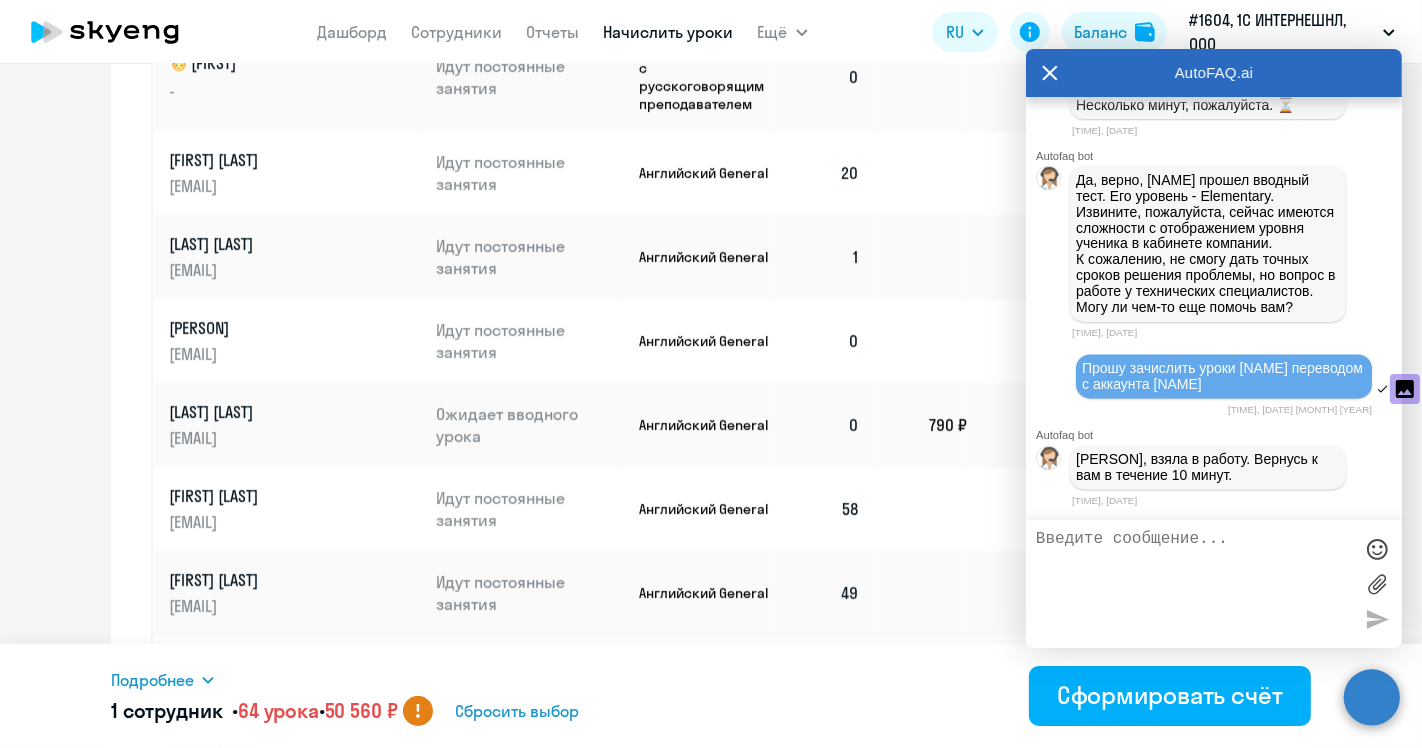 click 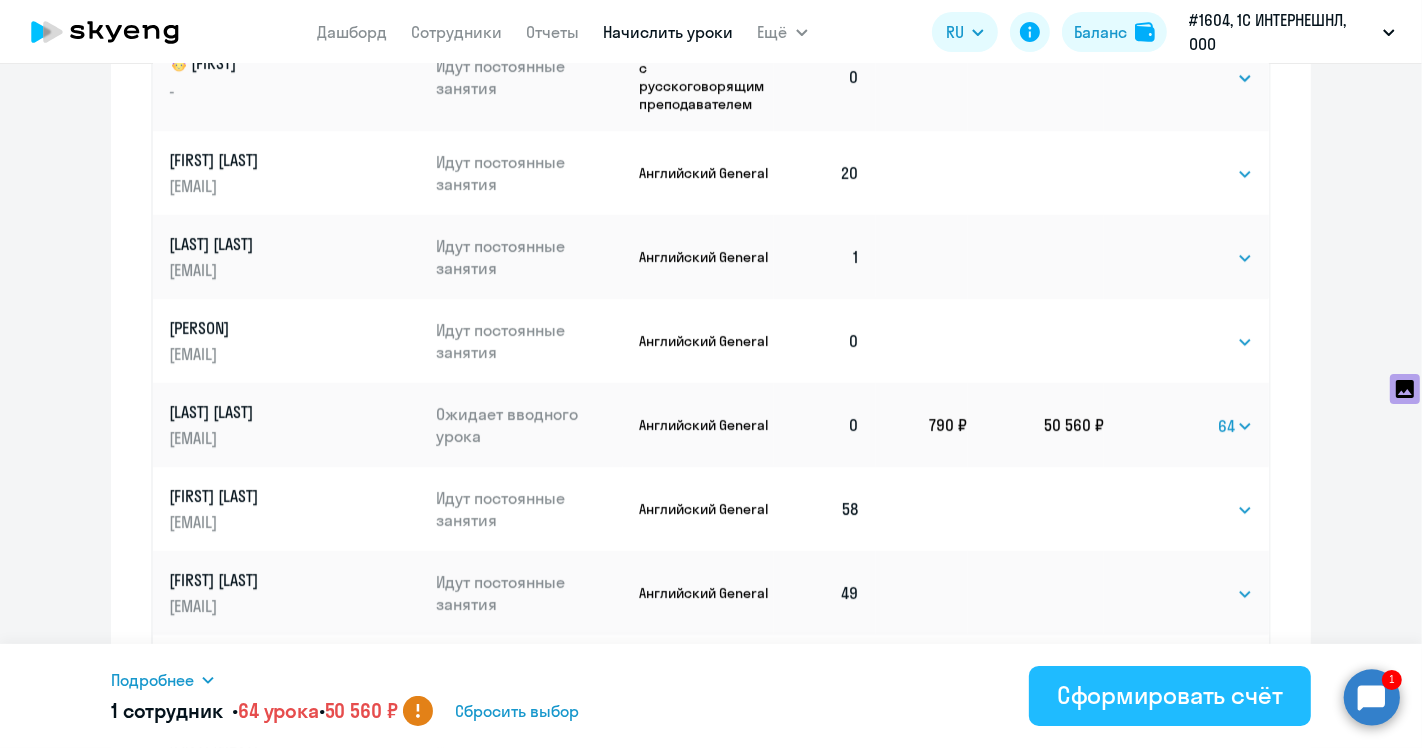 click on "Сформировать счёт" at bounding box center (1170, 695) 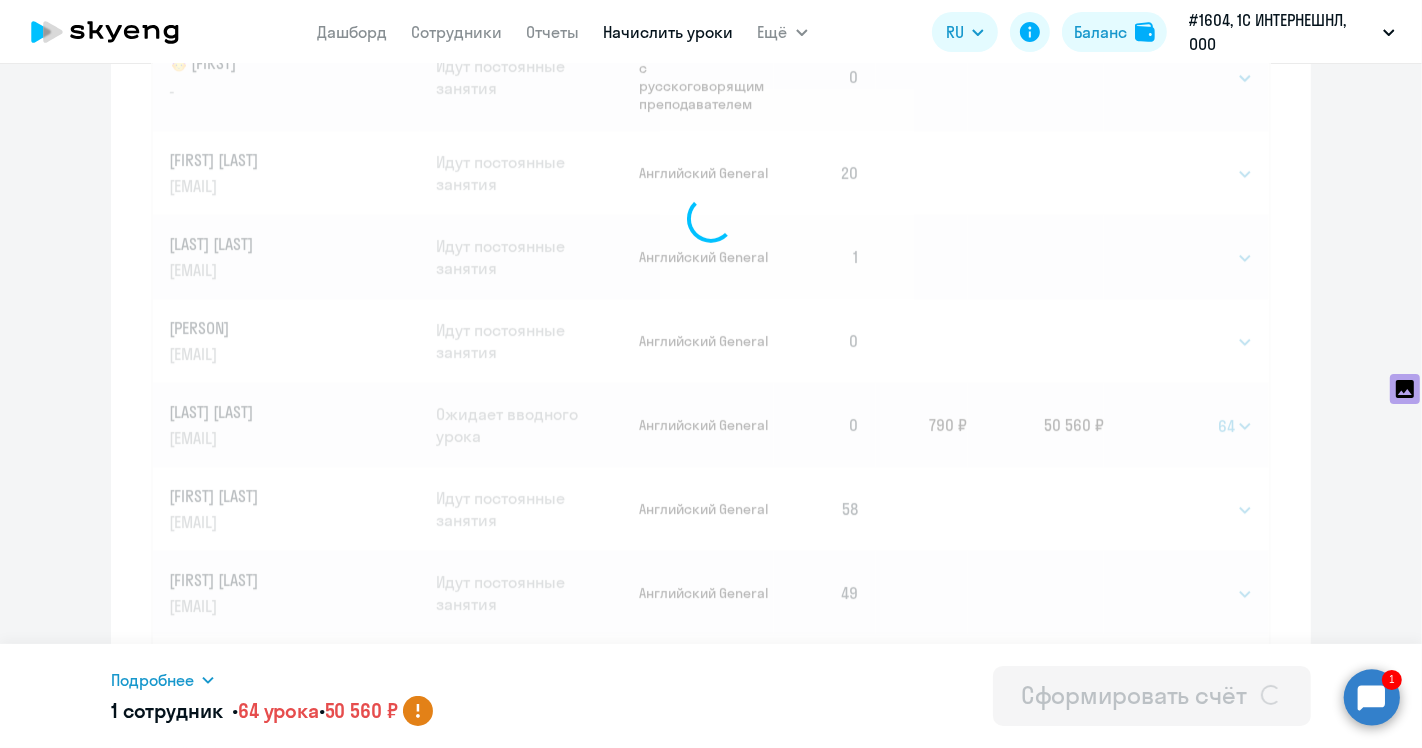 select 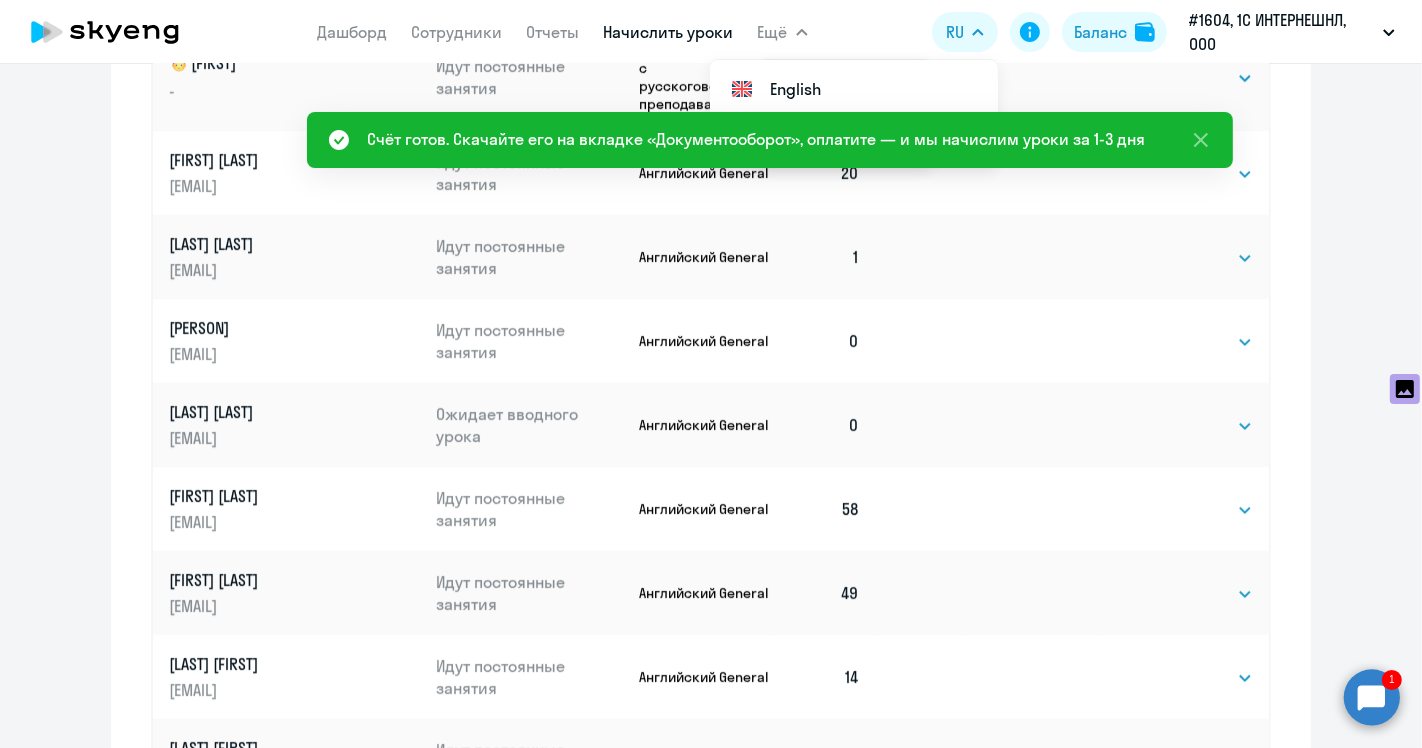 click on "Ещё" at bounding box center (773, 32) 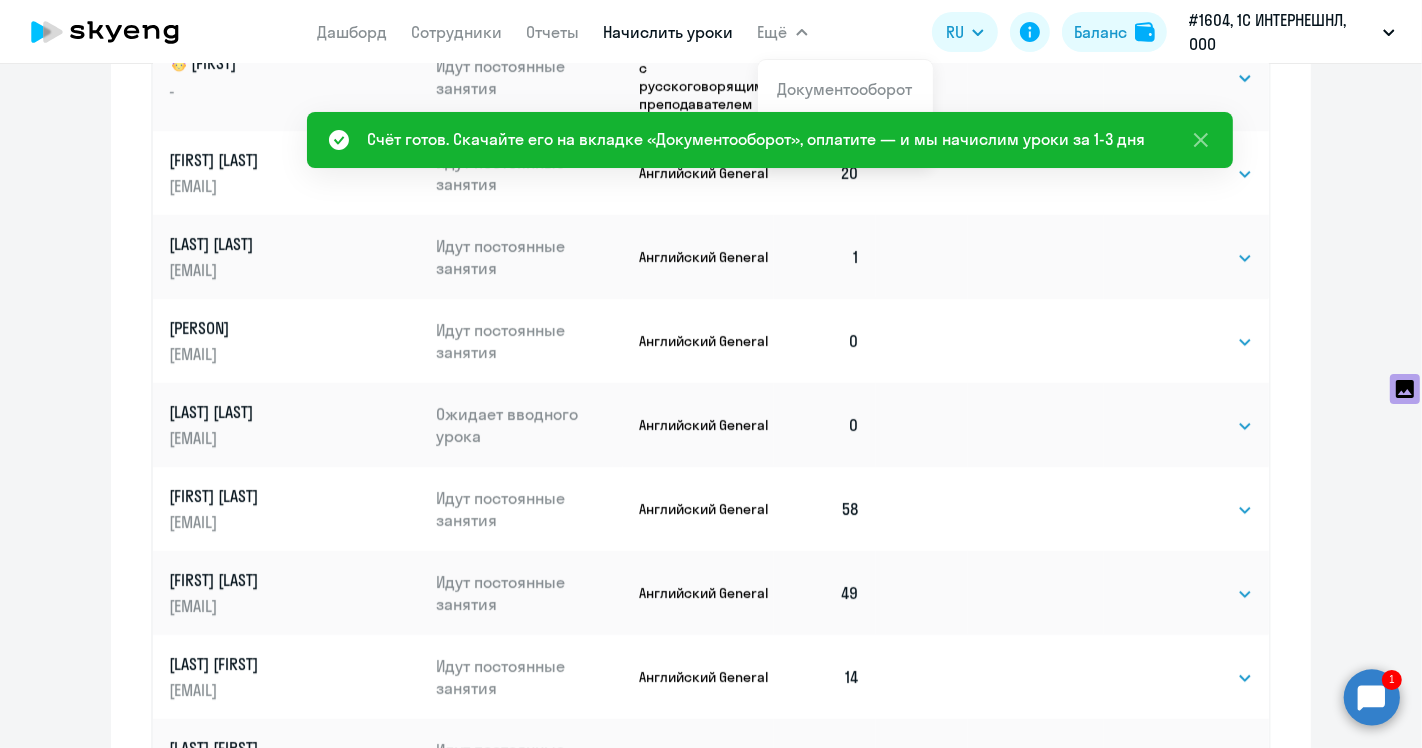 click on "Ещё" at bounding box center (783, 32) 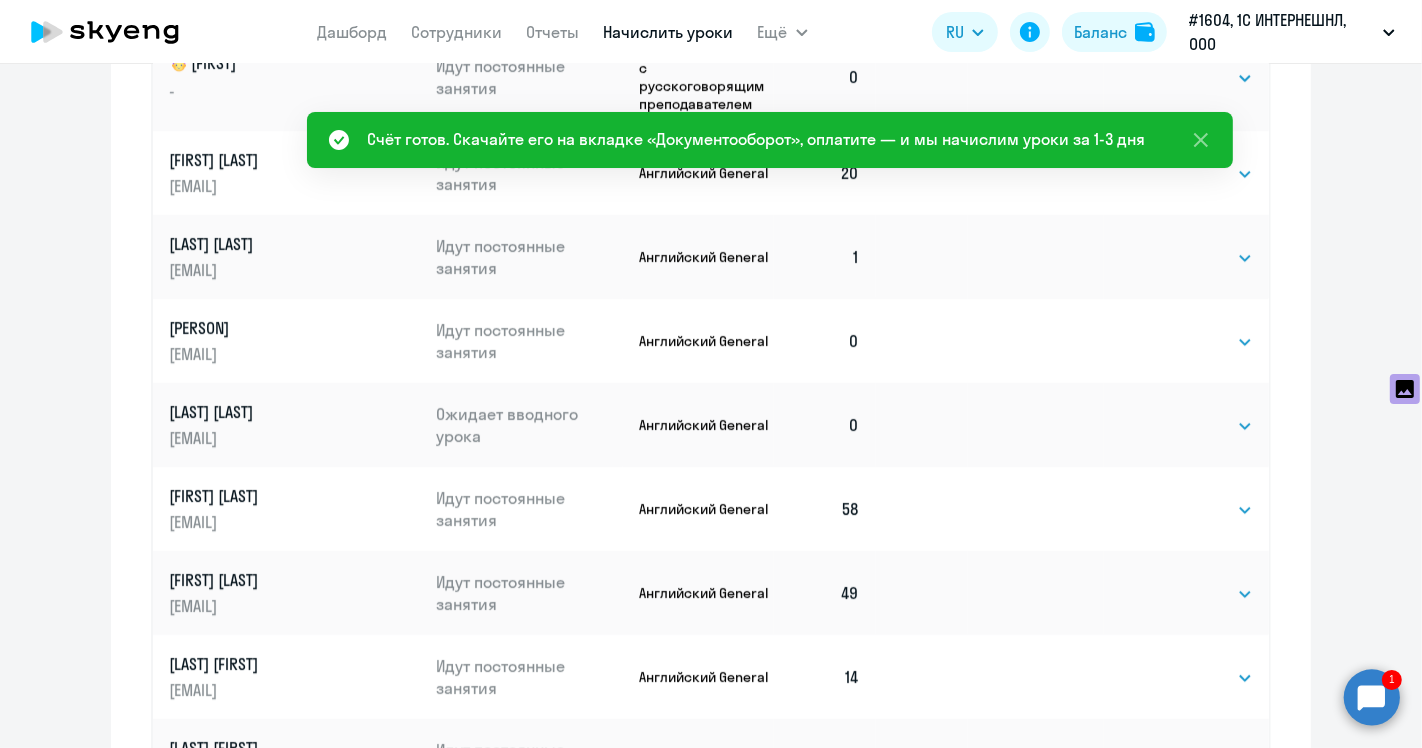 click 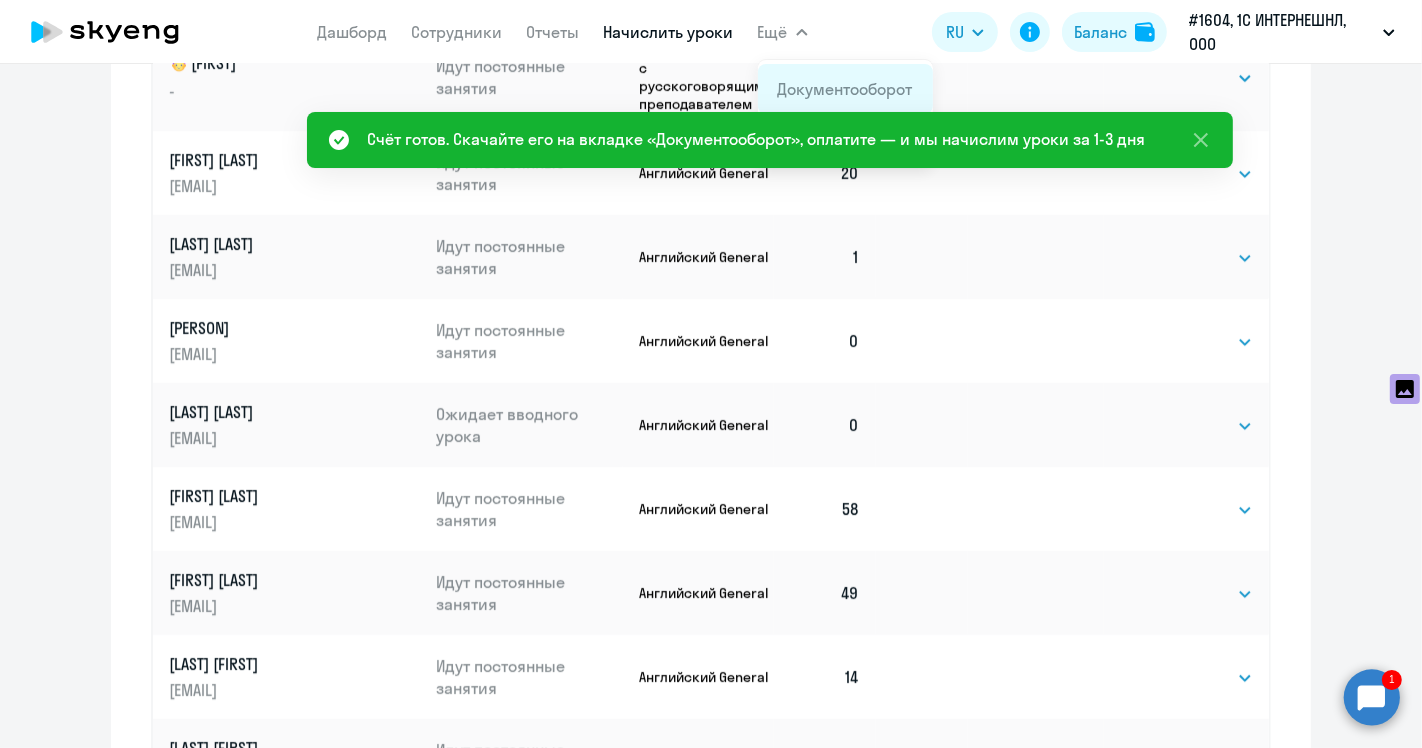 click on "Документооборот" at bounding box center [845, 89] 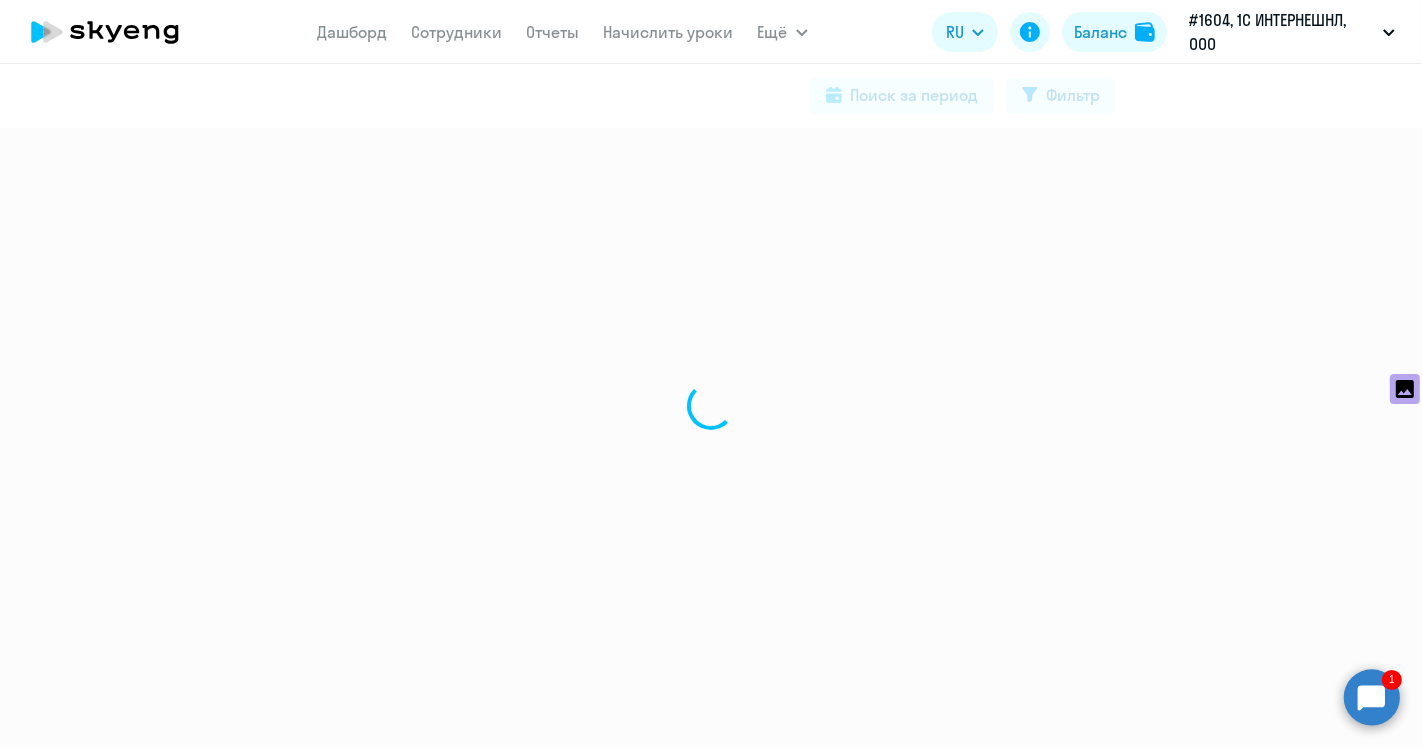 scroll, scrollTop: 0, scrollLeft: 0, axis: both 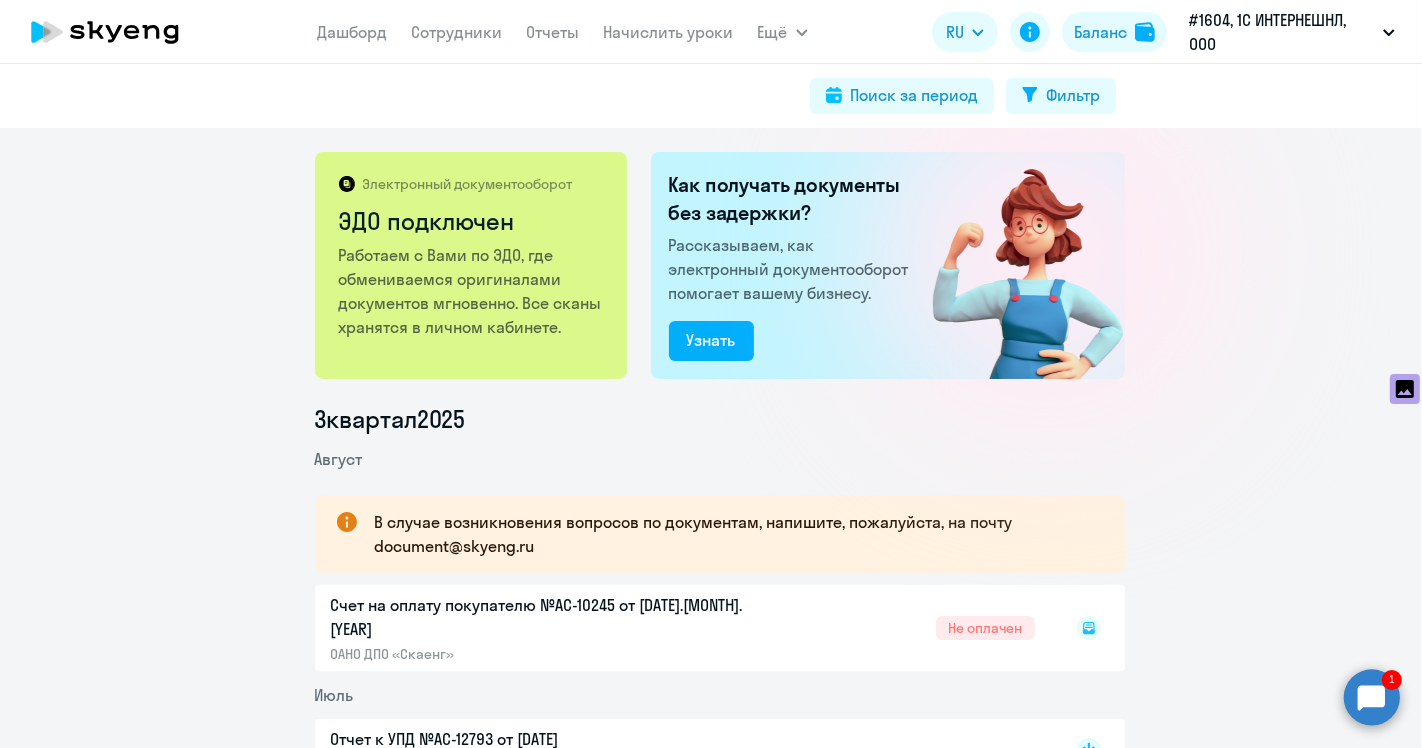 click on "Счет на оплату покупателю №AC-10245 от [DATE]  ОАНО ДПО «Скаенг»  Не оплачен" 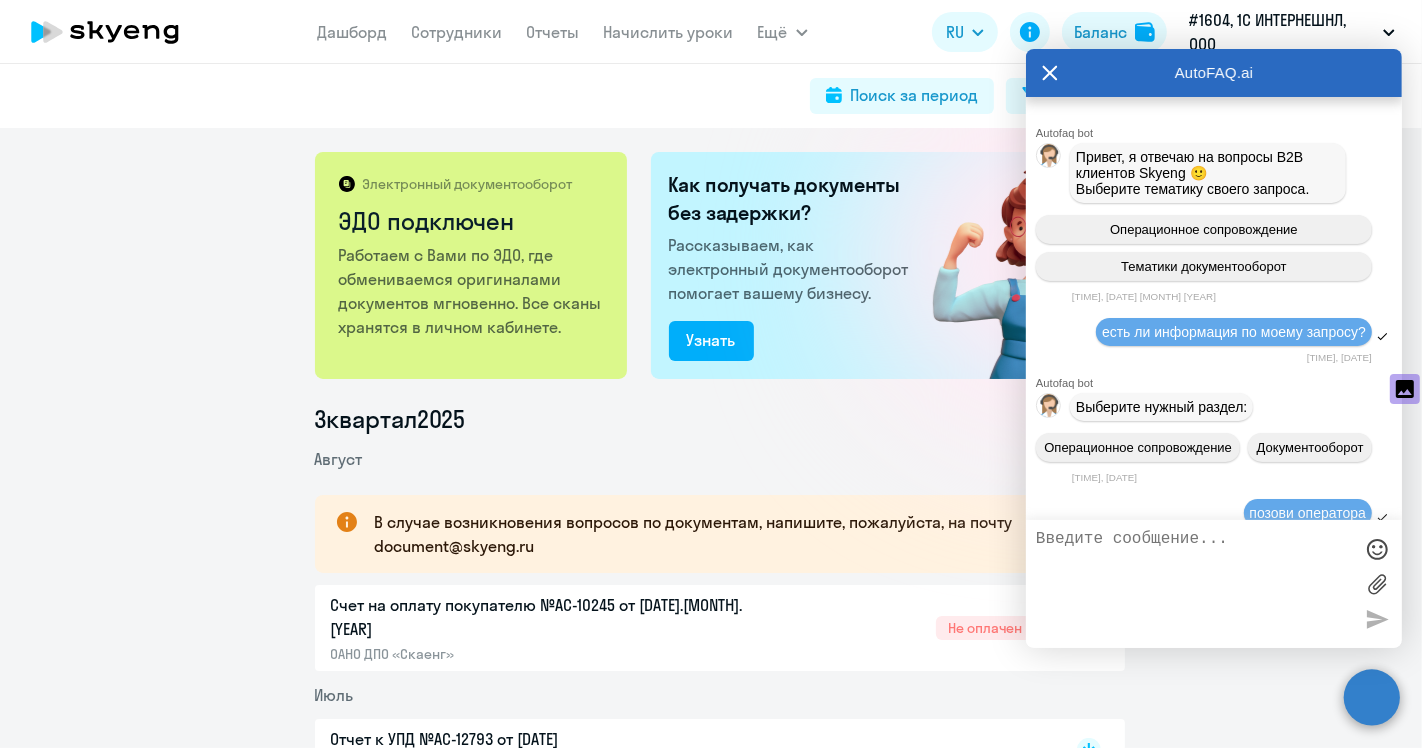 scroll, scrollTop: 0, scrollLeft: 0, axis: both 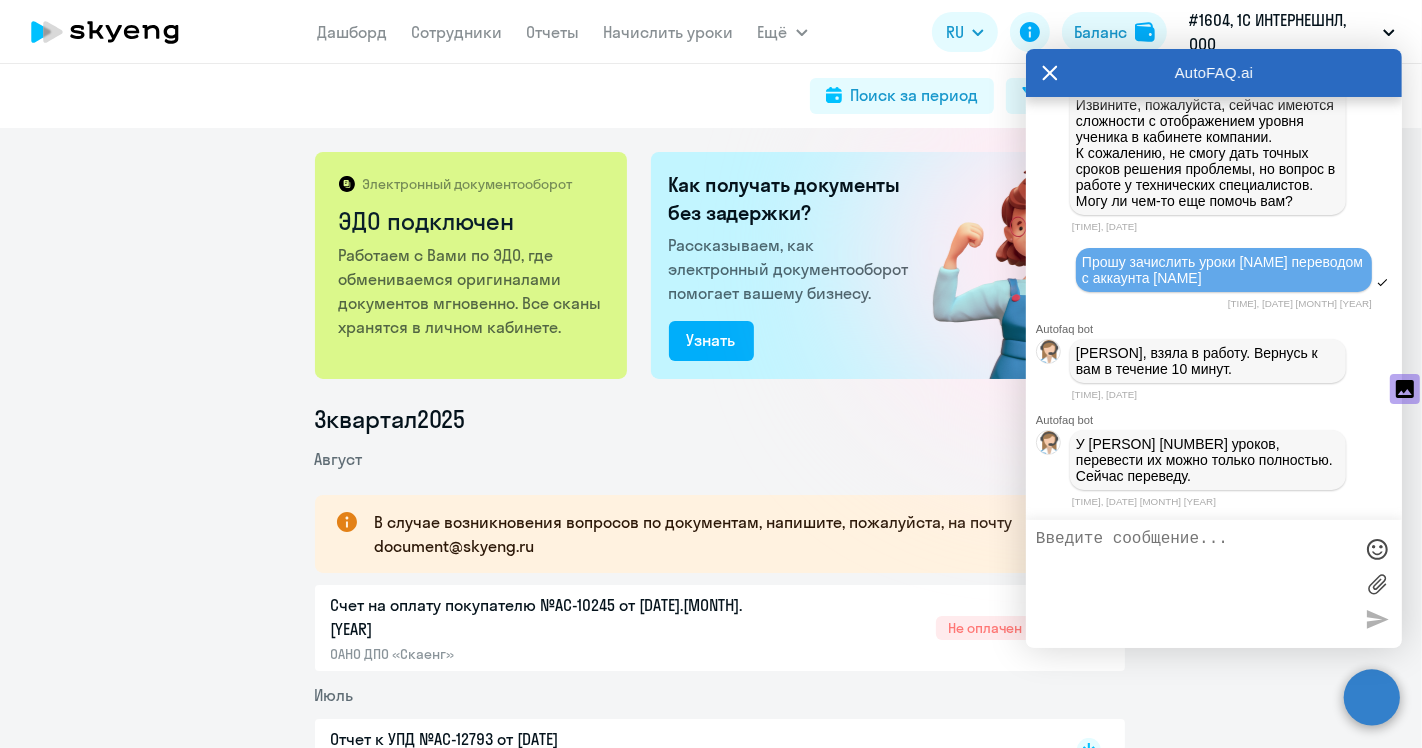 click at bounding box center (1194, 584) 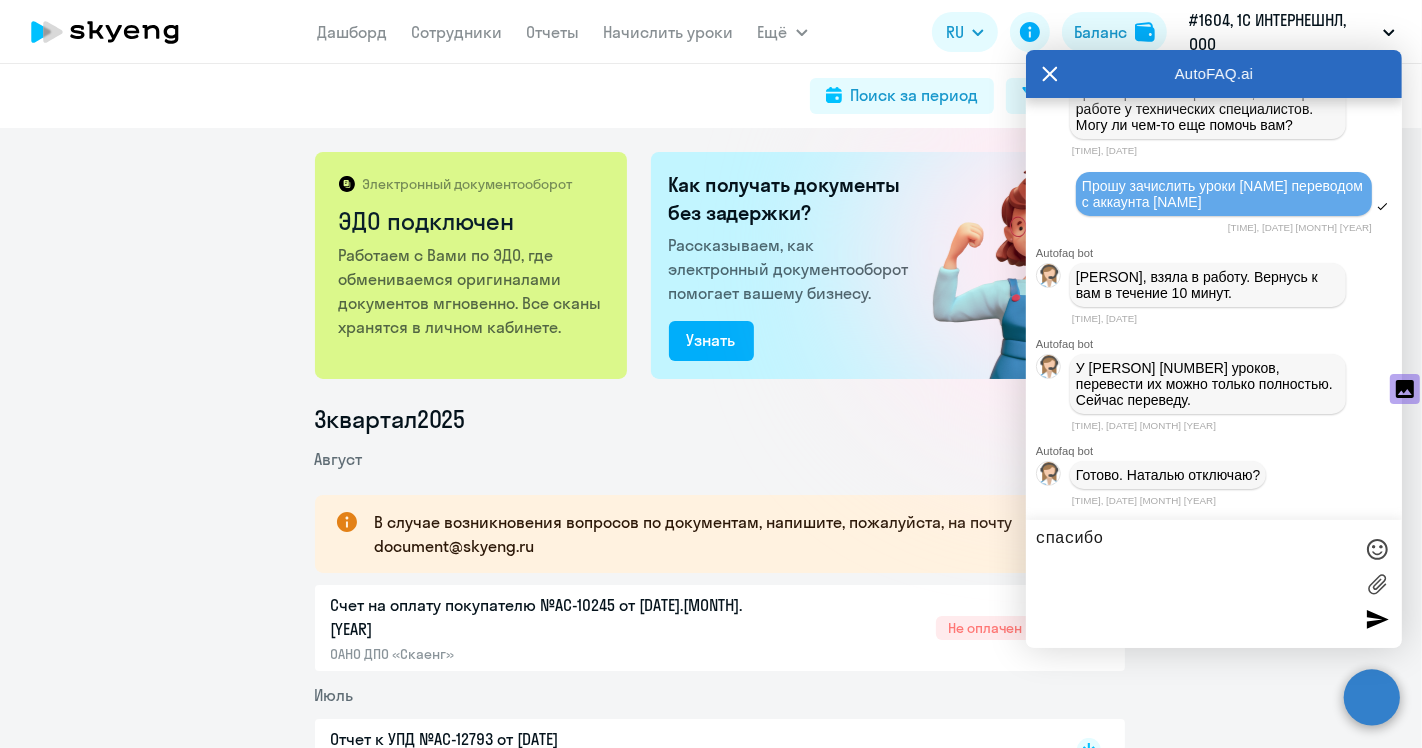 scroll, scrollTop: 65882, scrollLeft: 0, axis: vertical 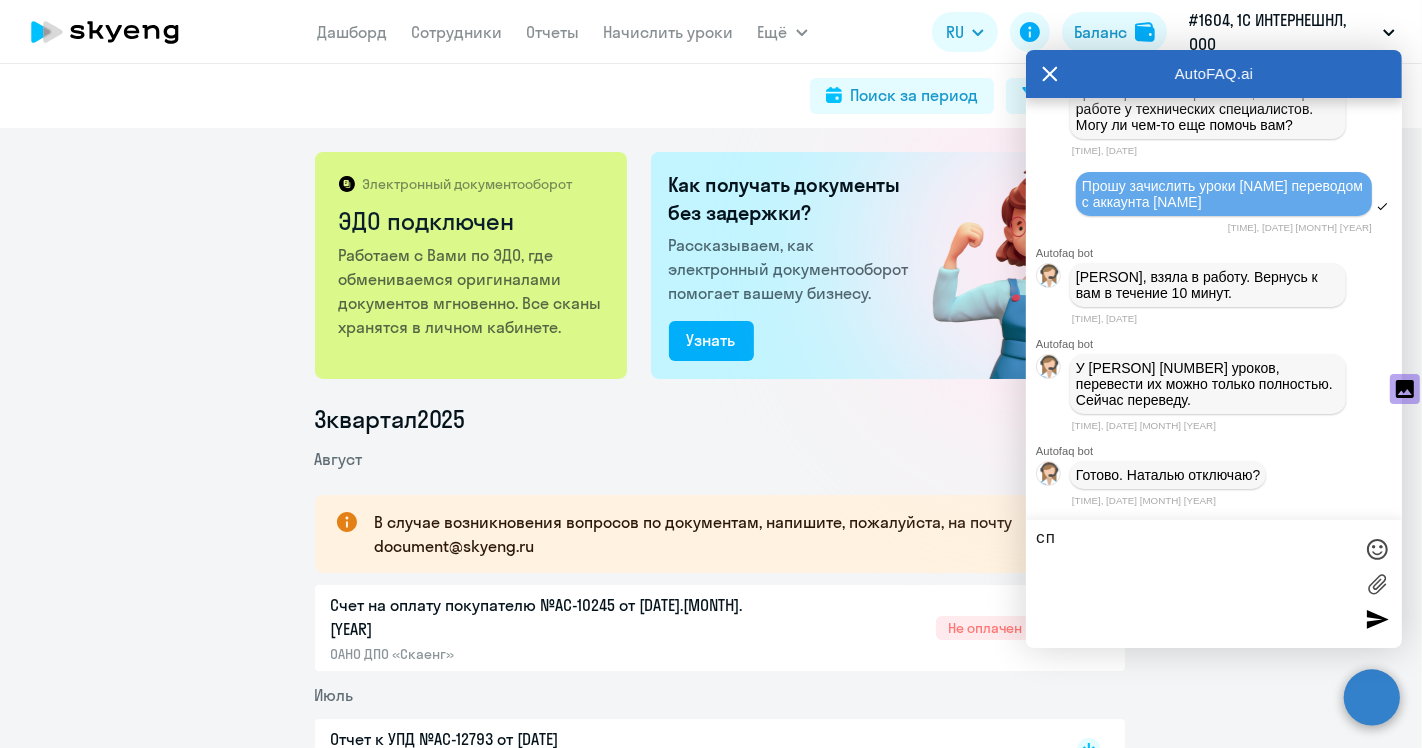 type on "с" 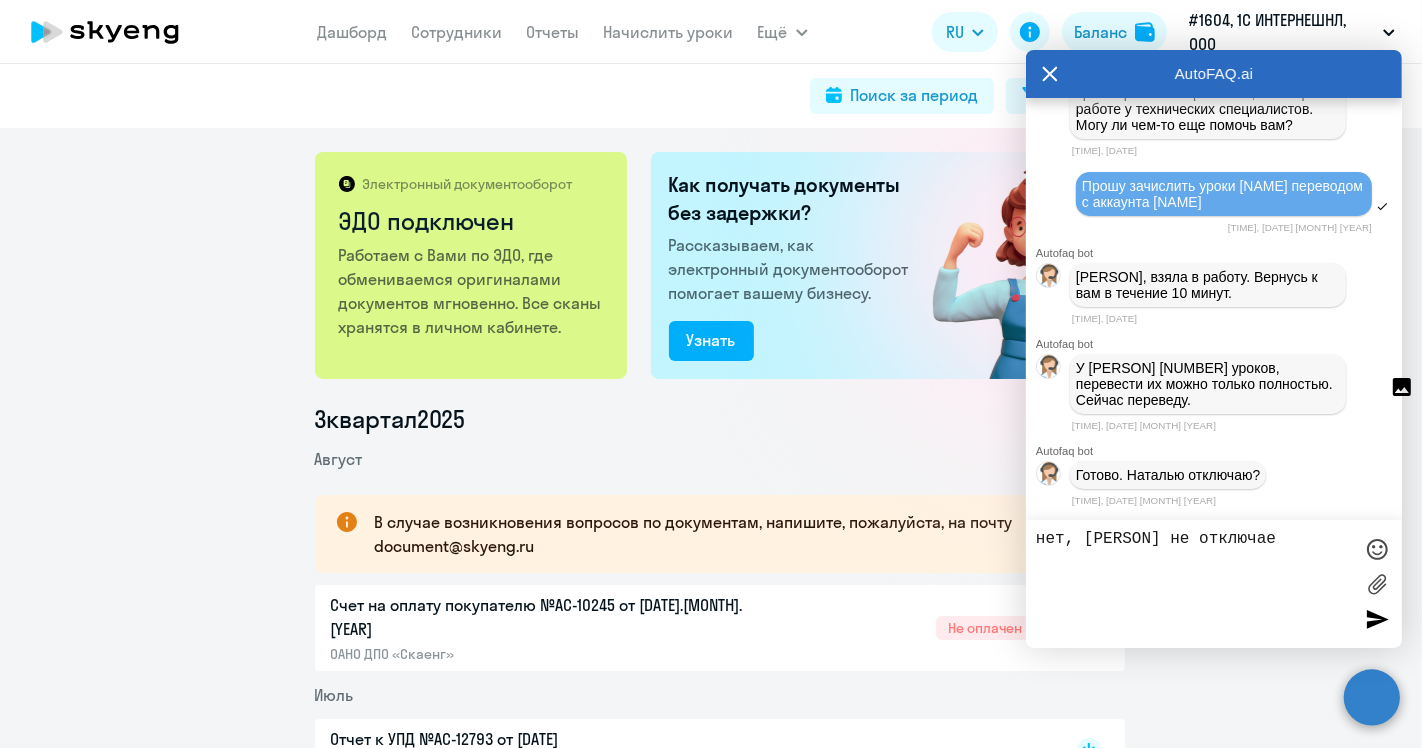 type on "нет, [NAME] не отключаем" 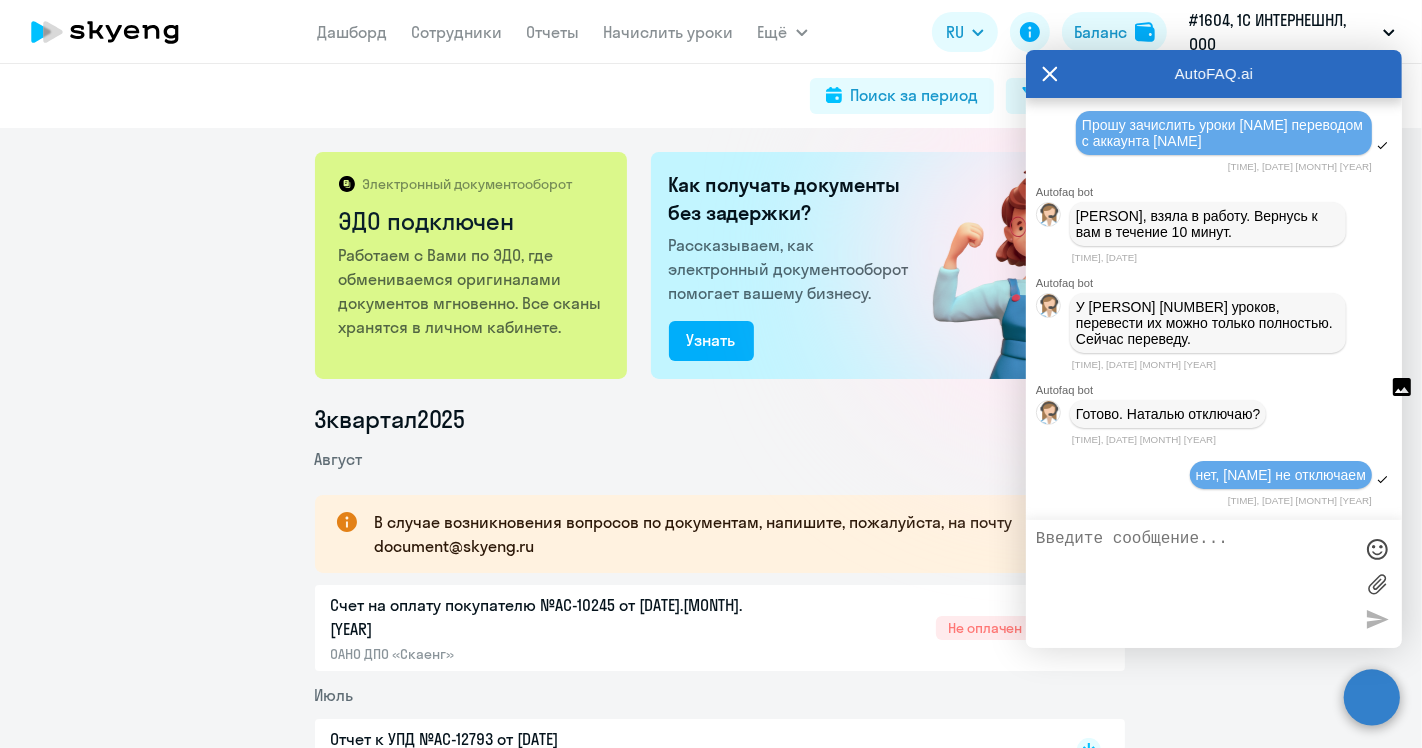 scroll, scrollTop: 65943, scrollLeft: 0, axis: vertical 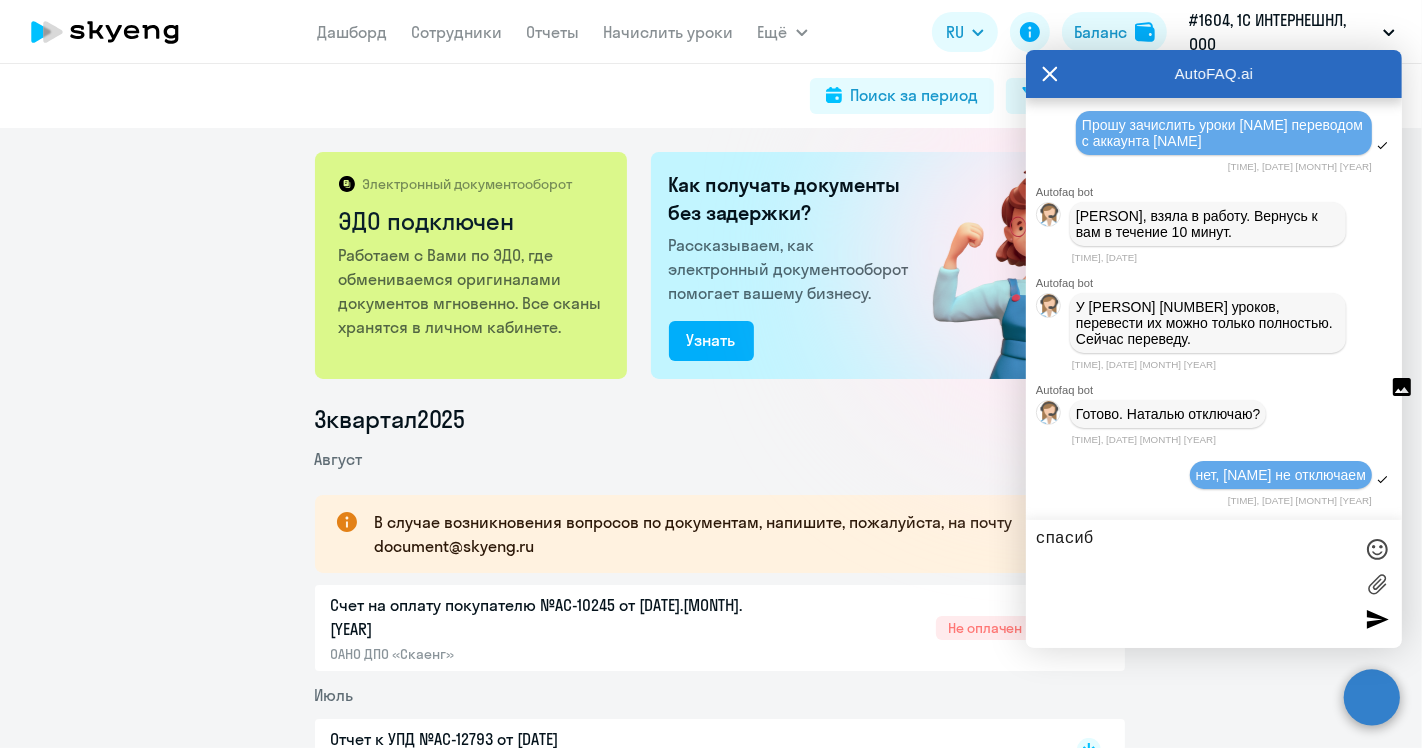 type on "спасибо" 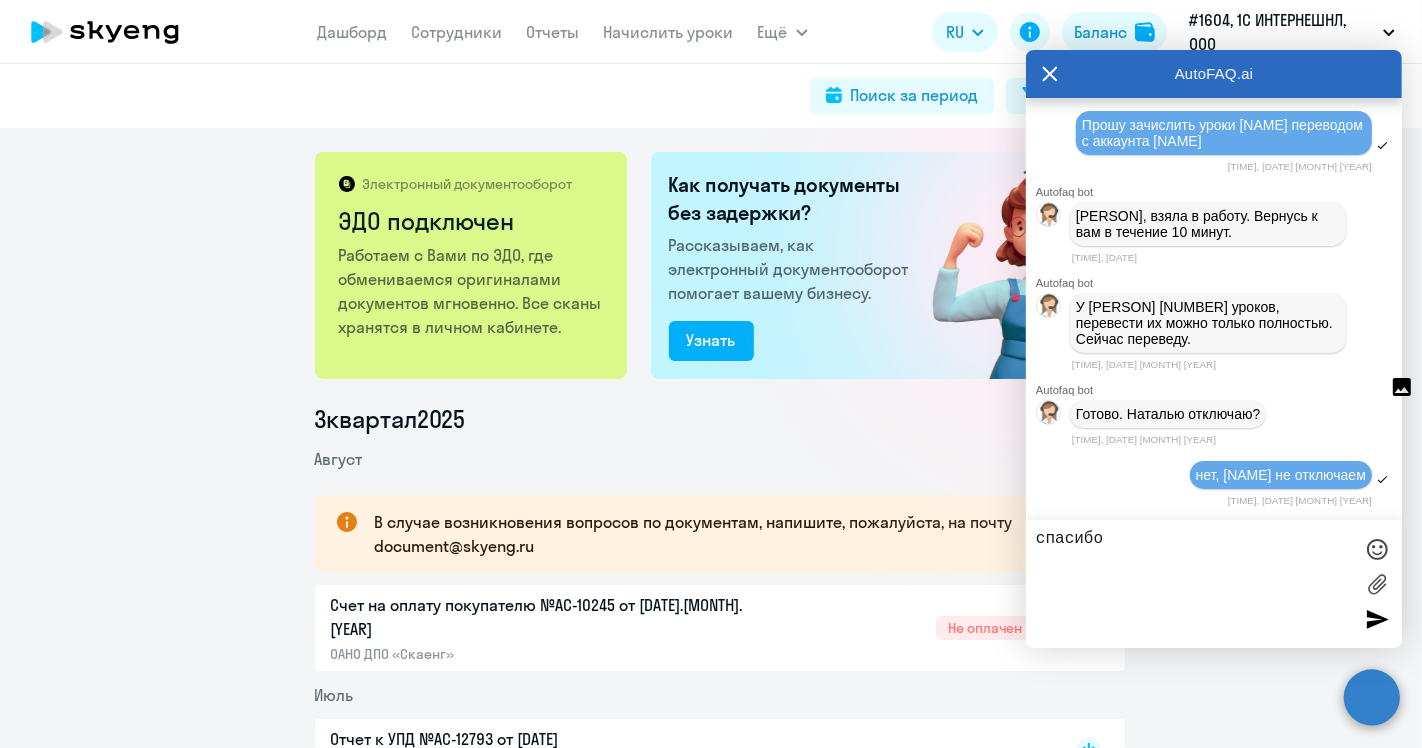type 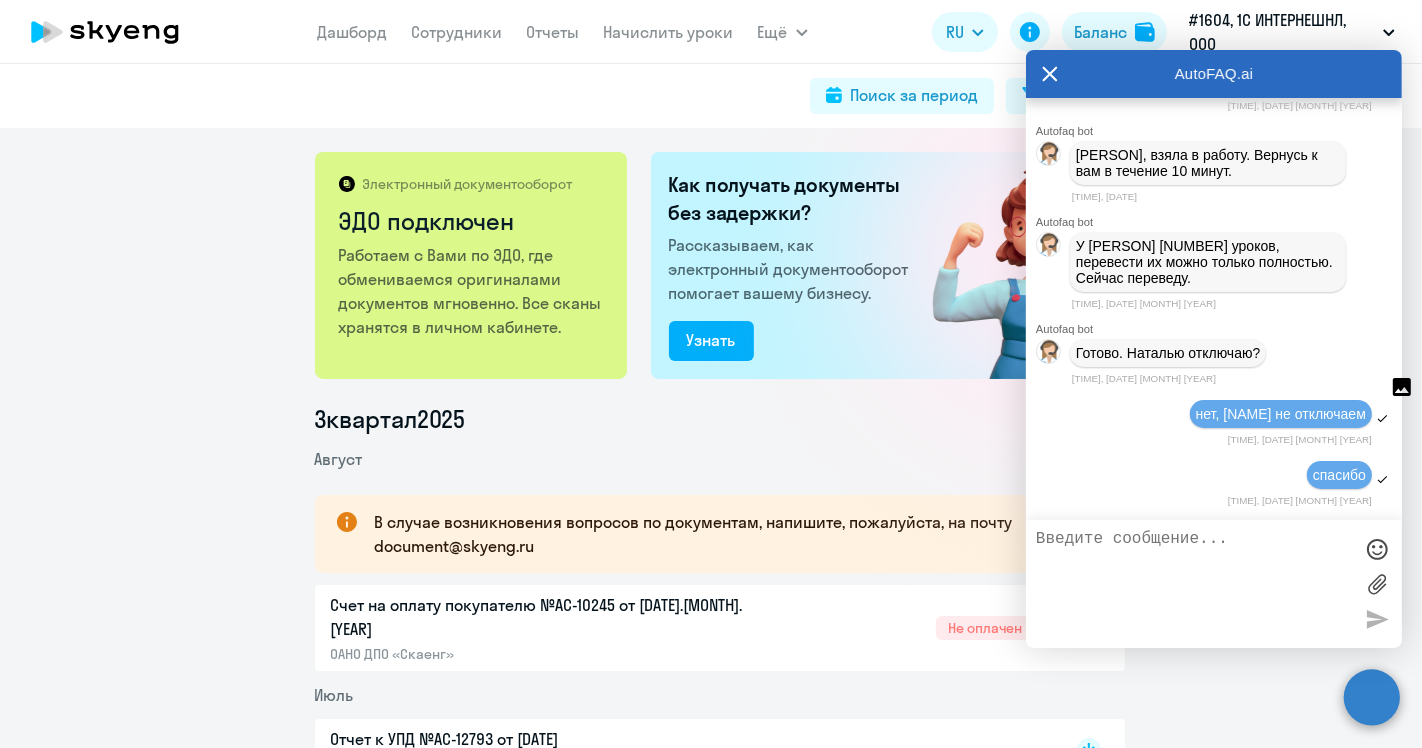 scroll, scrollTop: 66005, scrollLeft: 0, axis: vertical 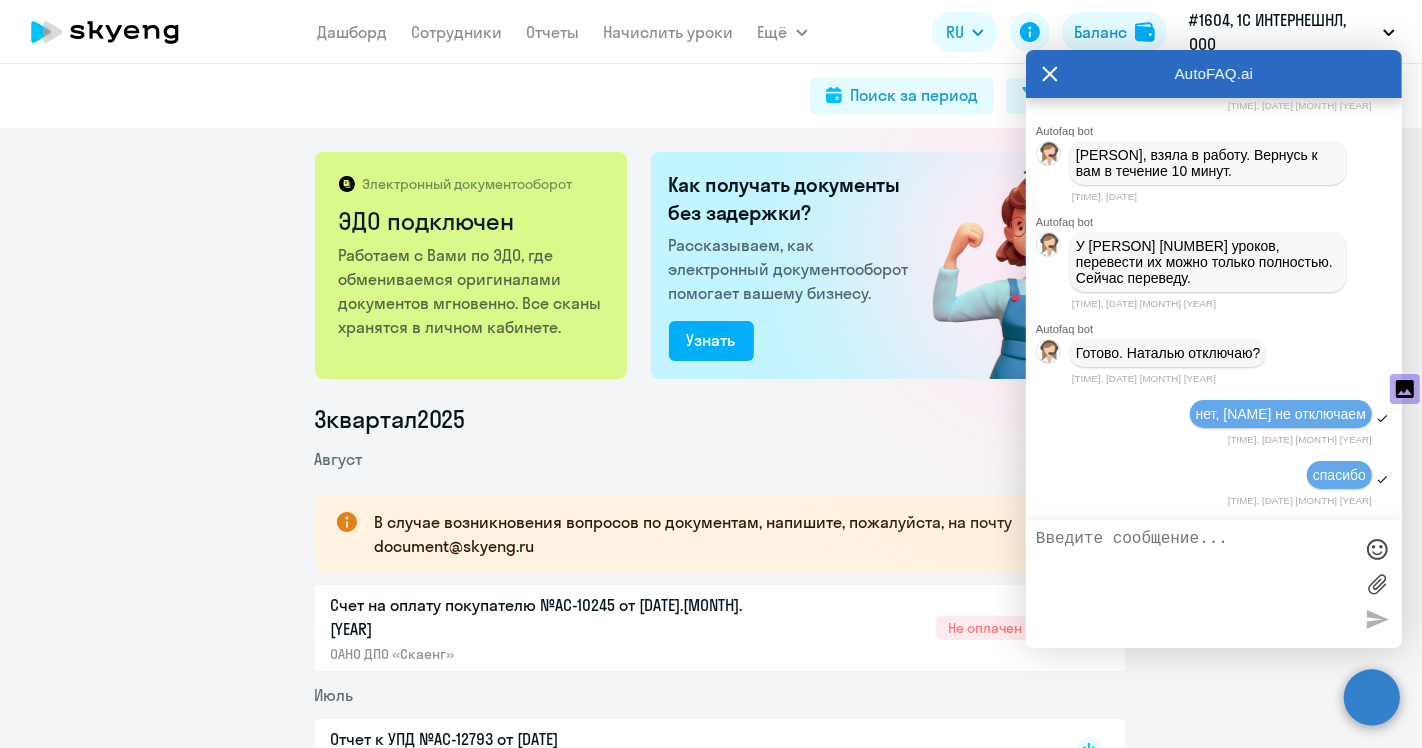 click on "Счет на оплату покупателю №AC-10245 от [DATE]  ОАНО ДПО «Скаенг»  Не оплачен" 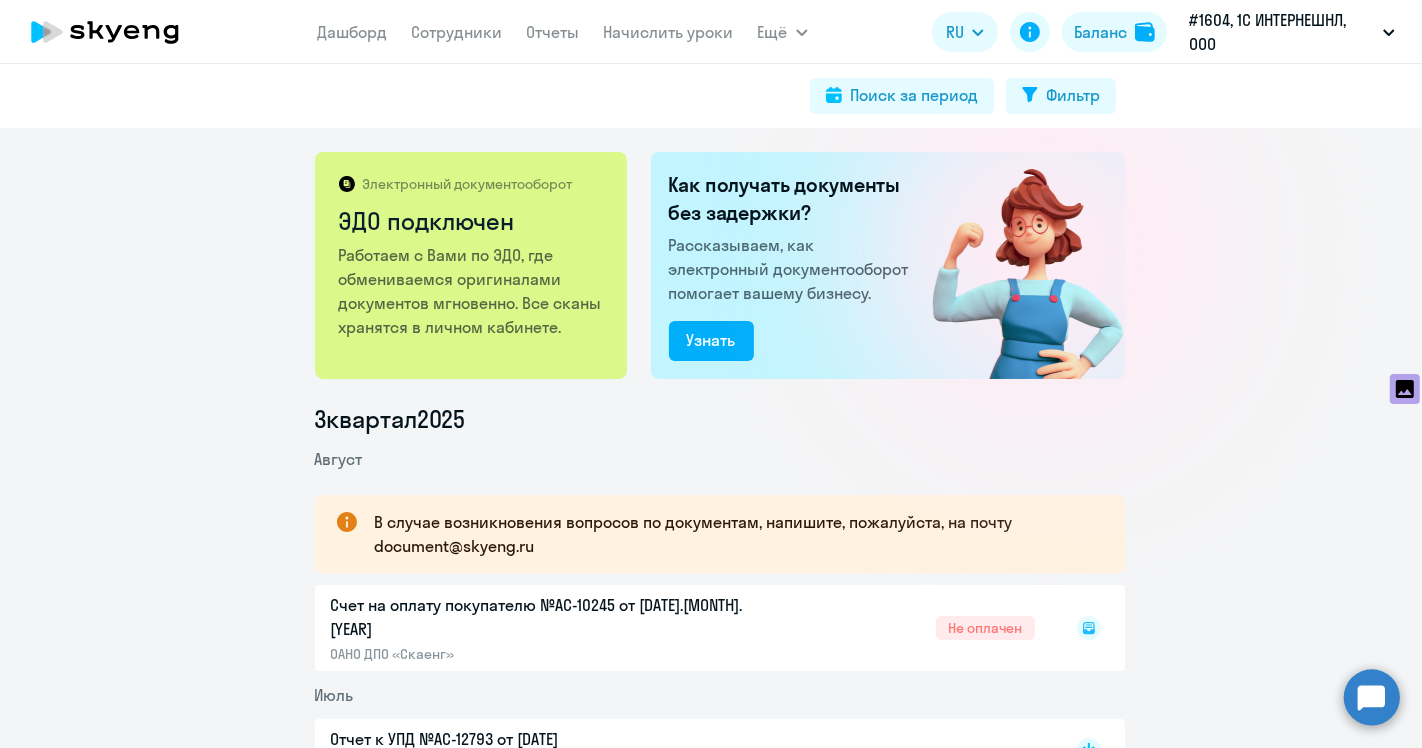 click 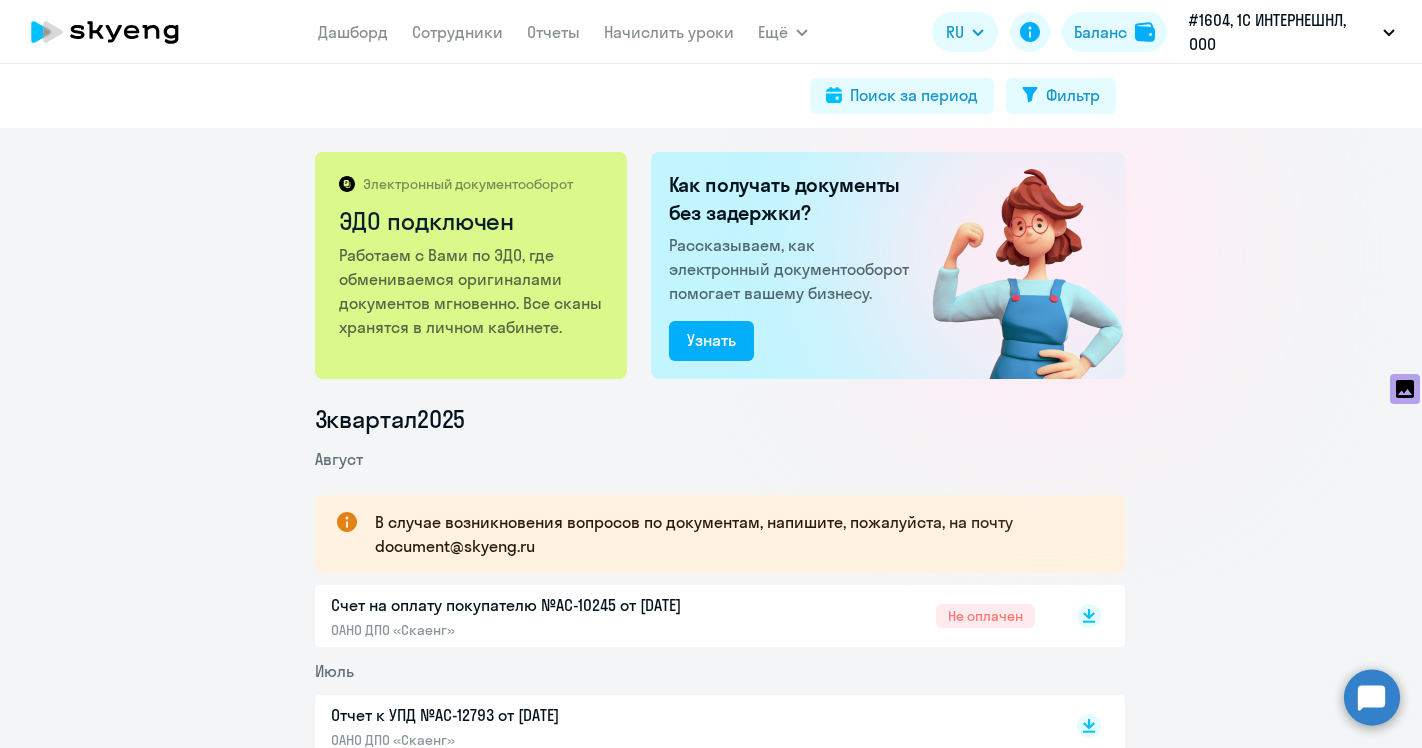 scroll, scrollTop: 0, scrollLeft: 0, axis: both 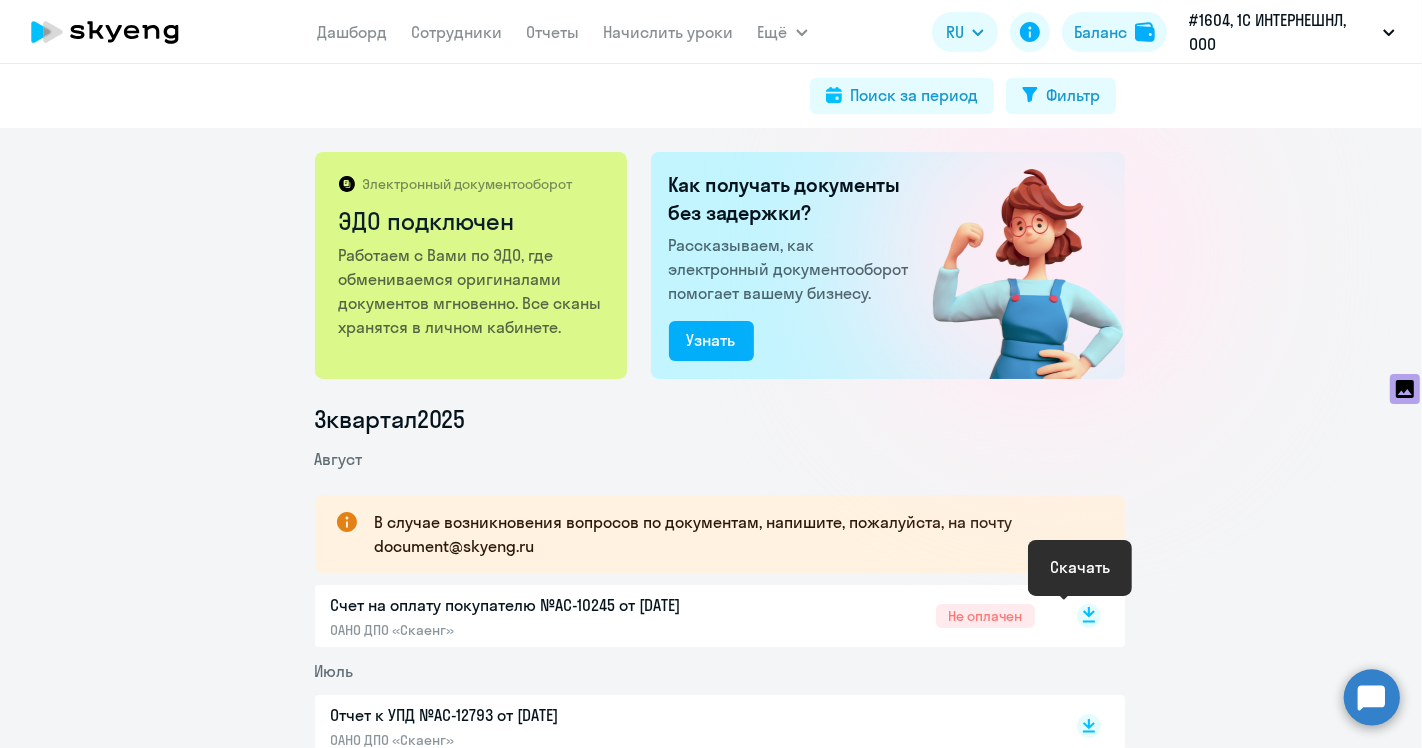click 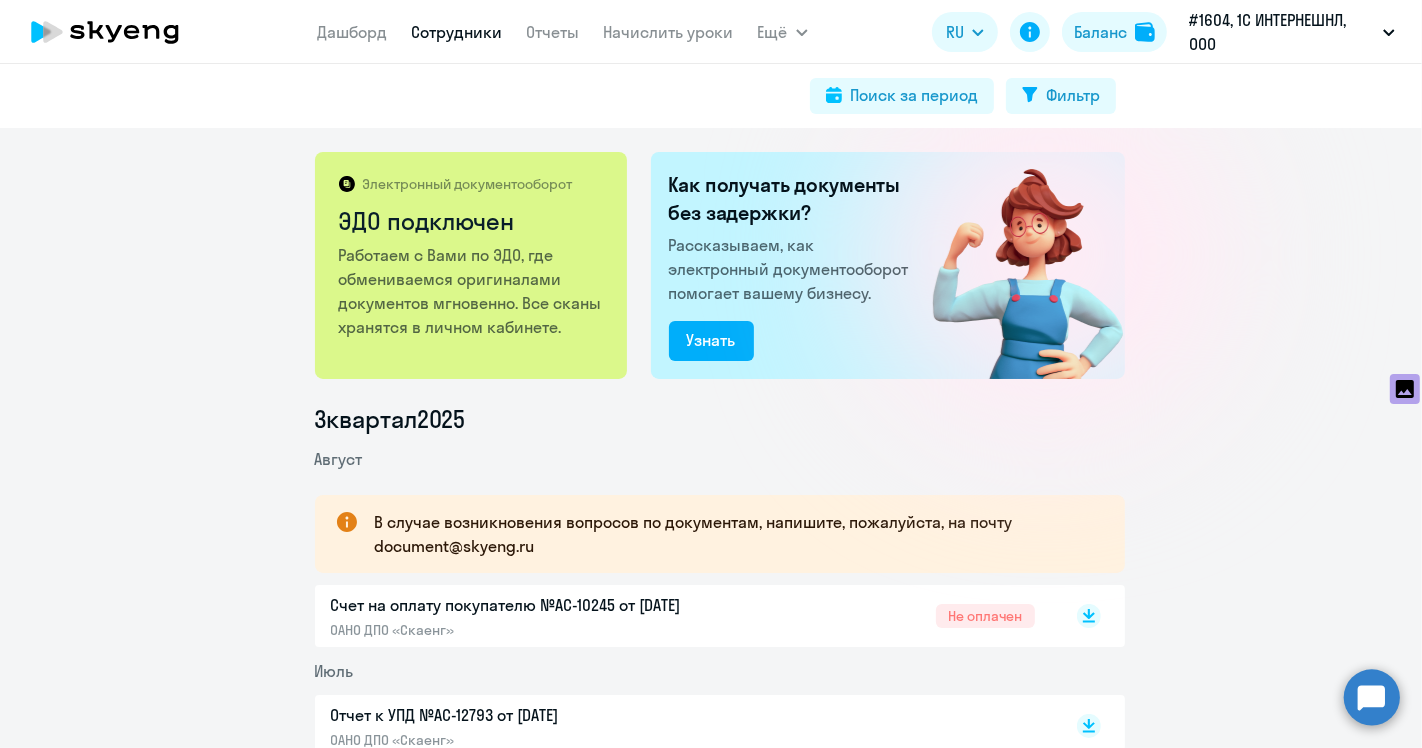 click on "Сотрудники" at bounding box center [457, 32] 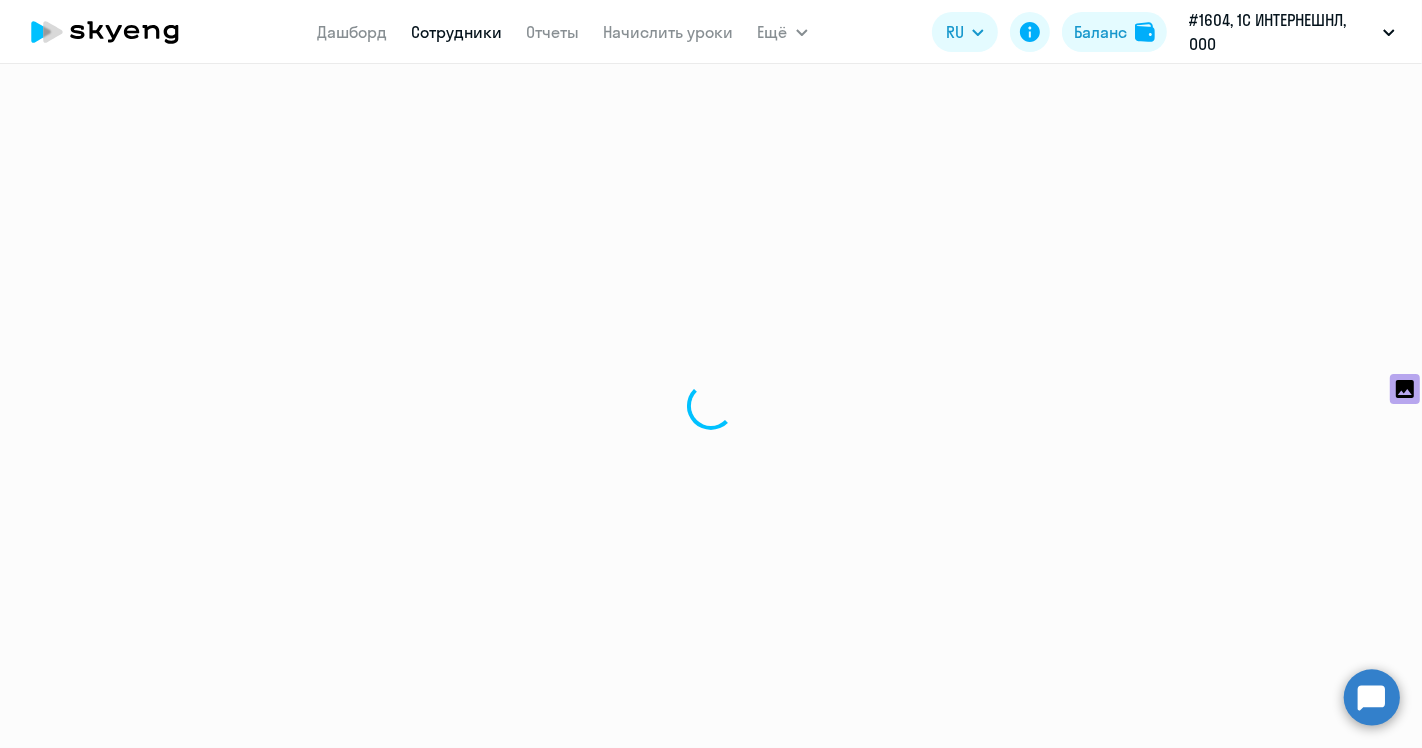 select on "30" 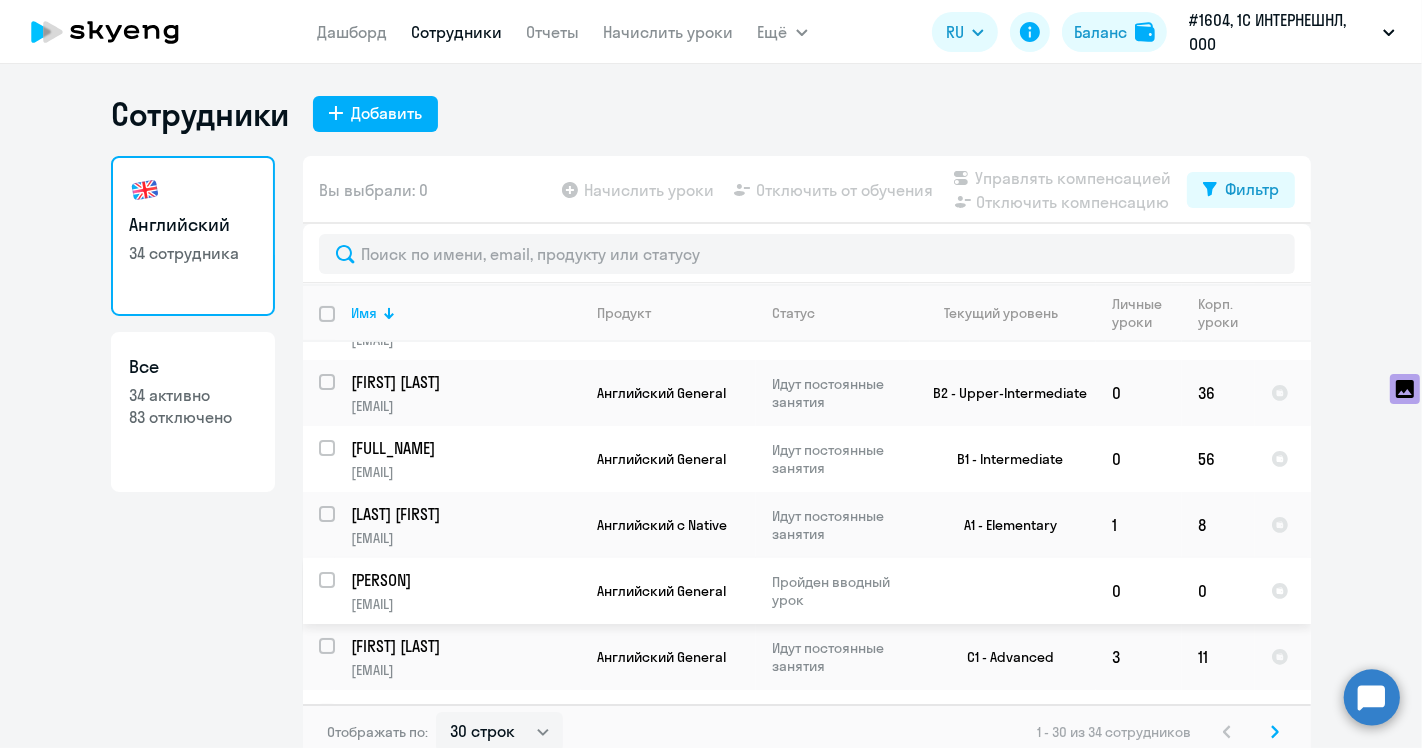 scroll, scrollTop: 0, scrollLeft: 0, axis: both 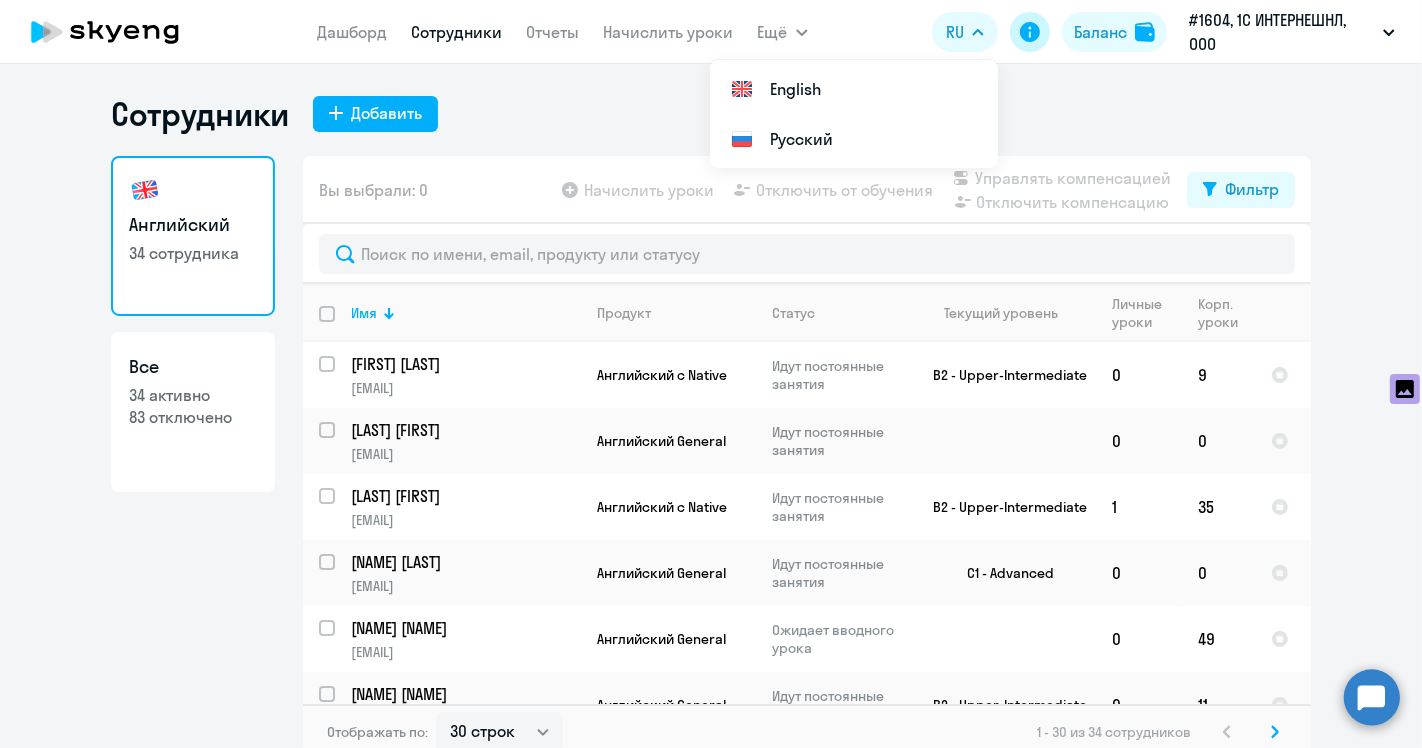 click 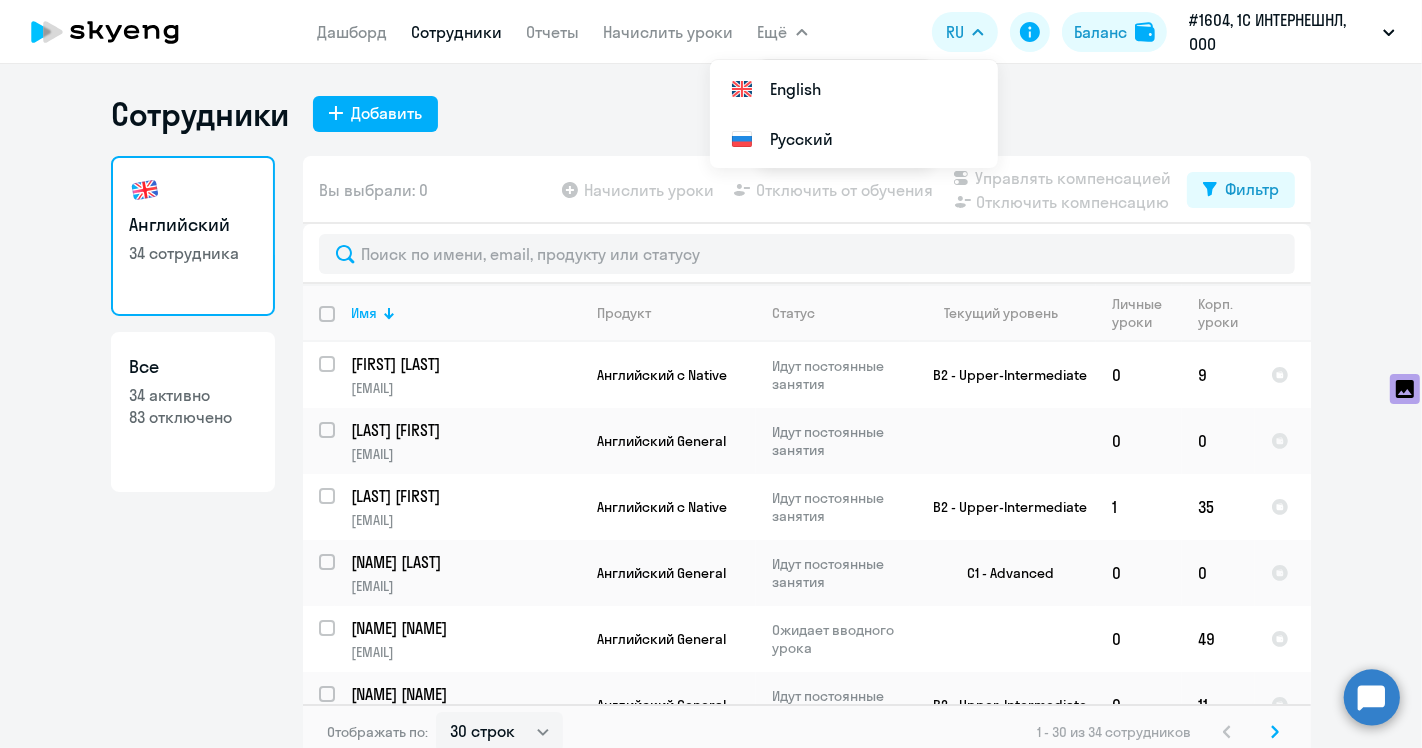 click on "Баланс" 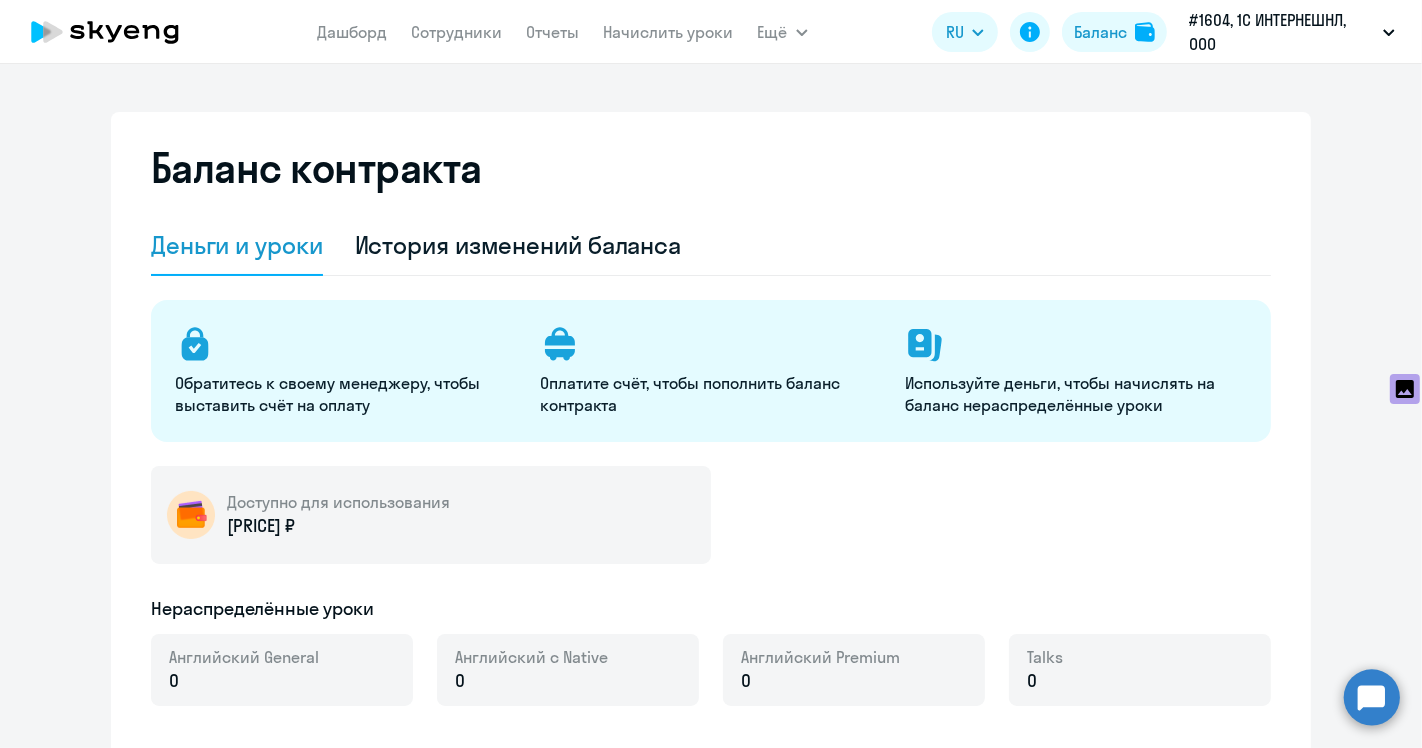 select on "english_adult_not_native_speaker" 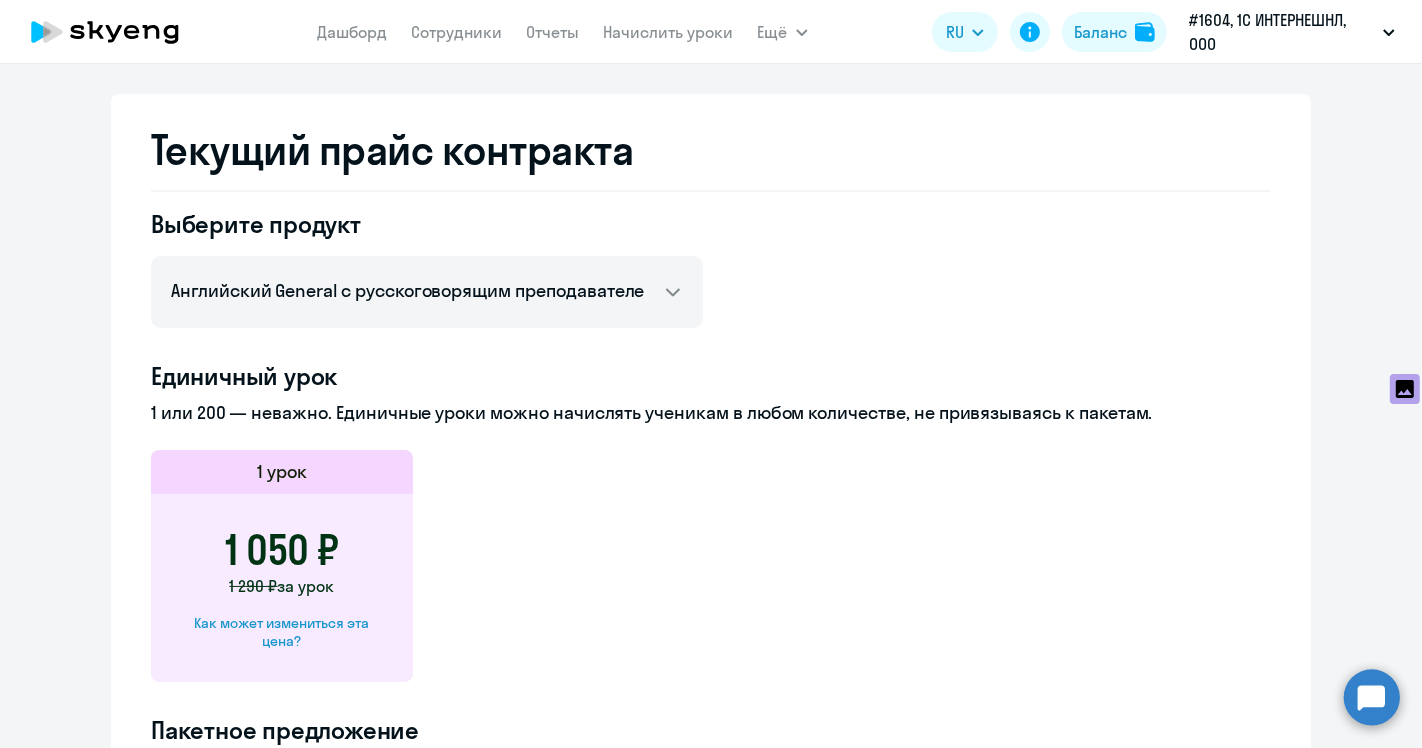 scroll, scrollTop: 960, scrollLeft: 0, axis: vertical 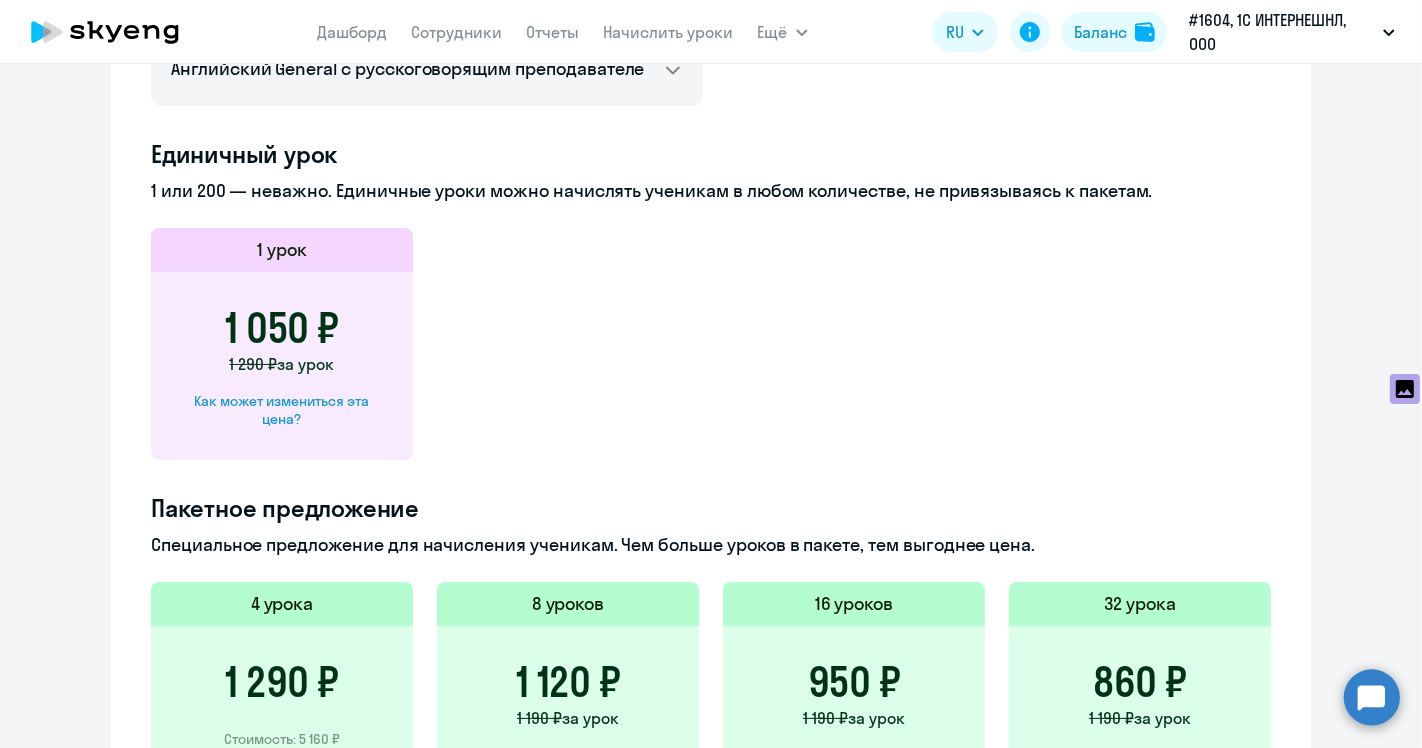 click on "Как может измениться эта цена?" 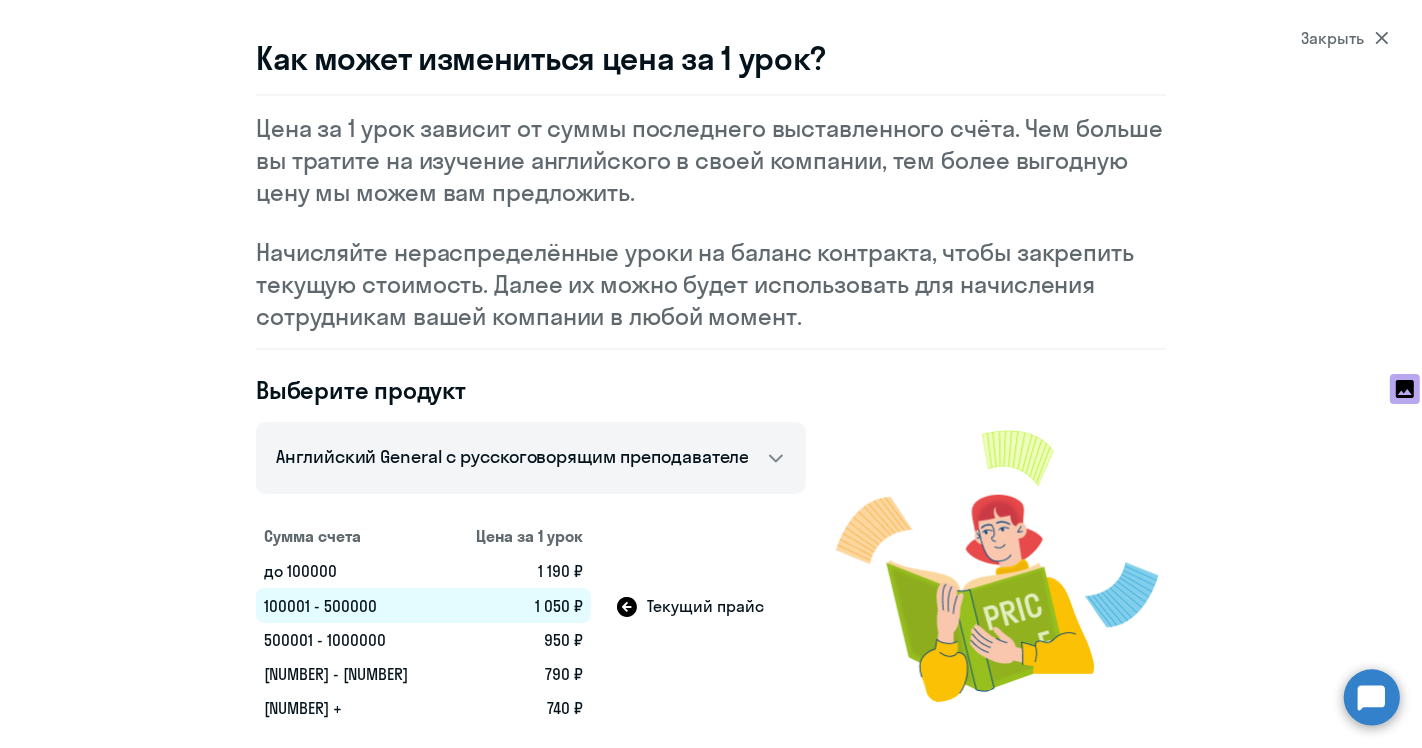 scroll, scrollTop: 0, scrollLeft: 0, axis: both 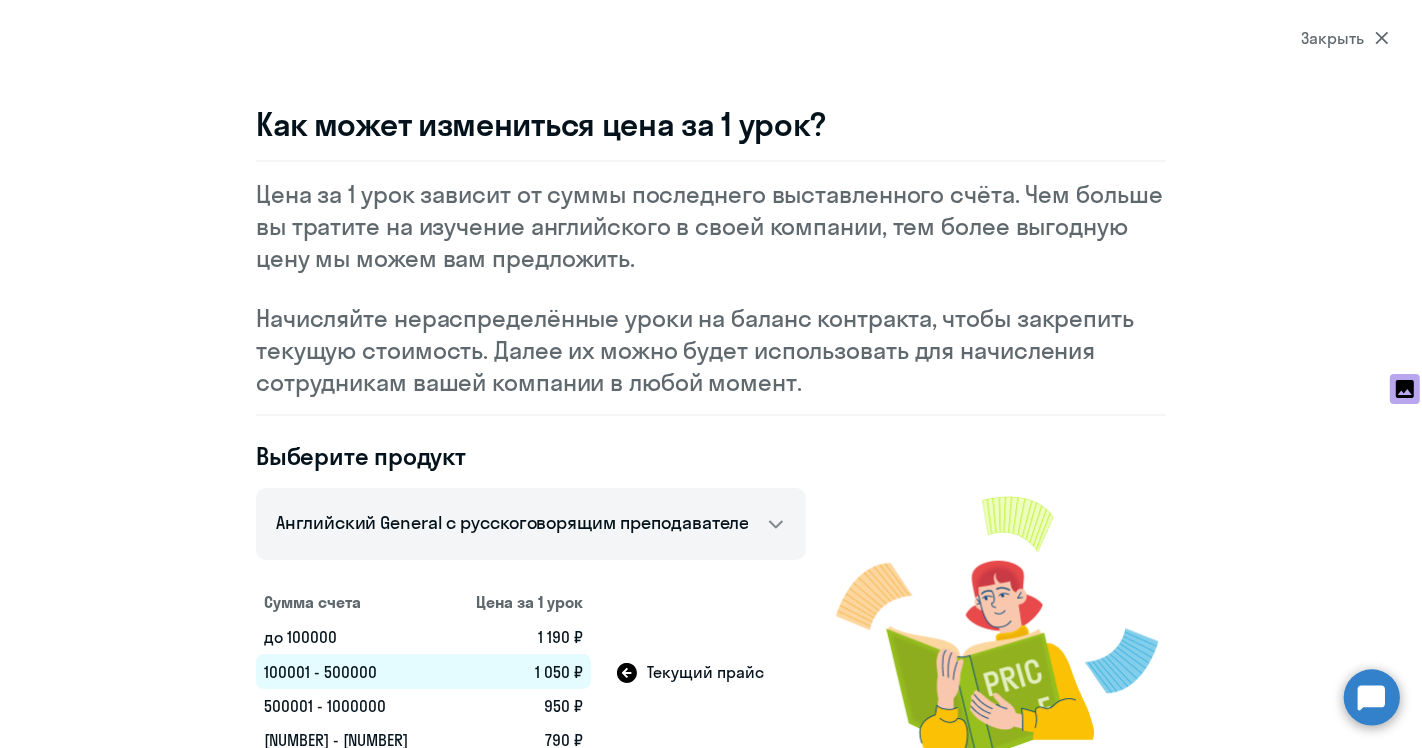 click on "Закрыть
Как может измениться цена за 1 урок?  Цена за 1 урок зависит от суммы последнего выставленного счёта. Чем больше вы тратите на изучение английского в своей компании, тем более выгодную цену мы можем вам предложить.   Начисляйте нераспределённые уроки на баланс контракта, чтобы закрепить текущую стоимость. Далее их можно будет использовать для начисления сотрудникам вашей компании в любой момент.  Выберите продукт  Английский General с русскоговорящим преподавателем   Английский General с англоговорящим преподавателем   Сумма счета   Цена за 1 урок" at bounding box center (711, 374) 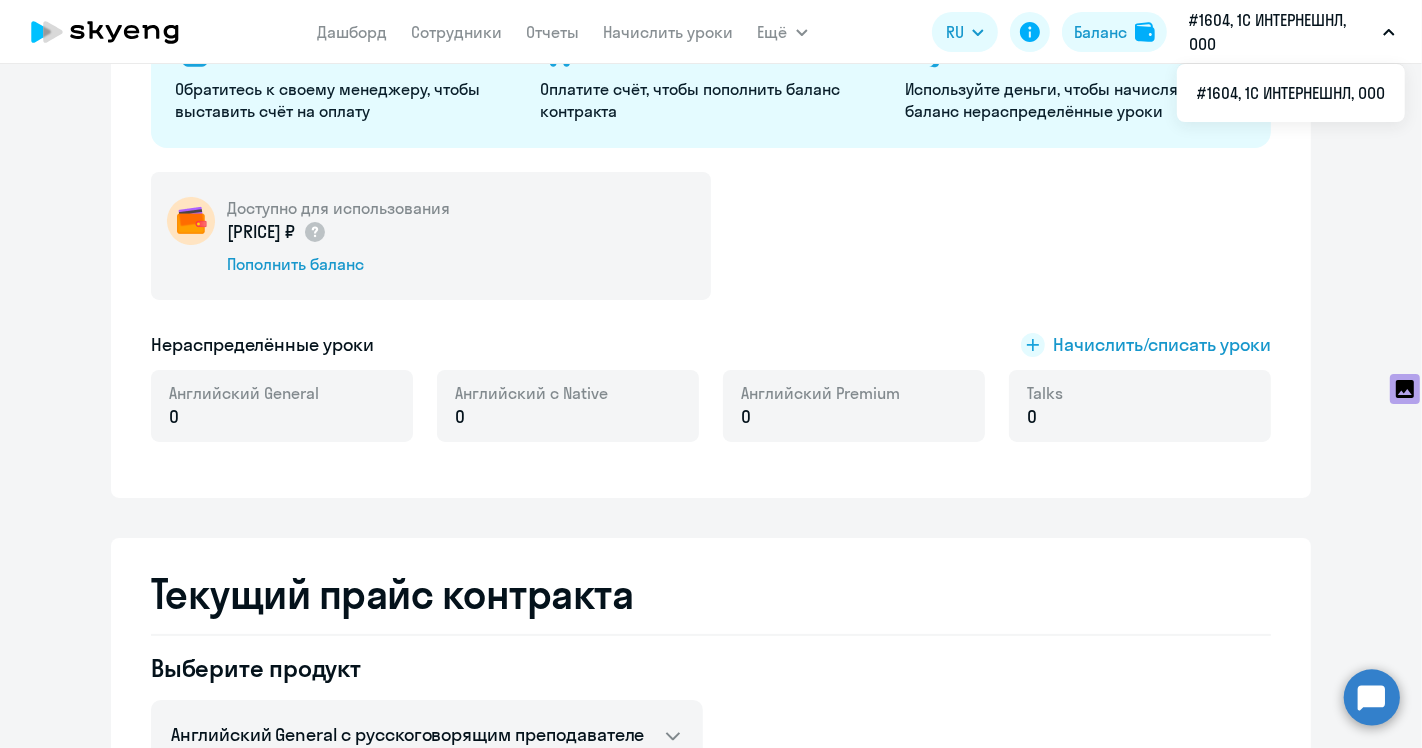 scroll, scrollTop: 0, scrollLeft: 0, axis: both 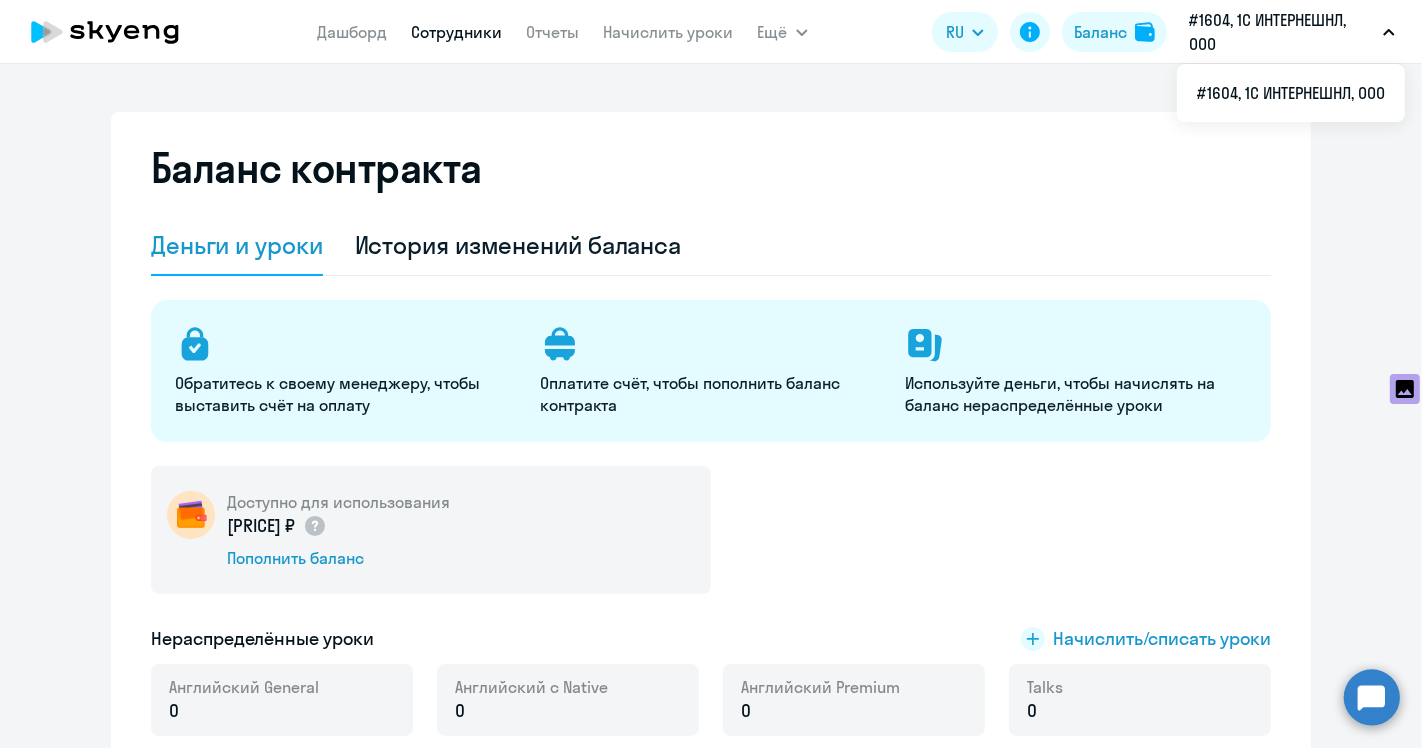 click on "Сотрудники" at bounding box center [457, 32] 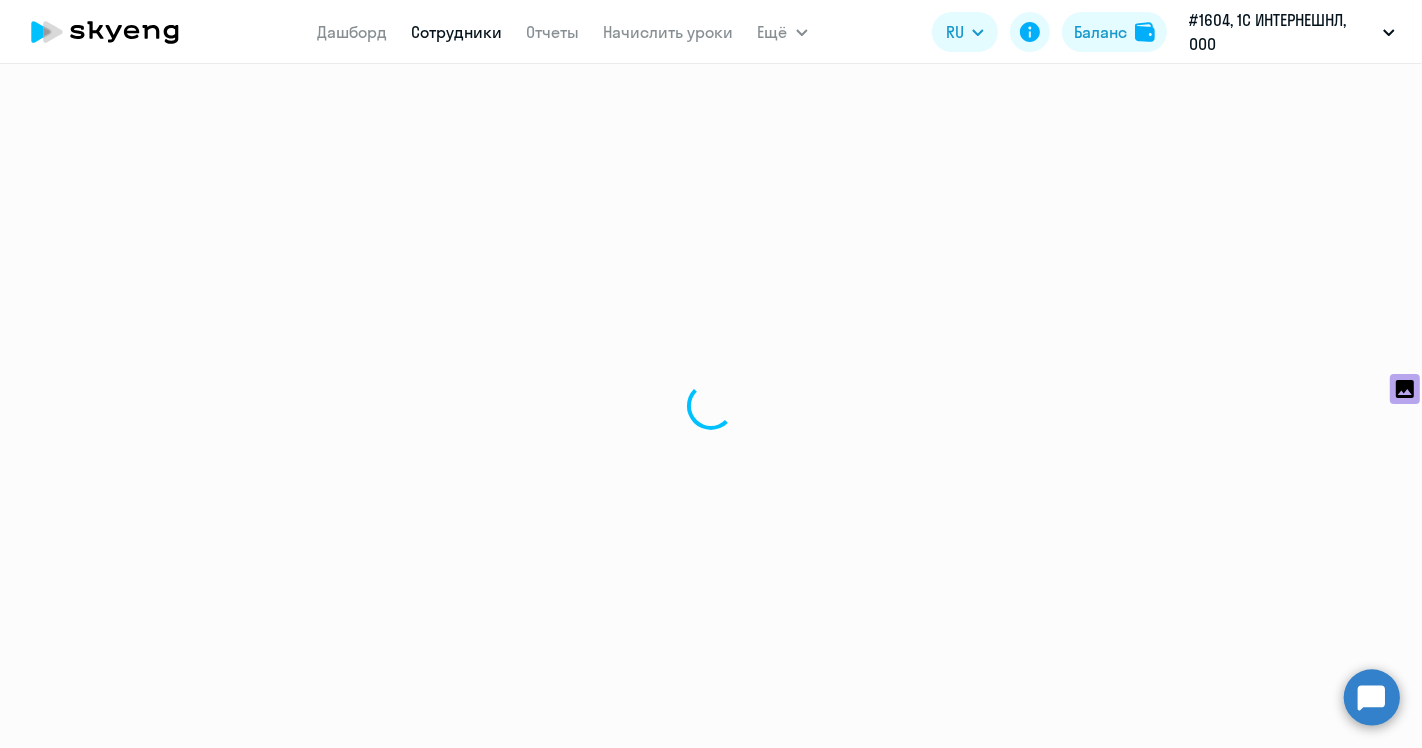 select on "30" 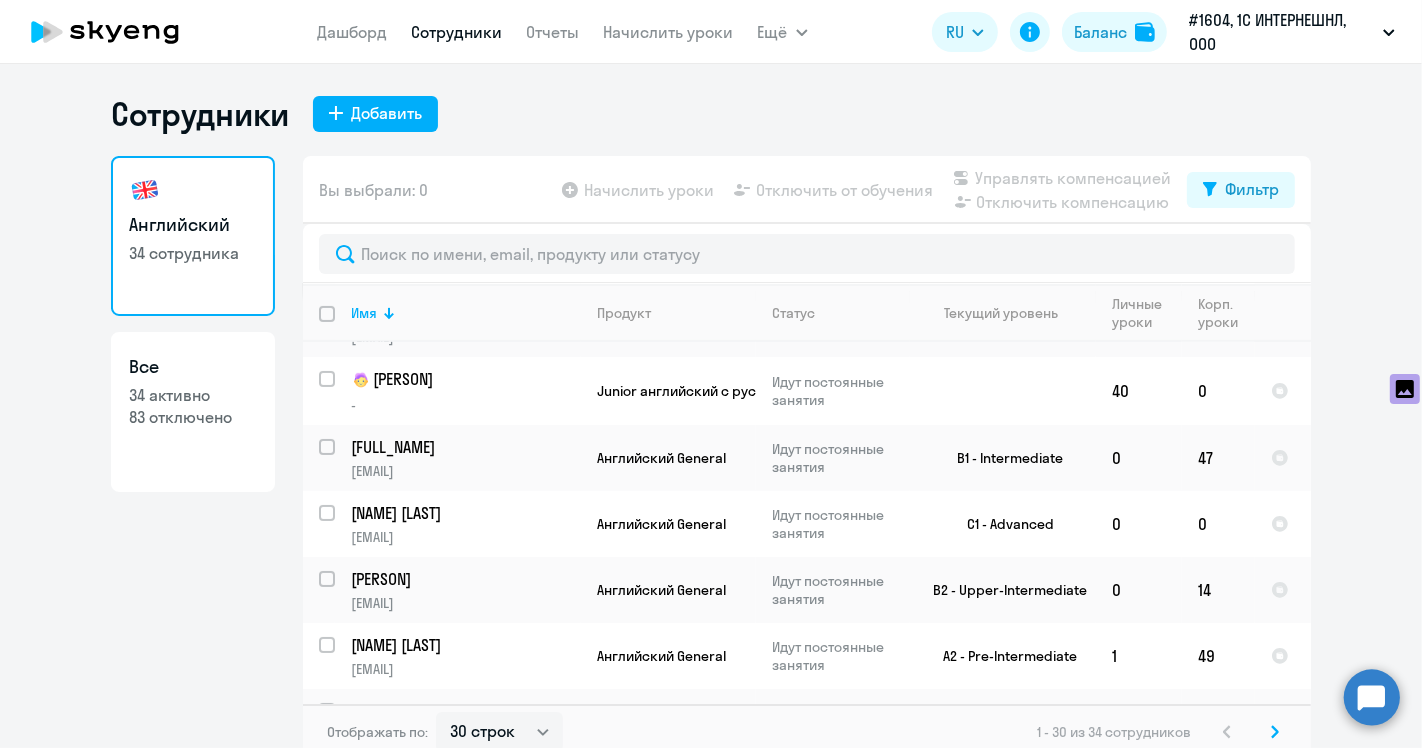 scroll, scrollTop: 888, scrollLeft: 0, axis: vertical 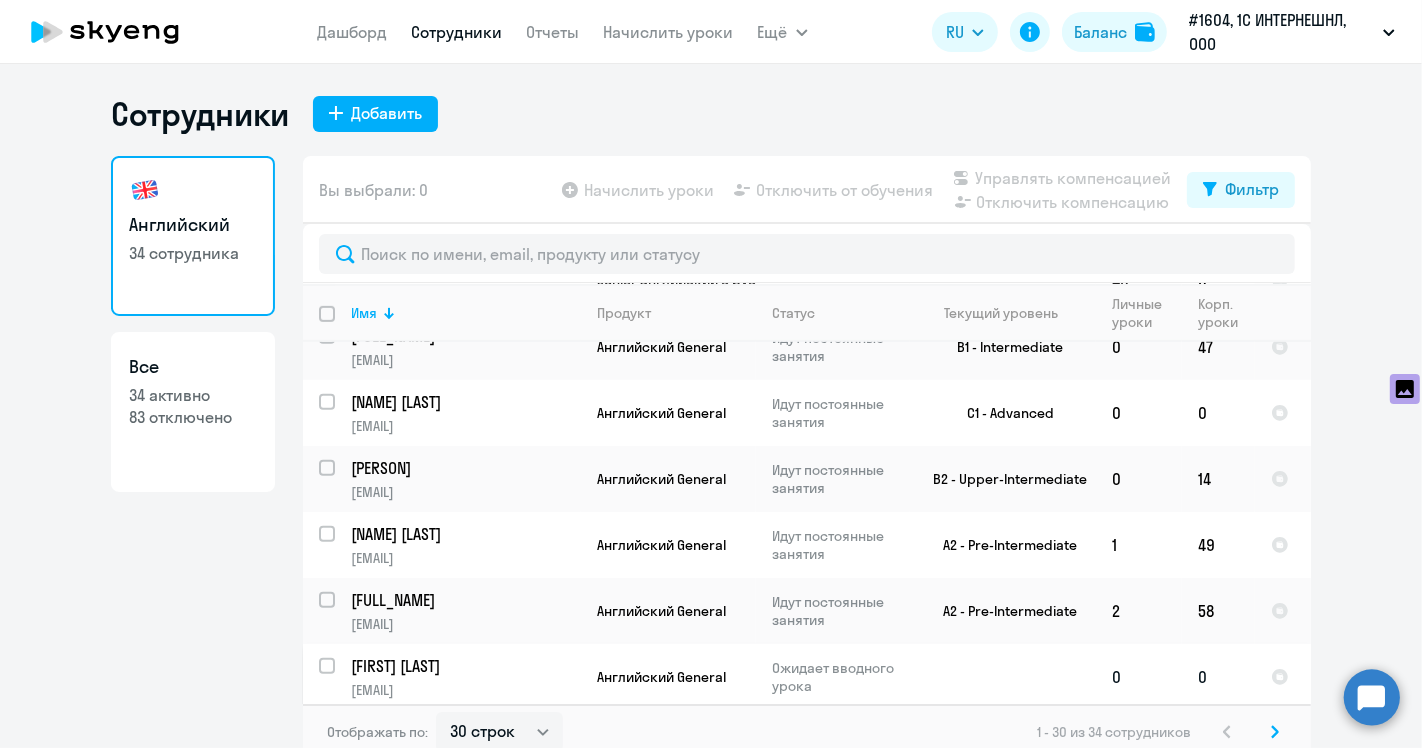 click on "[LAST] [LAST]" 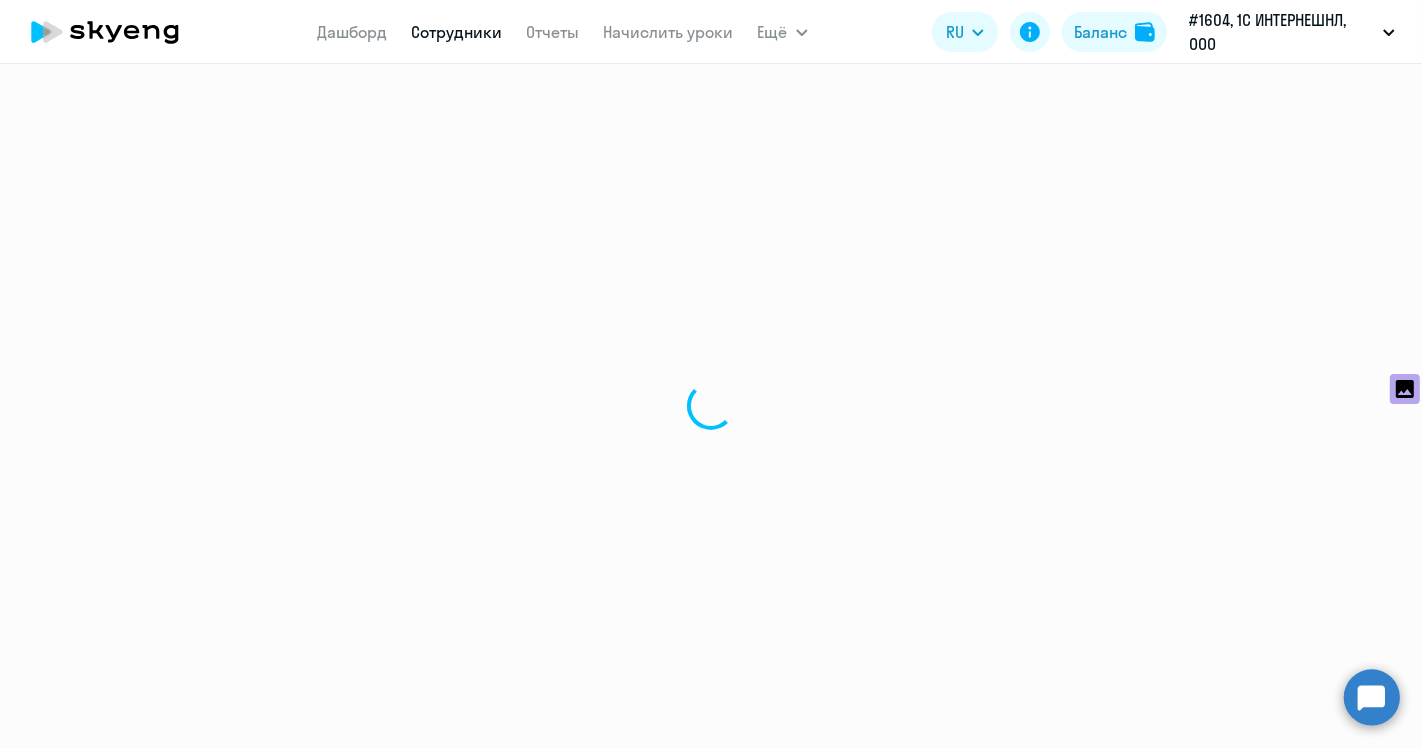 select on "english" 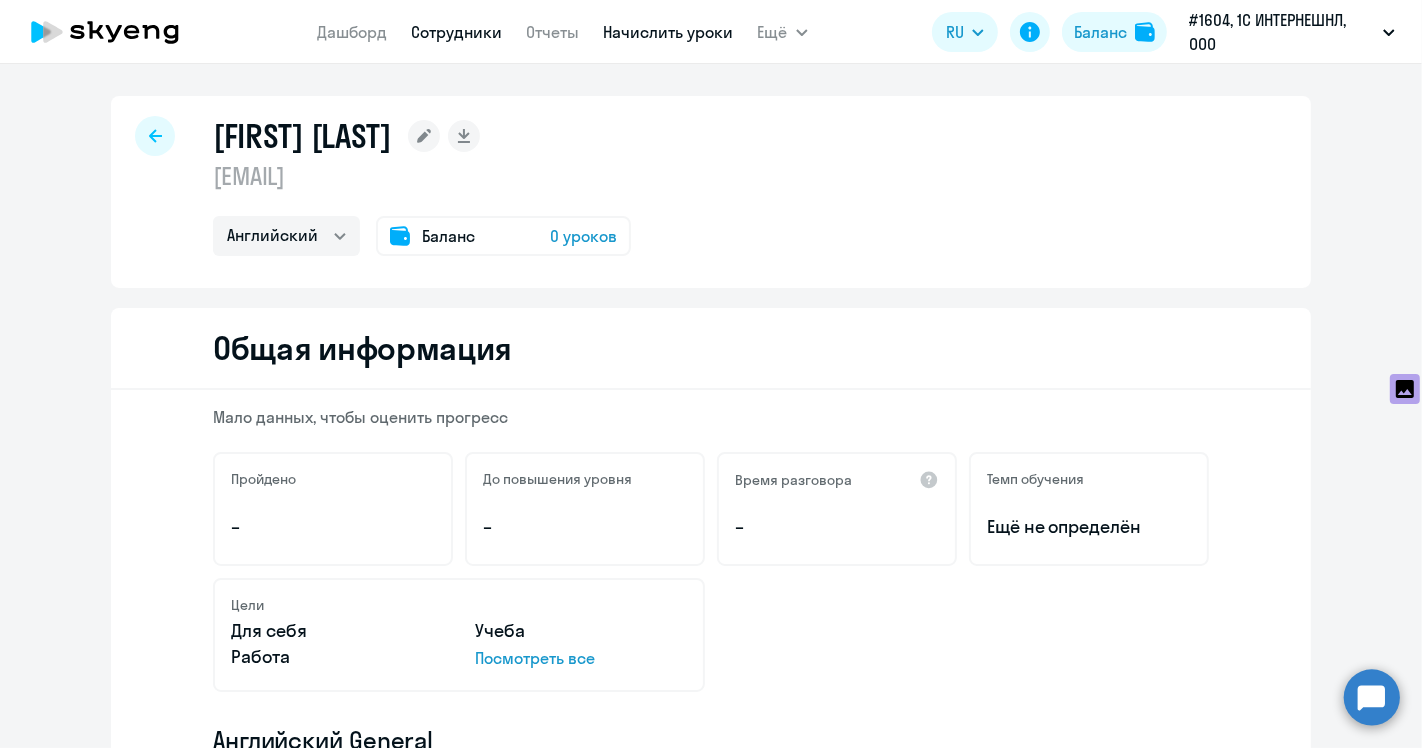 click on "Начислить уроки" at bounding box center (669, 32) 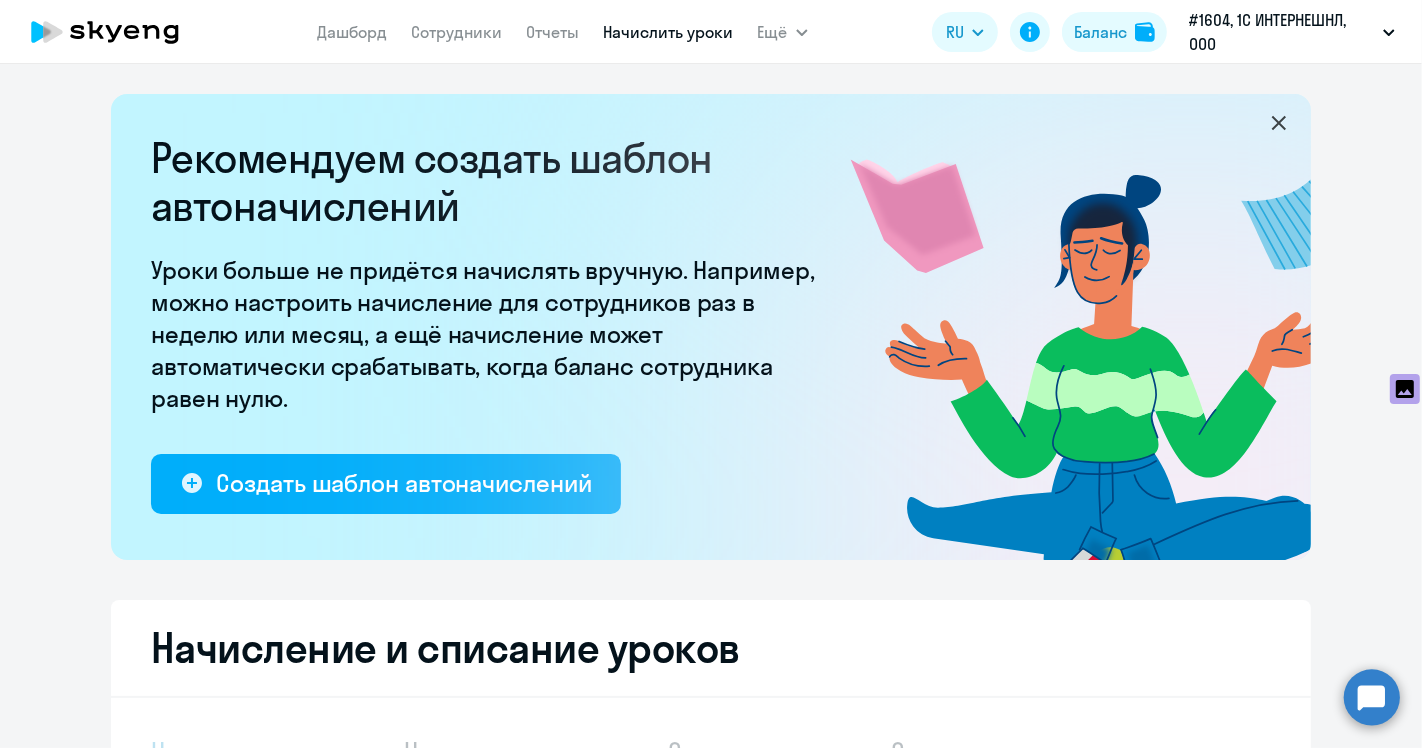 select on "10" 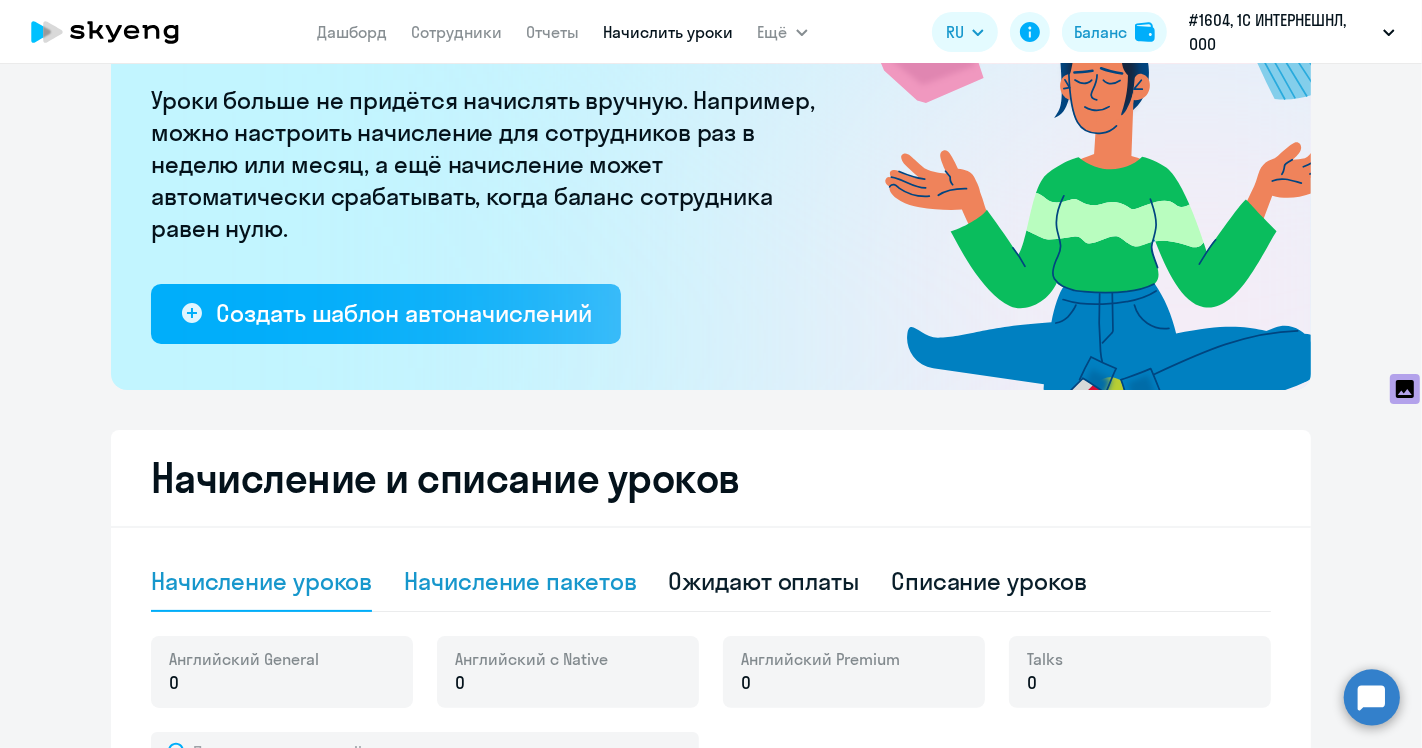 scroll, scrollTop: 503, scrollLeft: 0, axis: vertical 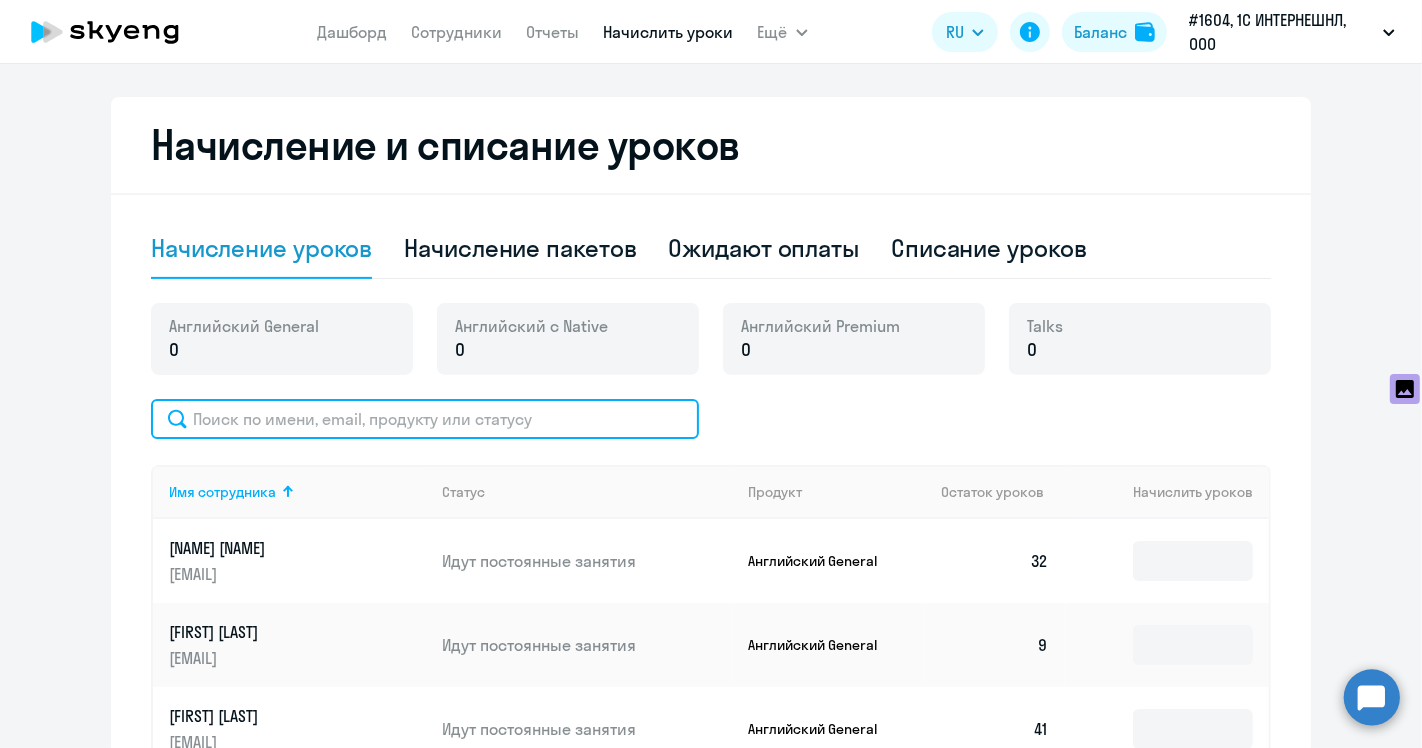 click 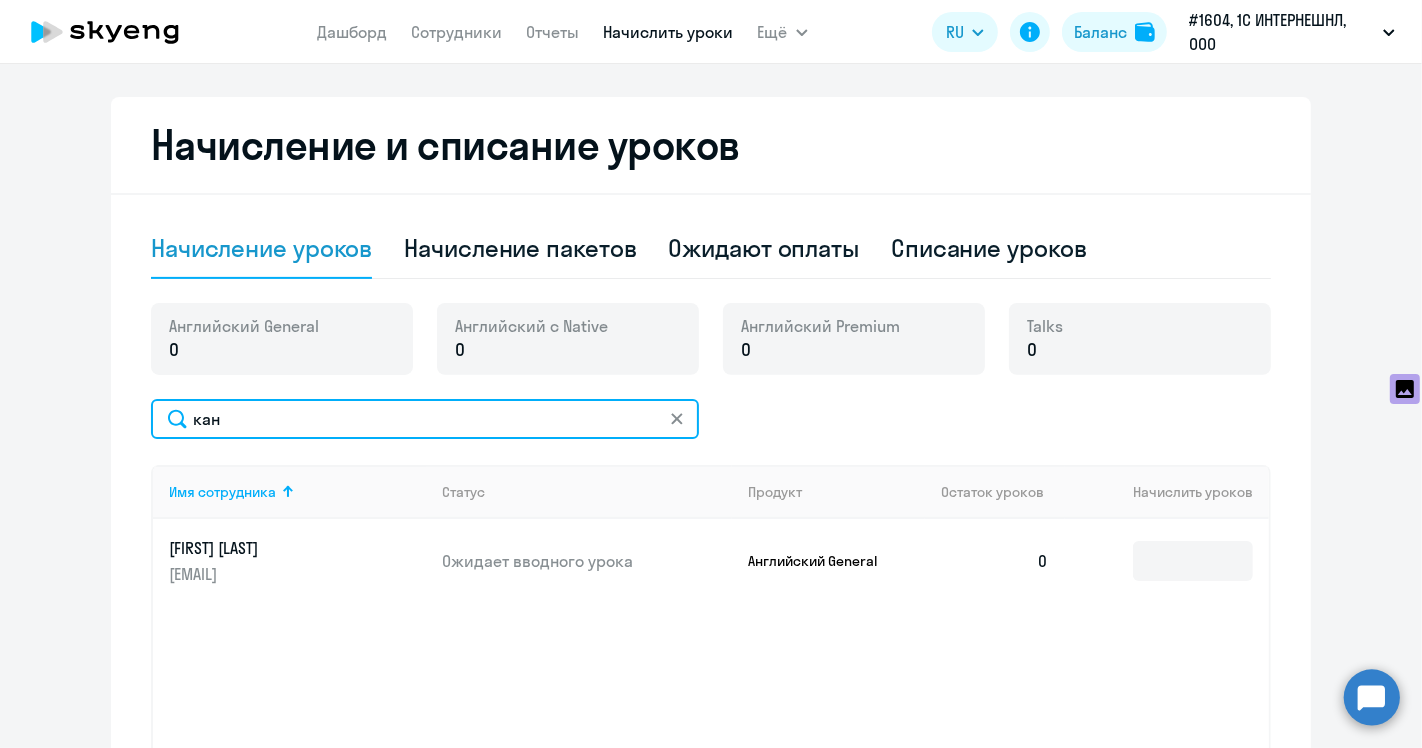 type on "кан" 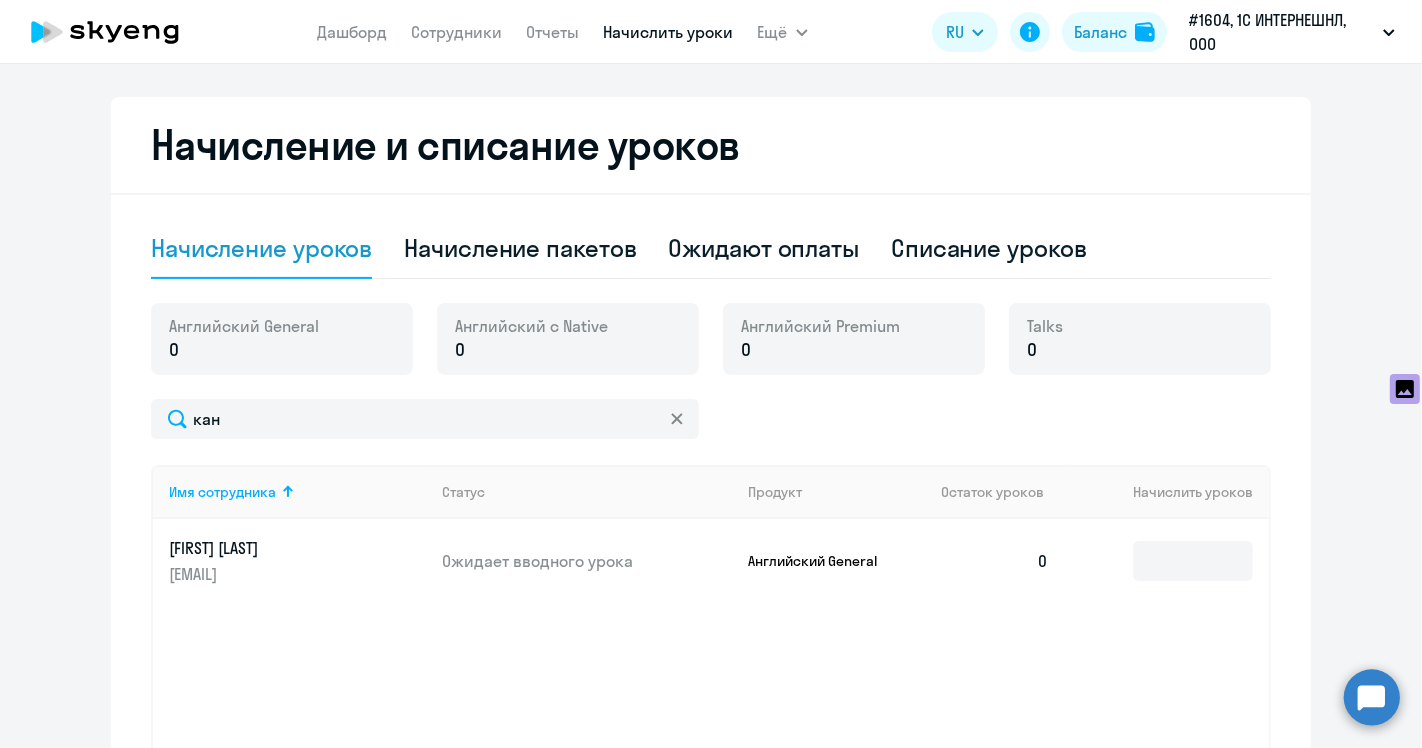 click on "[LAST] [LAST]" 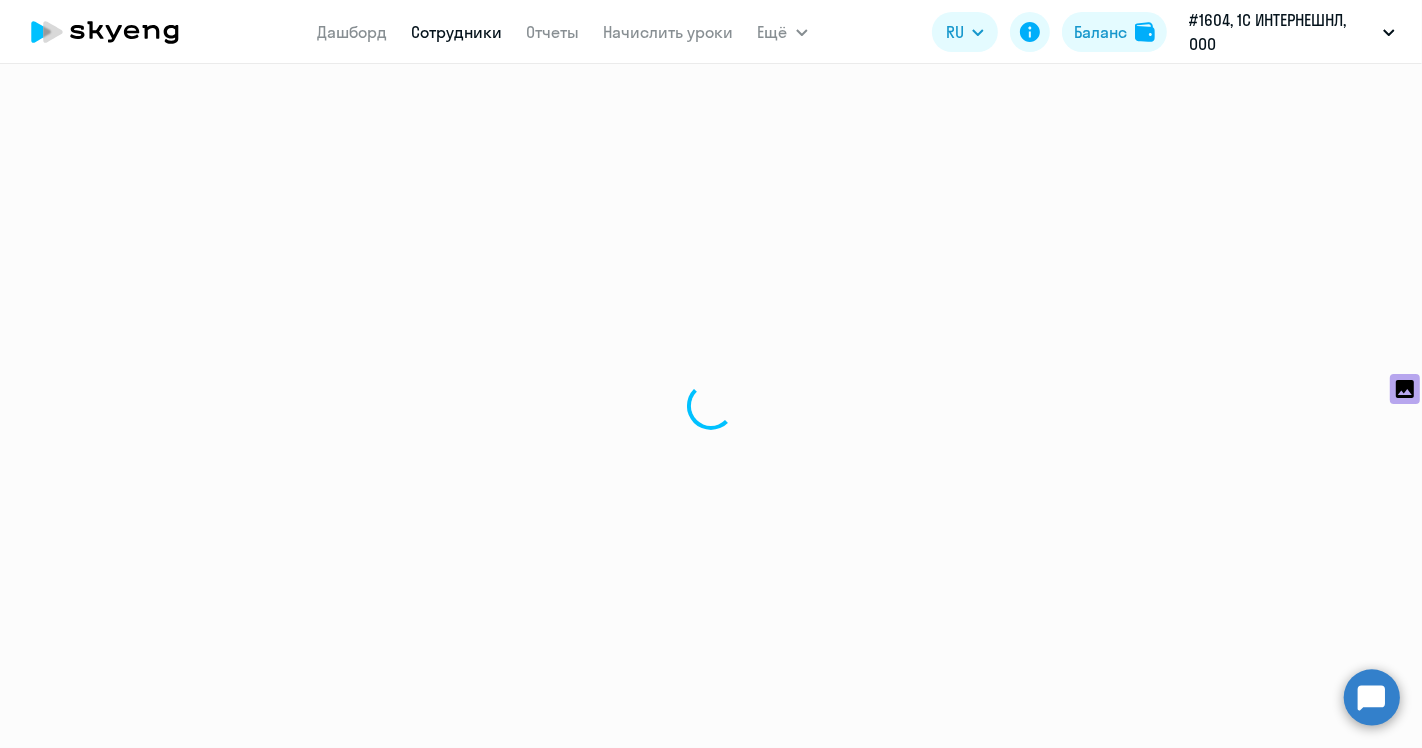 select on "english" 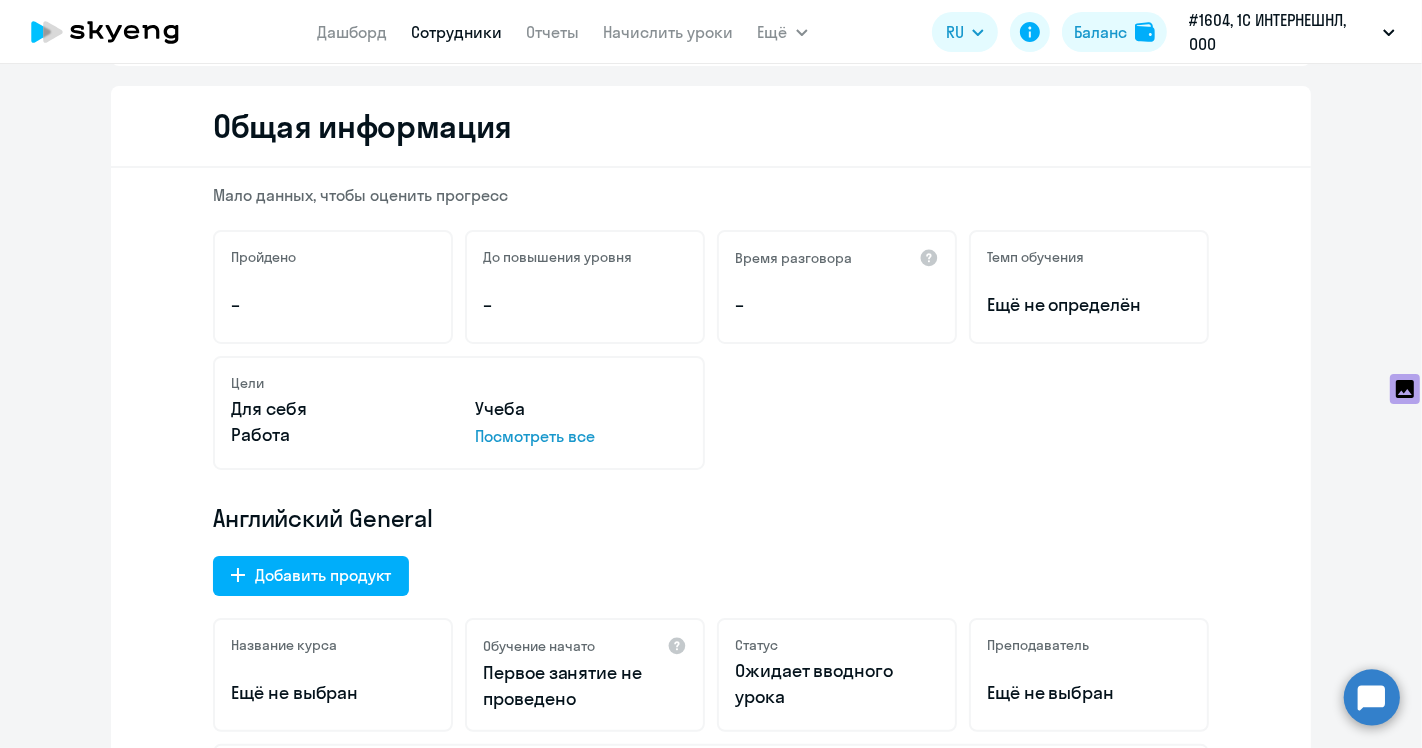 scroll, scrollTop: 0, scrollLeft: 0, axis: both 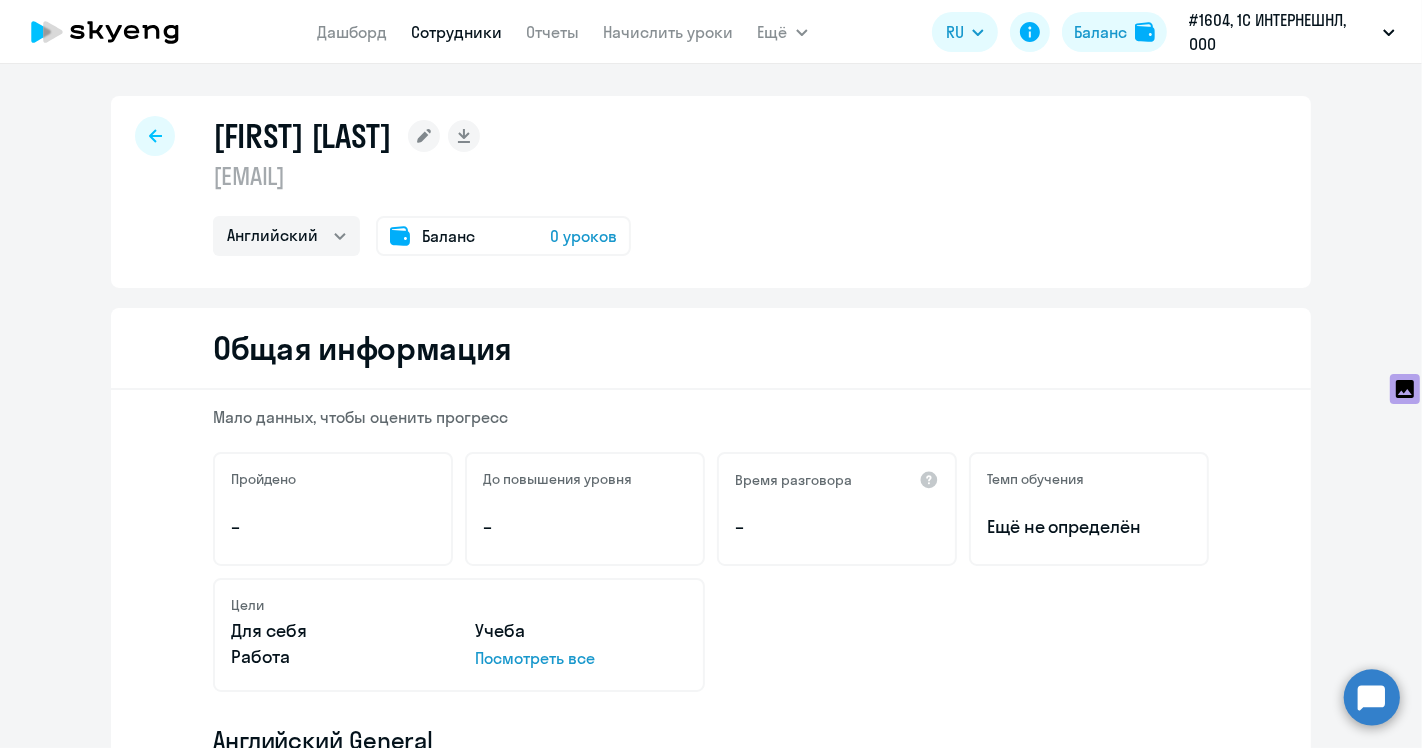 click on "0 уроков" 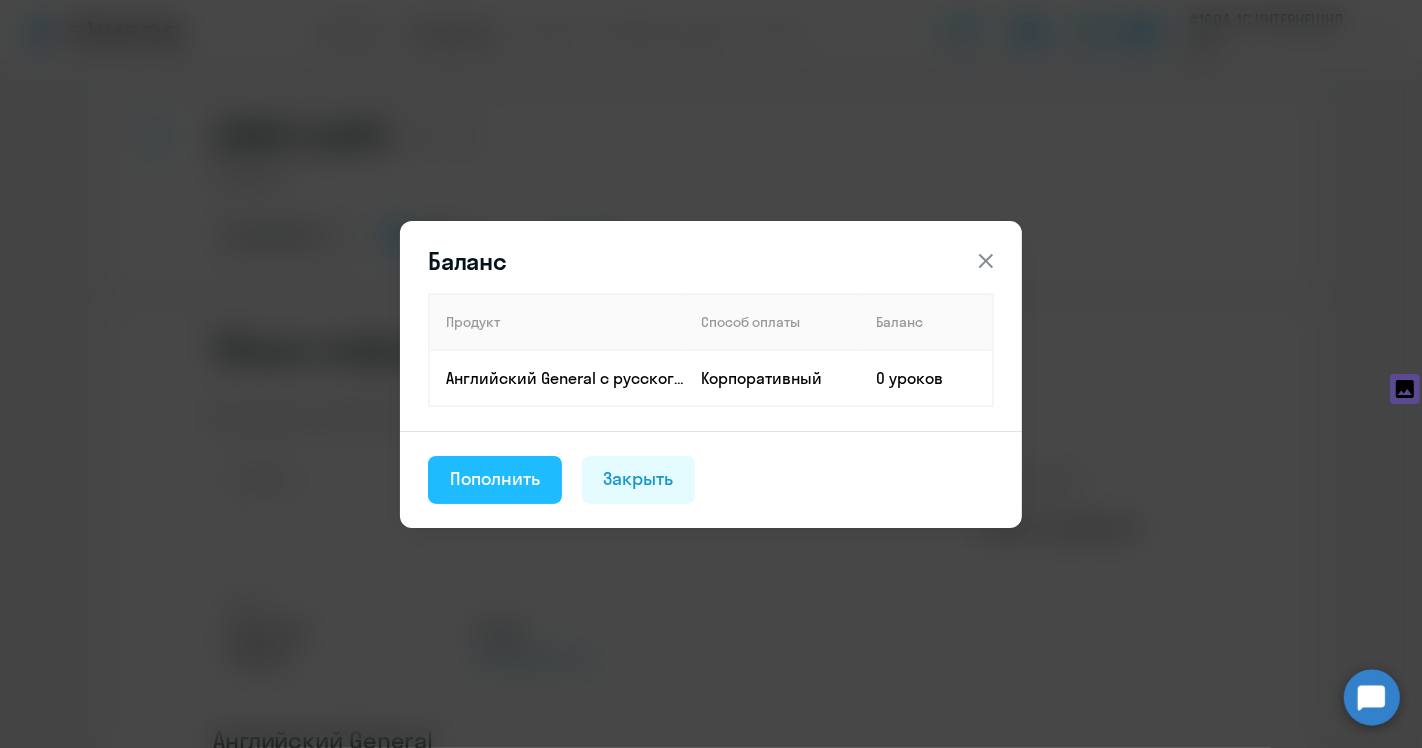 click on "Пополнить" at bounding box center [495, 479] 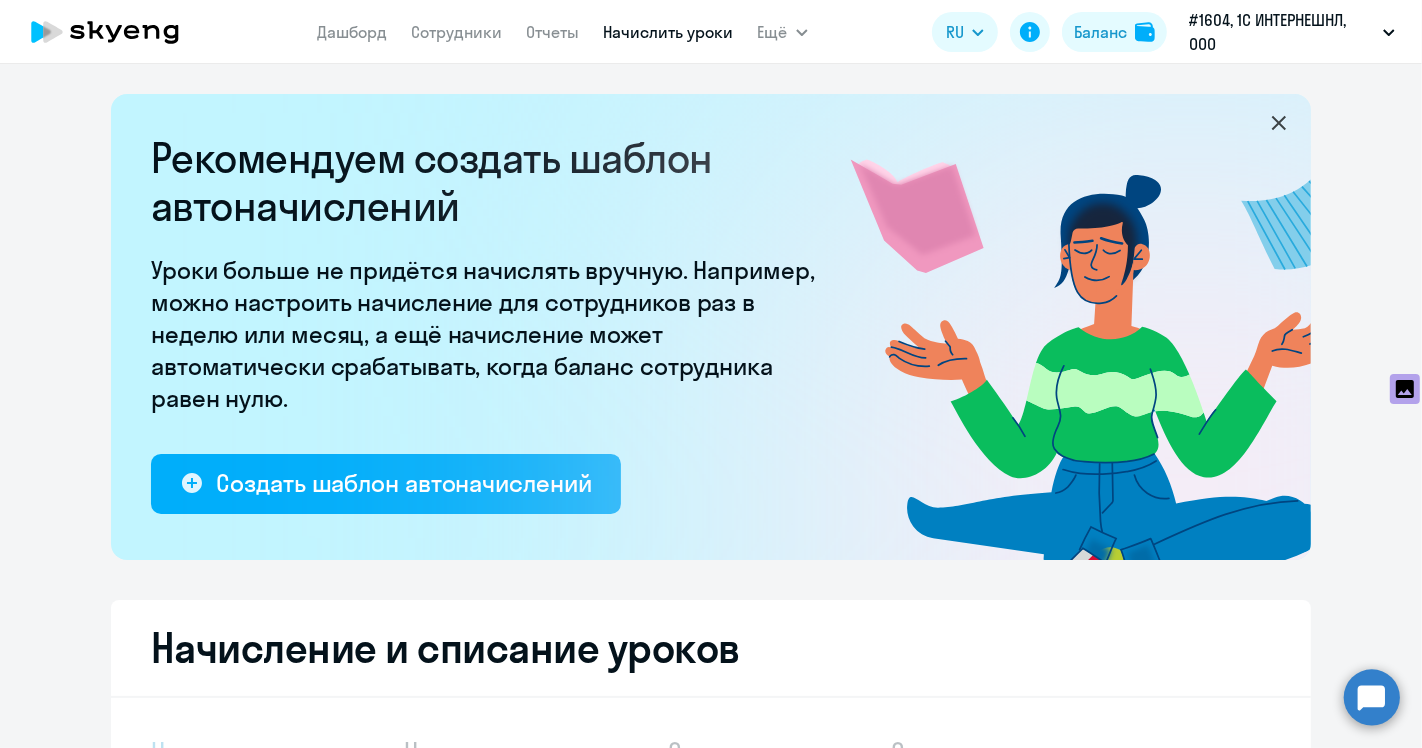 select on "10" 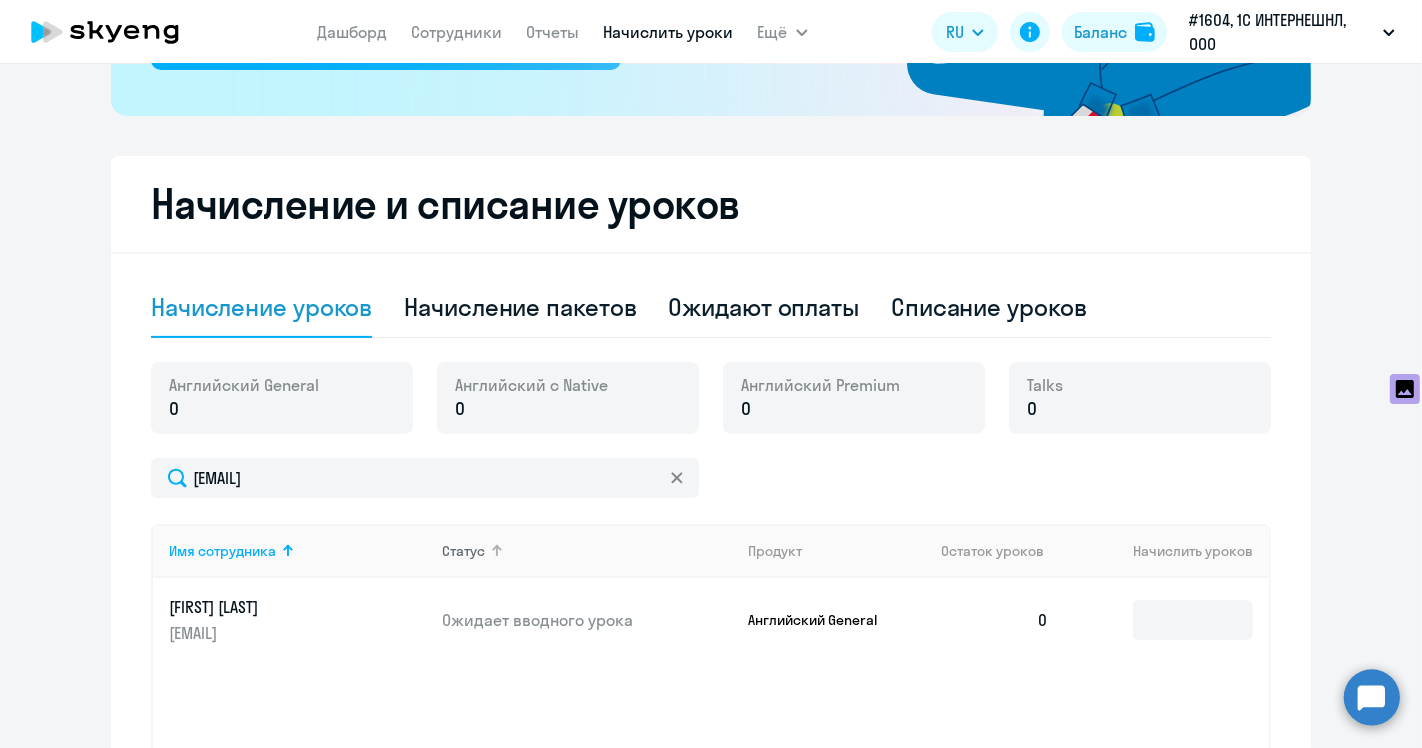 scroll, scrollTop: 666, scrollLeft: 0, axis: vertical 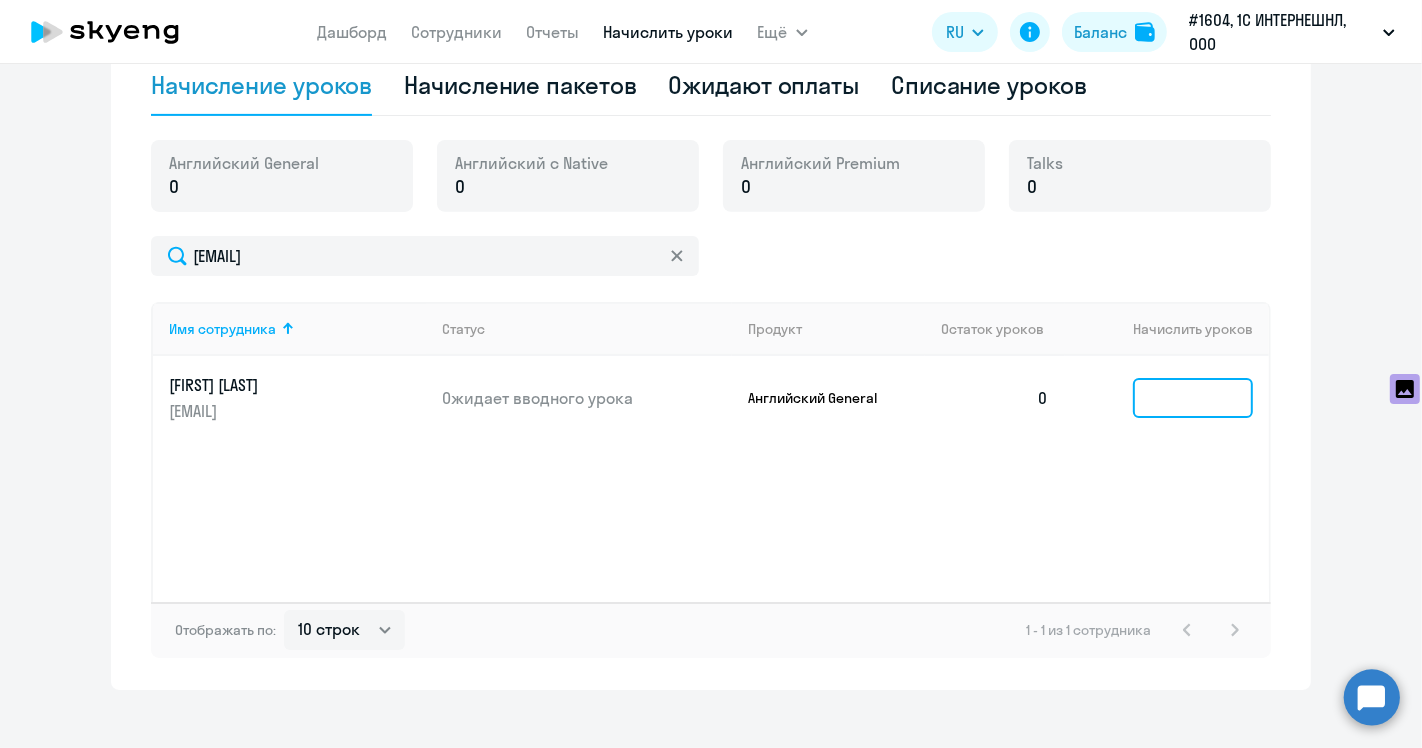 click 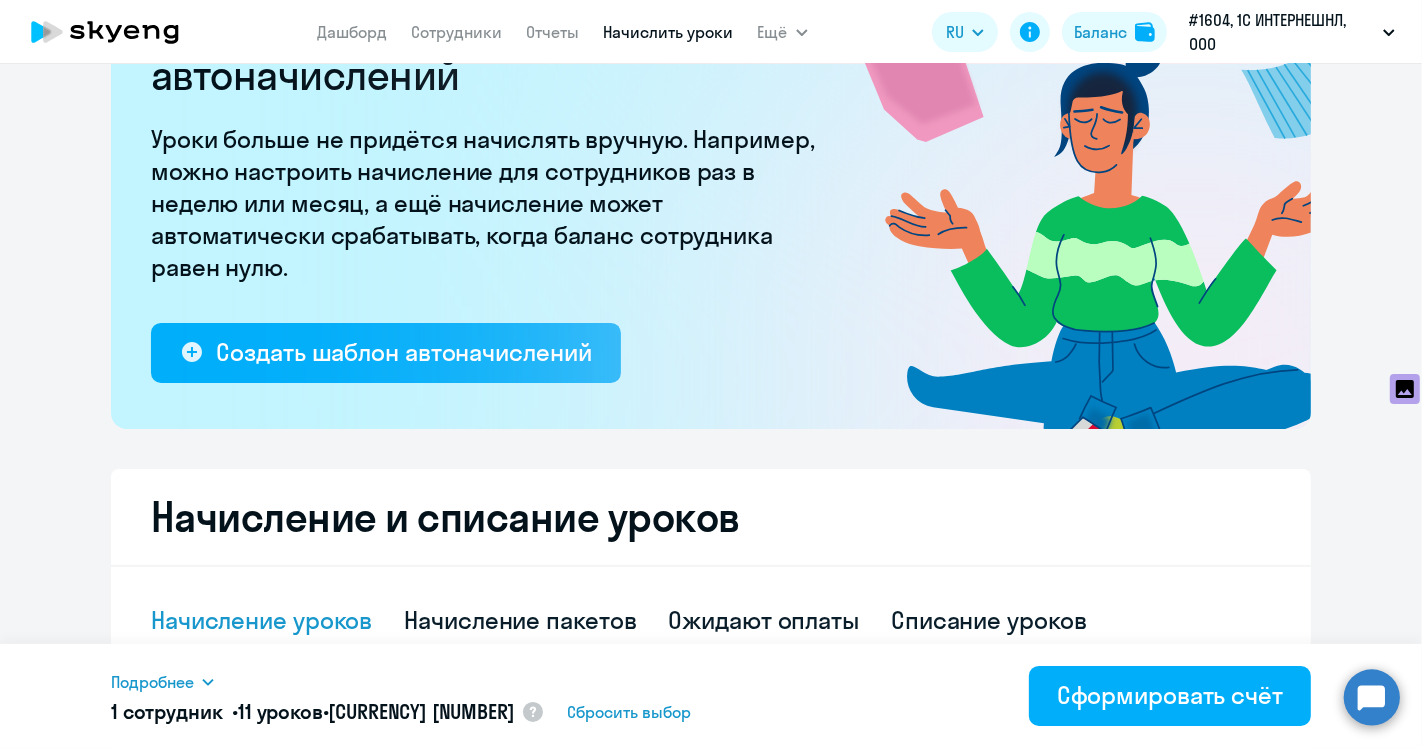 scroll, scrollTop: 0, scrollLeft: 0, axis: both 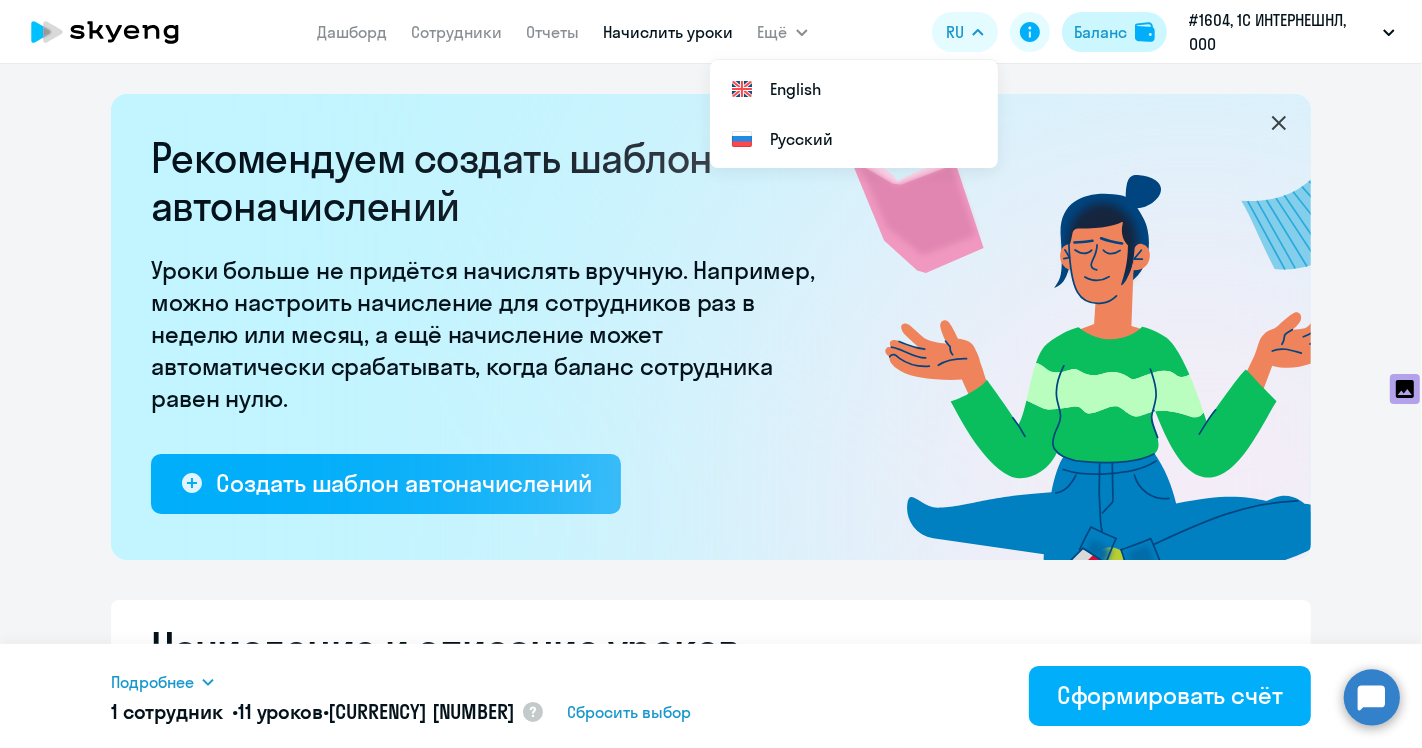 type on "11" 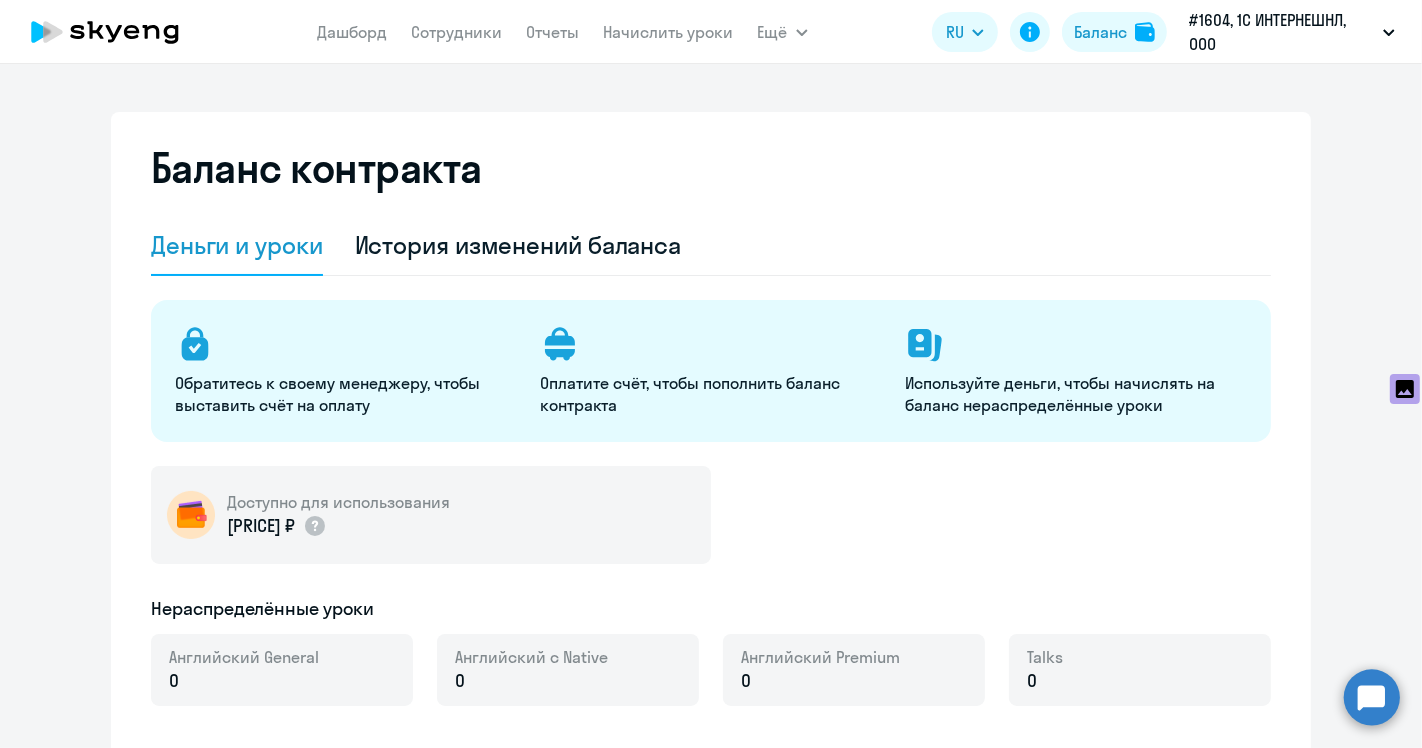 select on "english_adult_not_native_speaker" 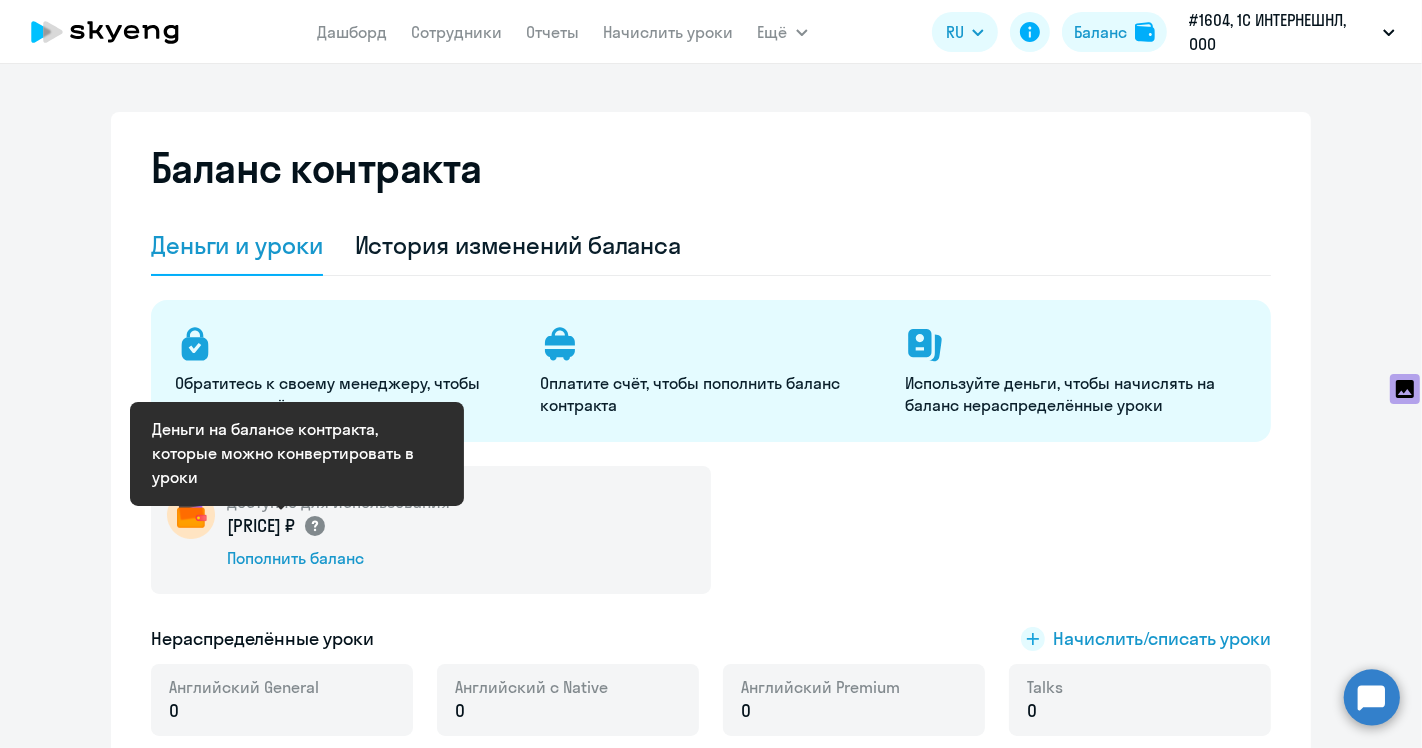 click 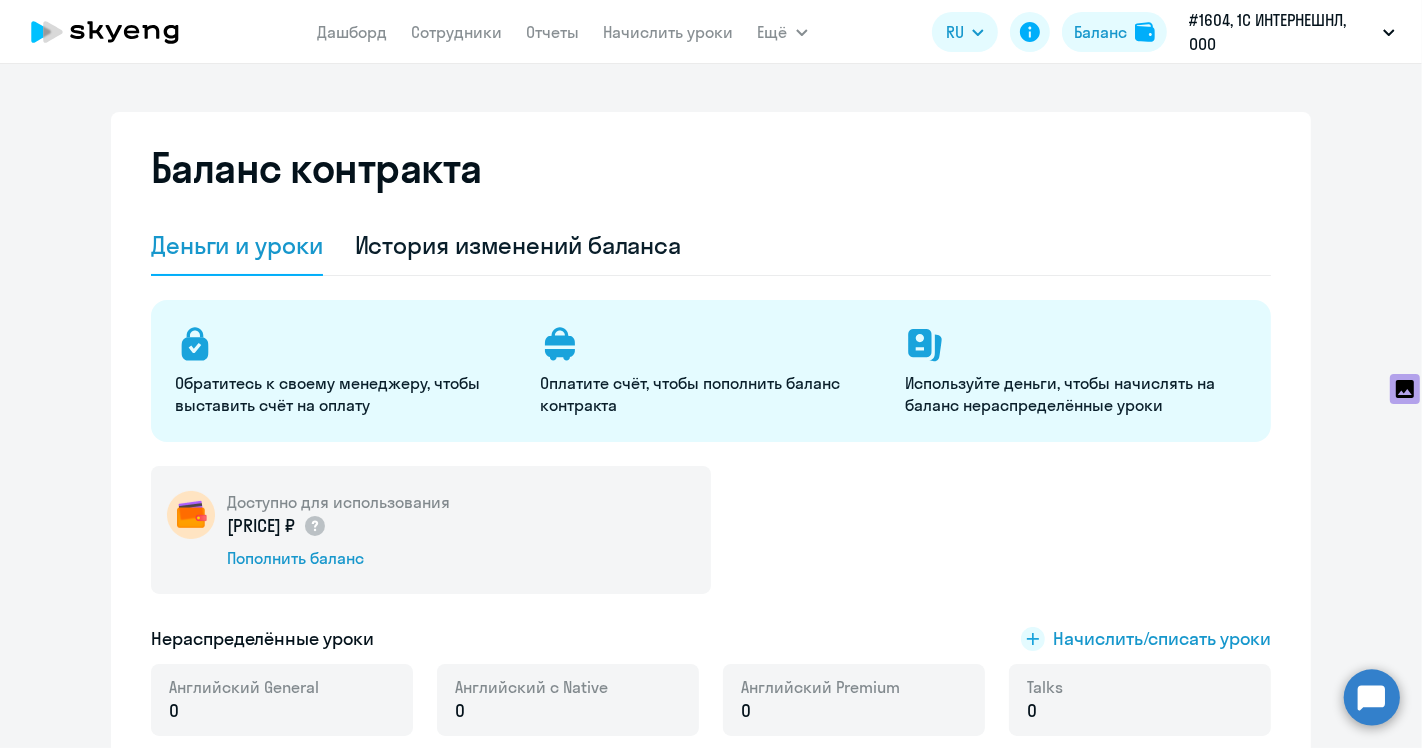 click on "Доступно для использования  11 660 ₽
Пополнить баланс" 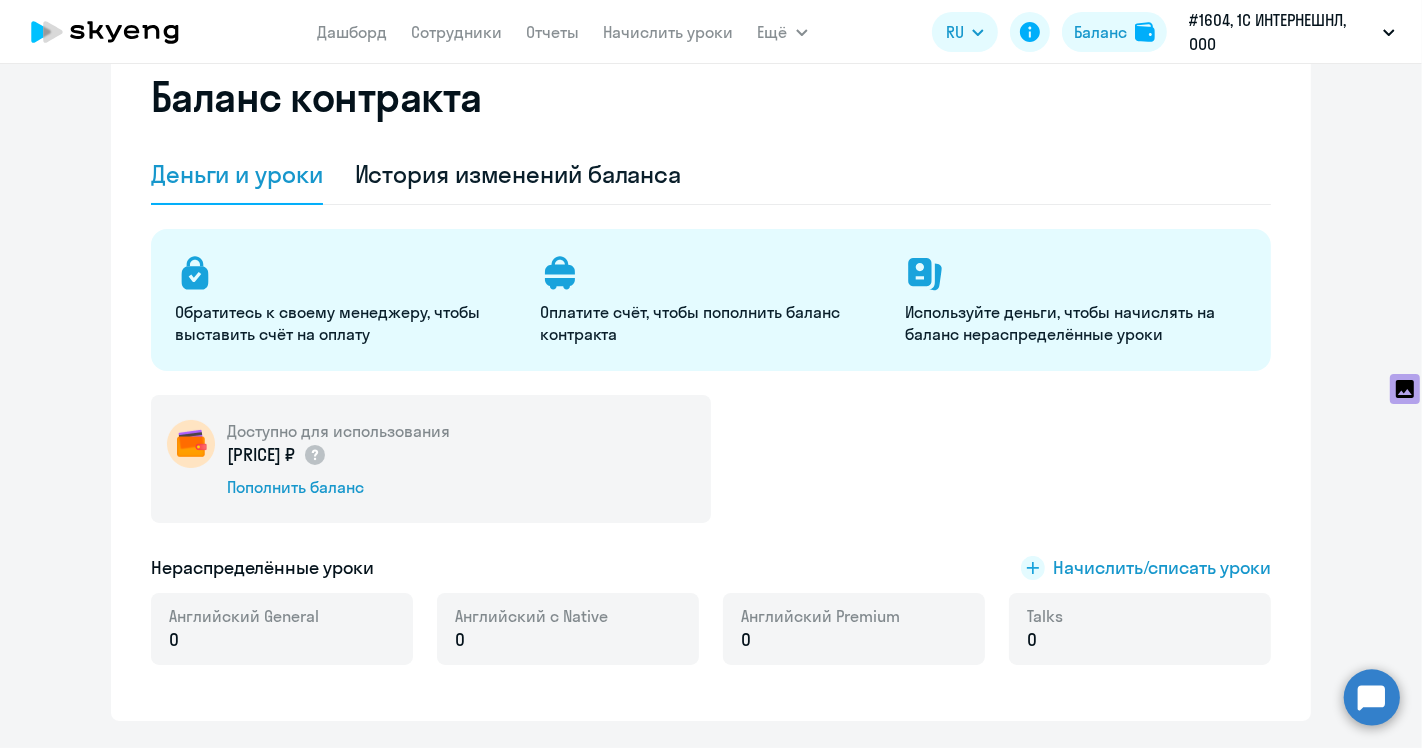 scroll, scrollTop: 0, scrollLeft: 0, axis: both 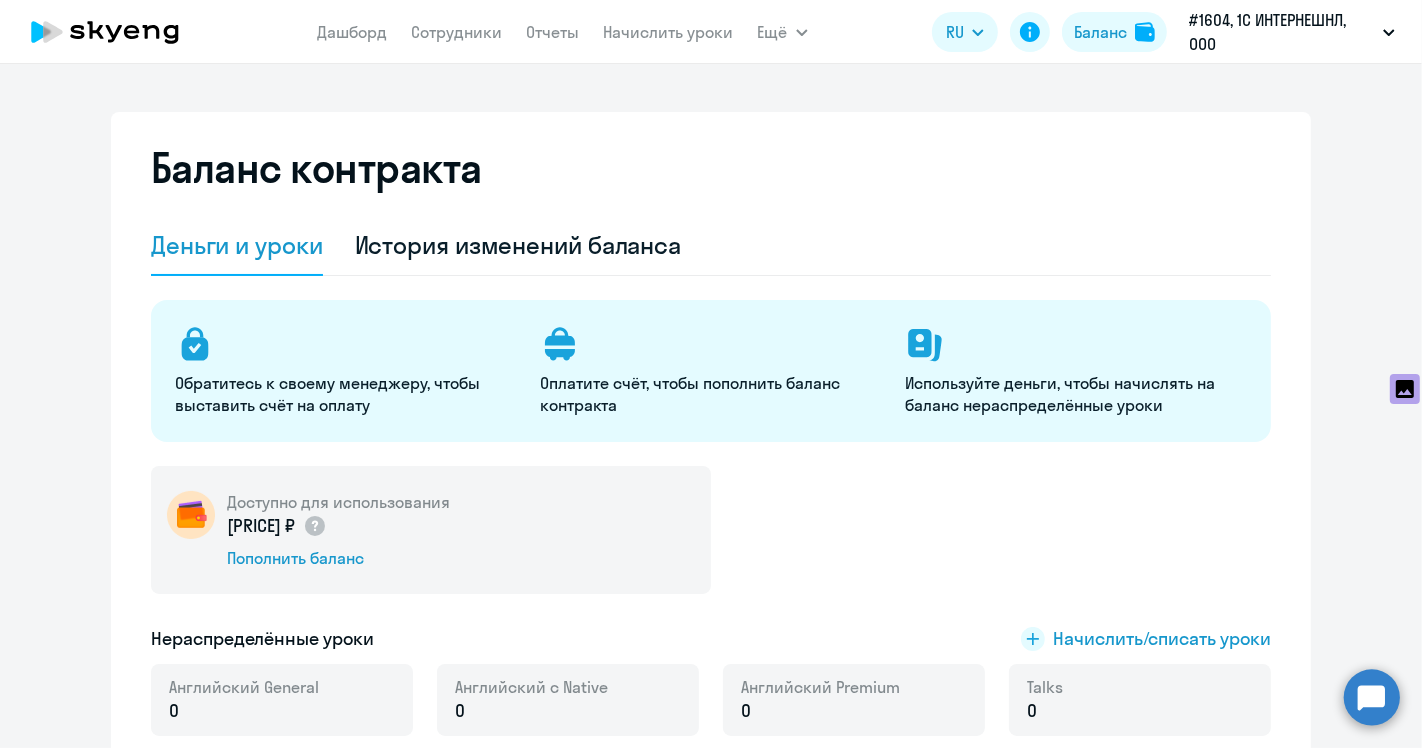 click on "Доступно для использования" 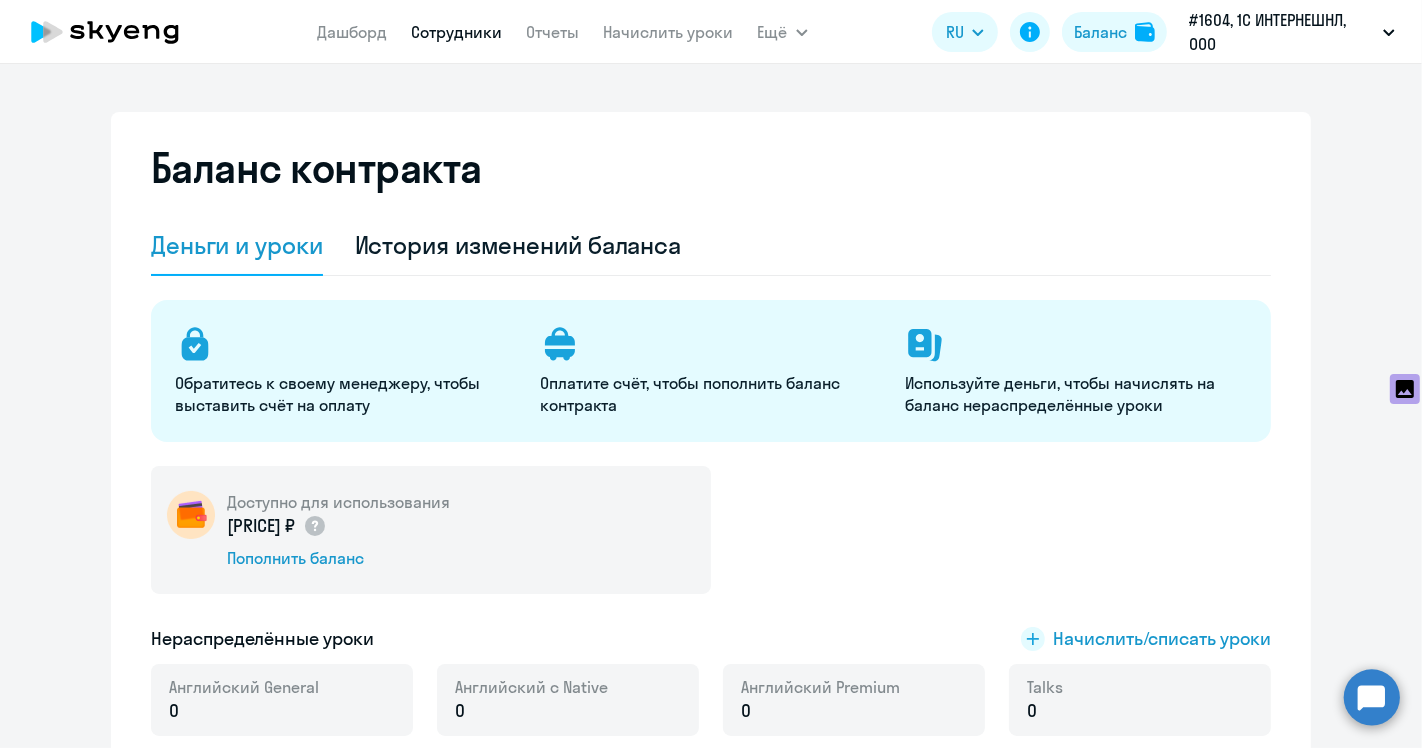 click on "Сотрудники" at bounding box center (457, 32) 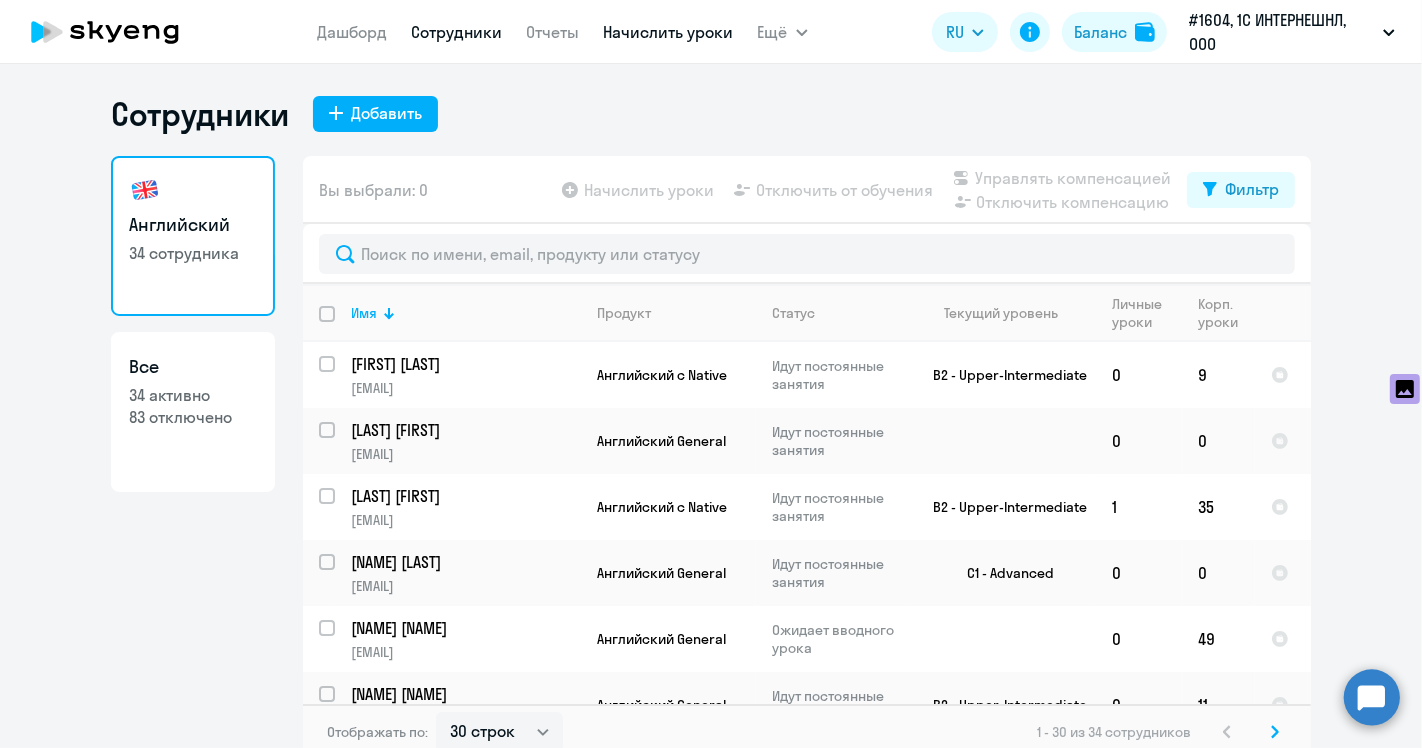 click on "Начислить уроки" at bounding box center [669, 32] 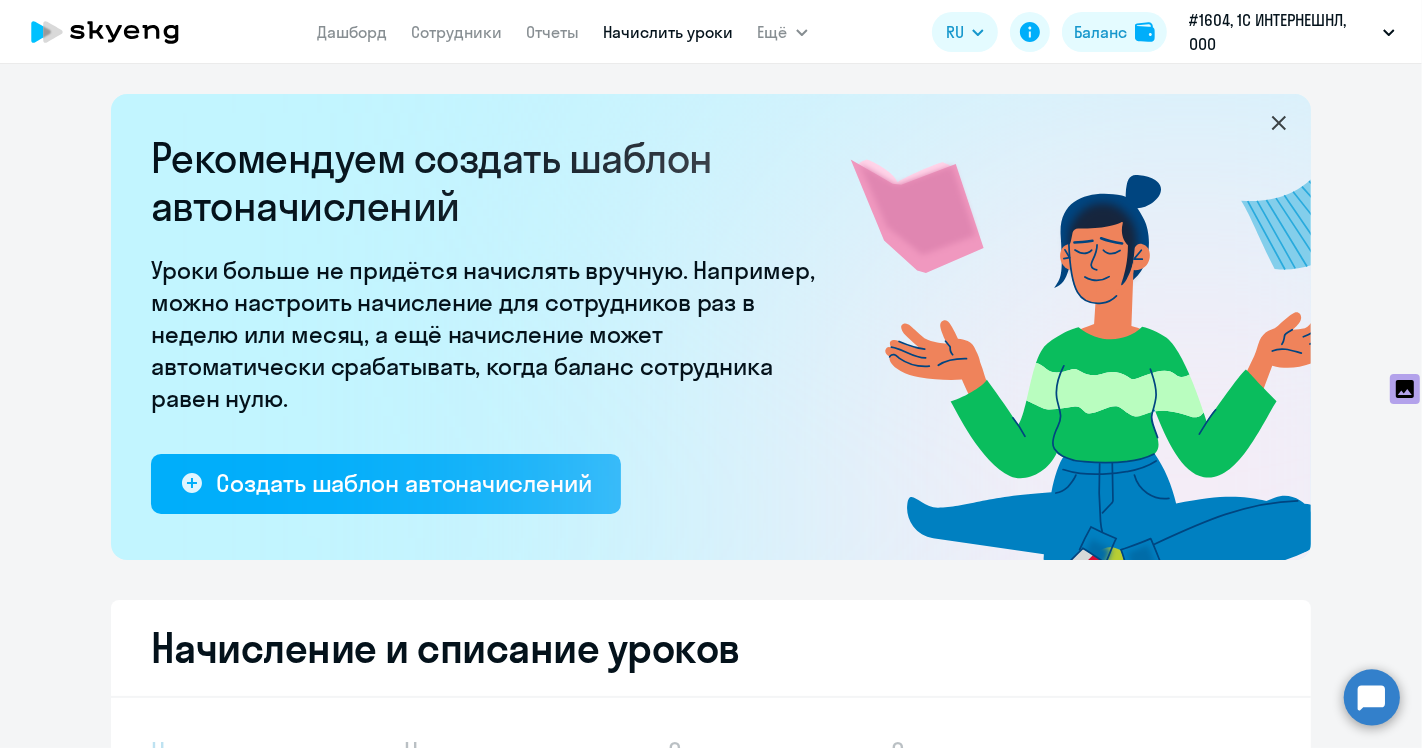 select on "10" 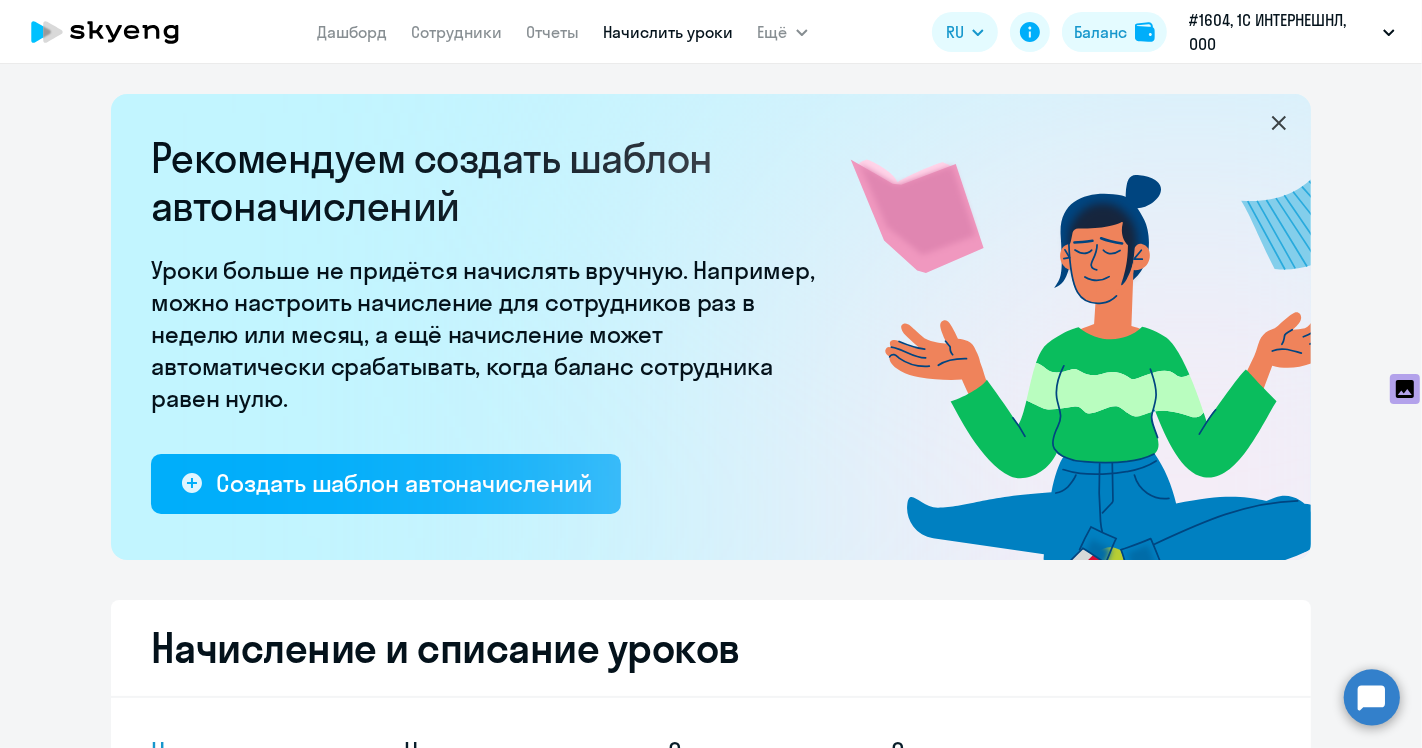 scroll, scrollTop: 555, scrollLeft: 0, axis: vertical 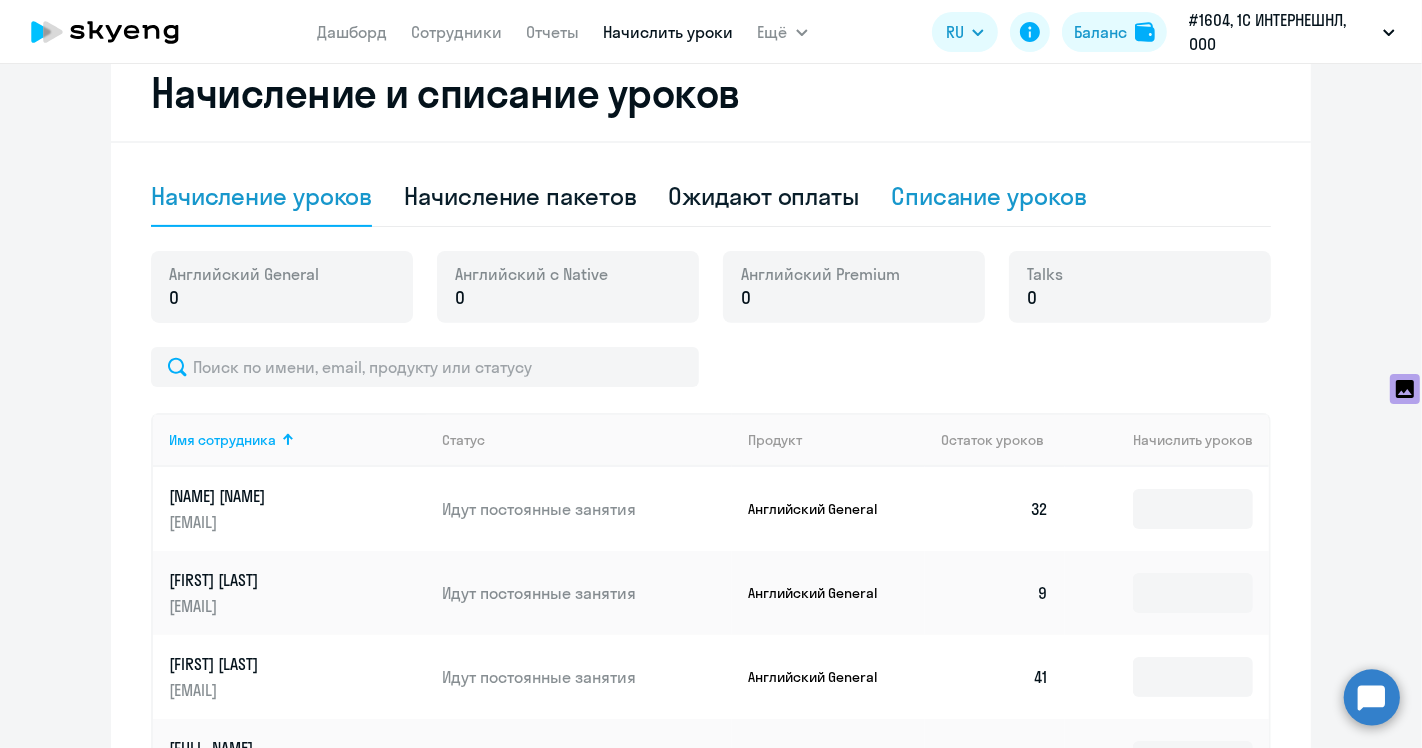 click on "Списание уроков" 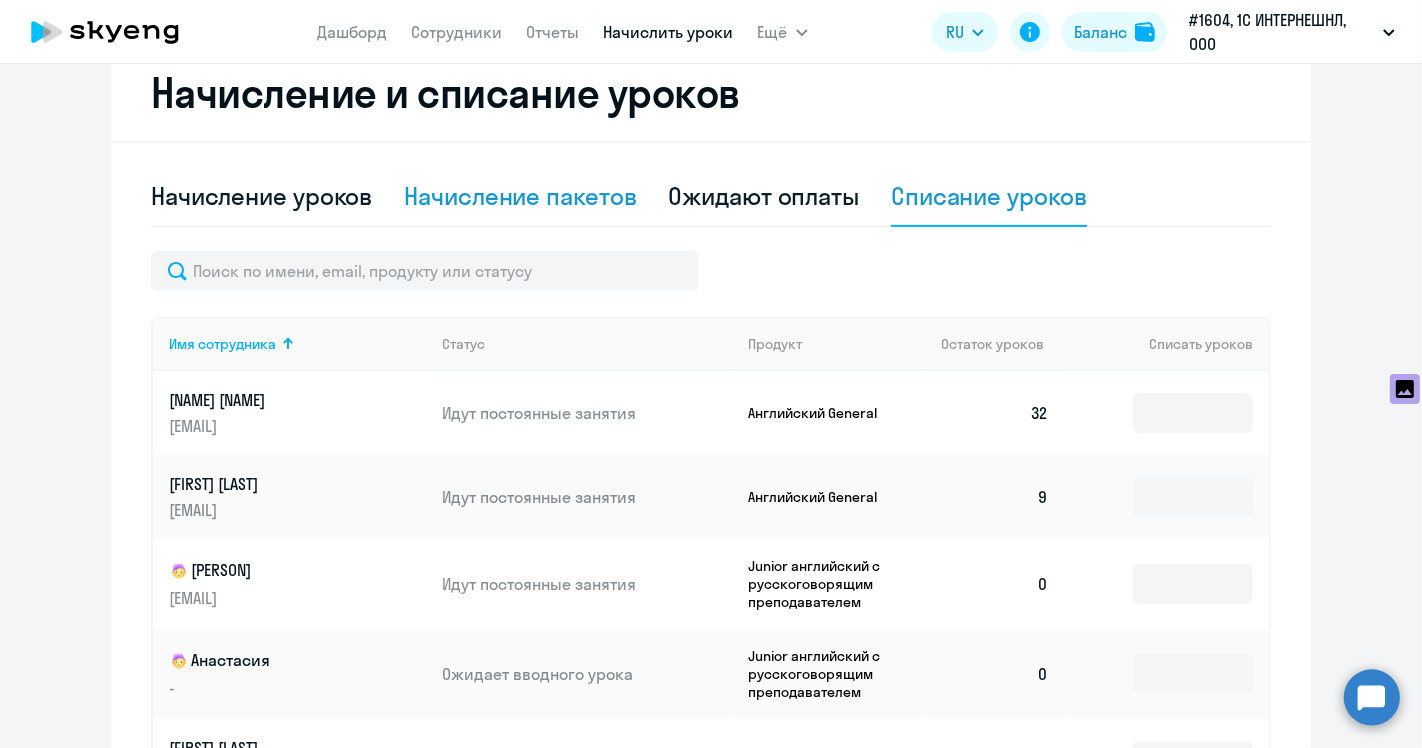 click on "Начисление пакетов" 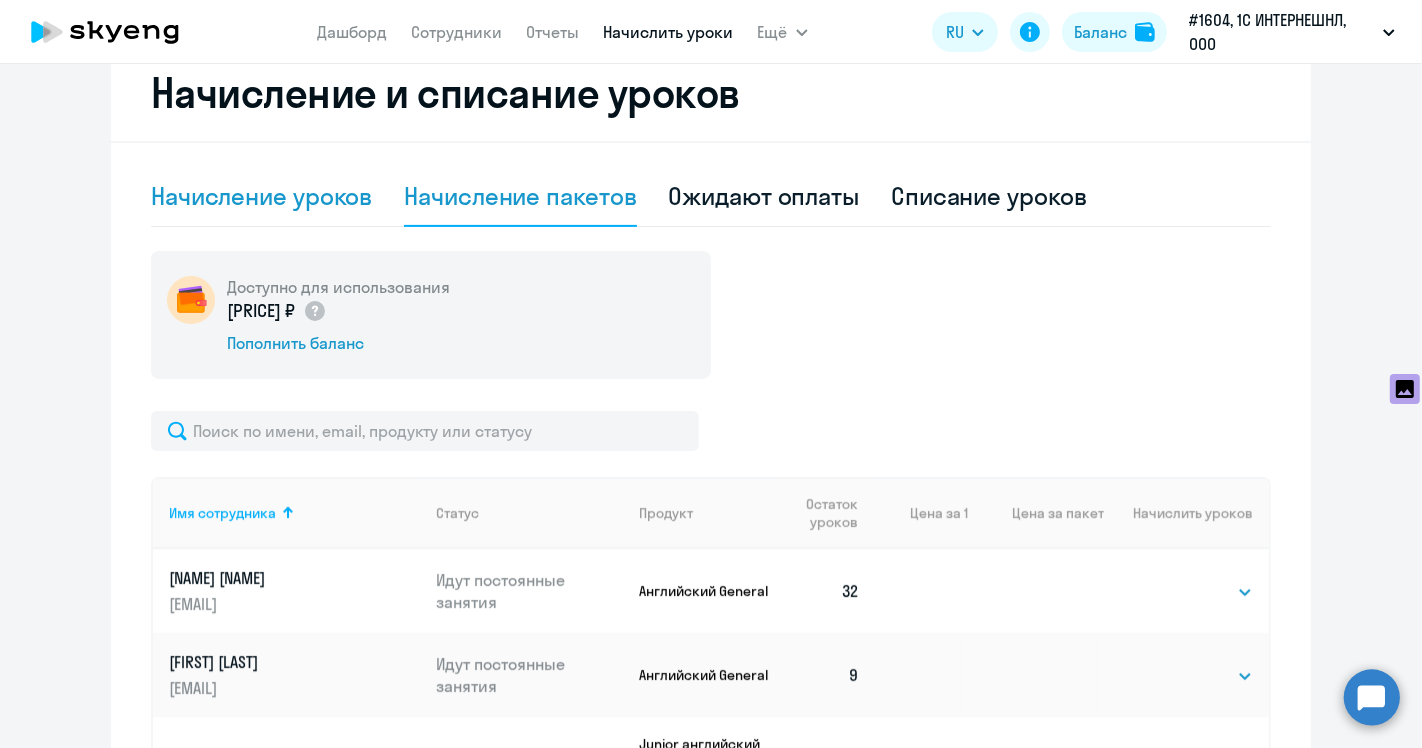 click on "Начисление уроков" 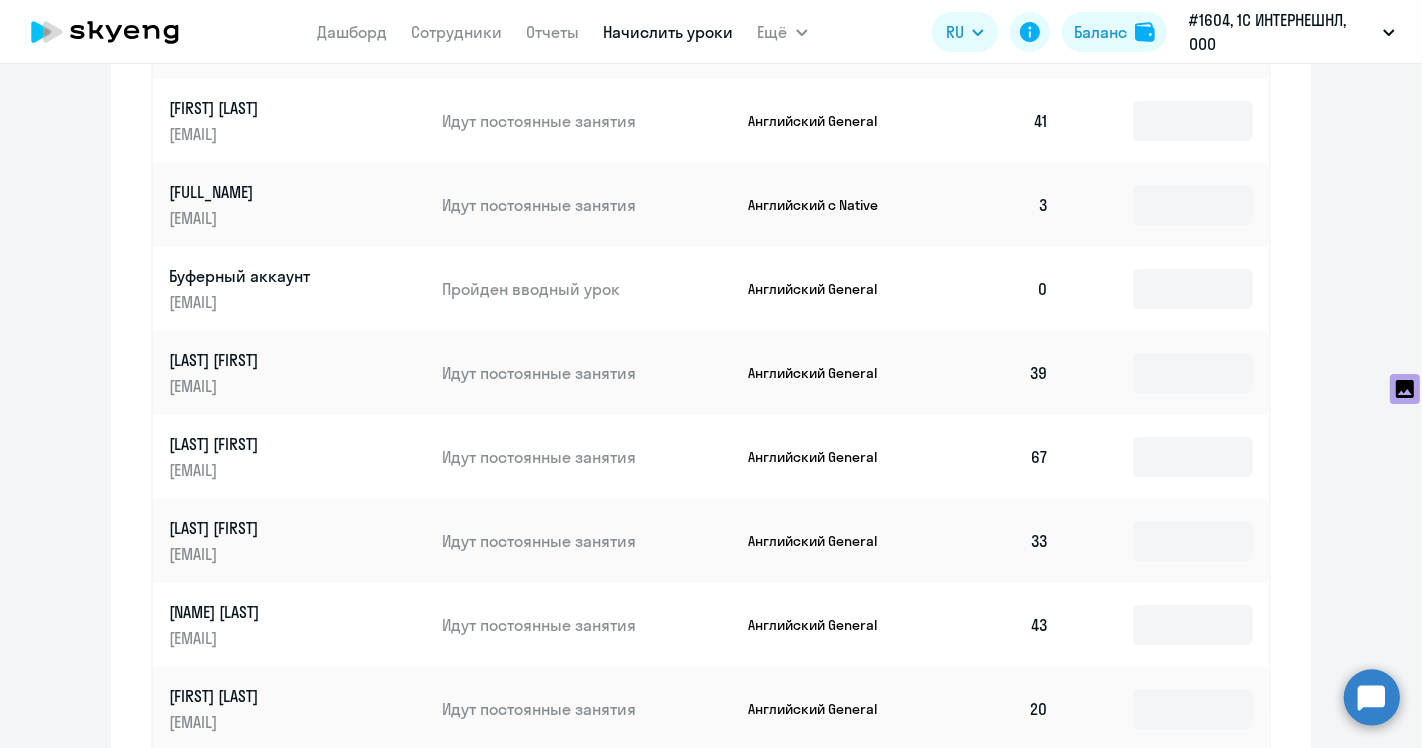 scroll, scrollTop: 1281, scrollLeft: 0, axis: vertical 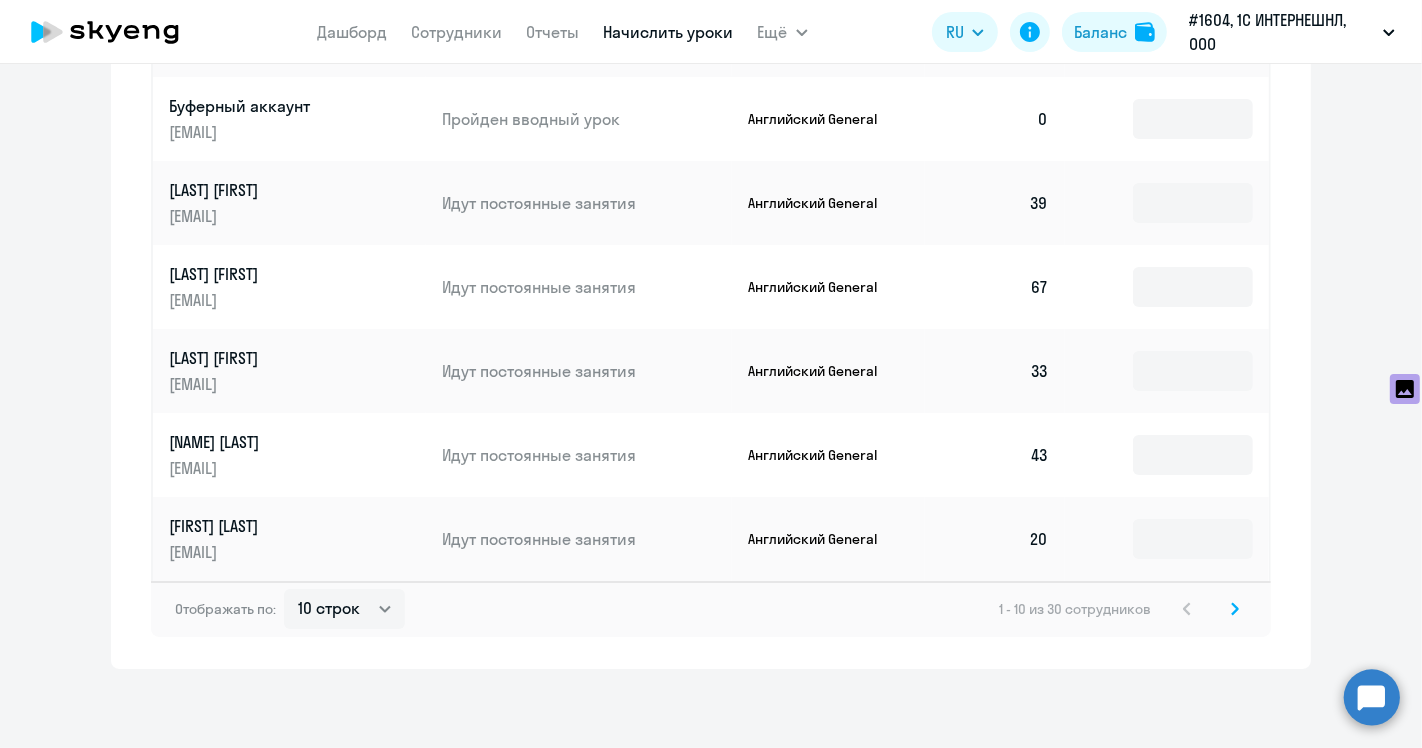 click 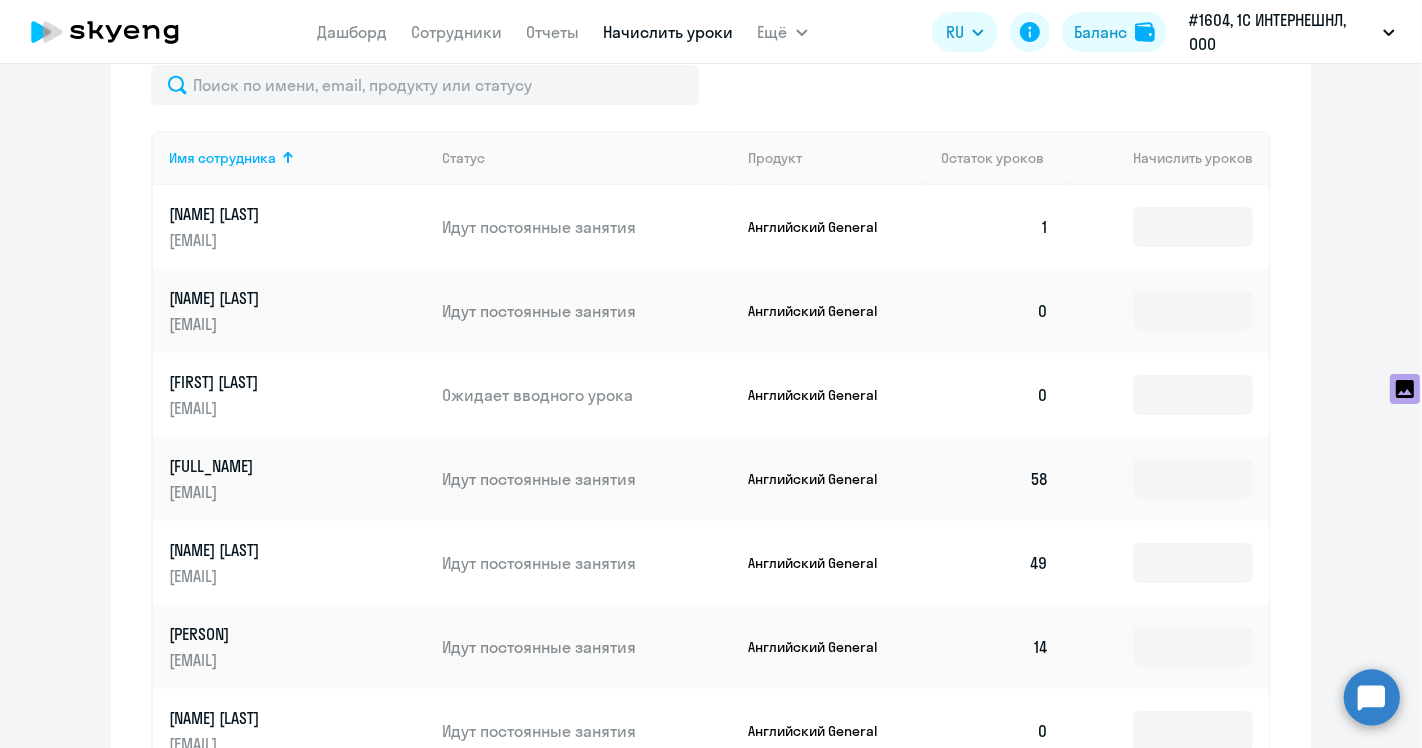 scroll, scrollTop: 725, scrollLeft: 0, axis: vertical 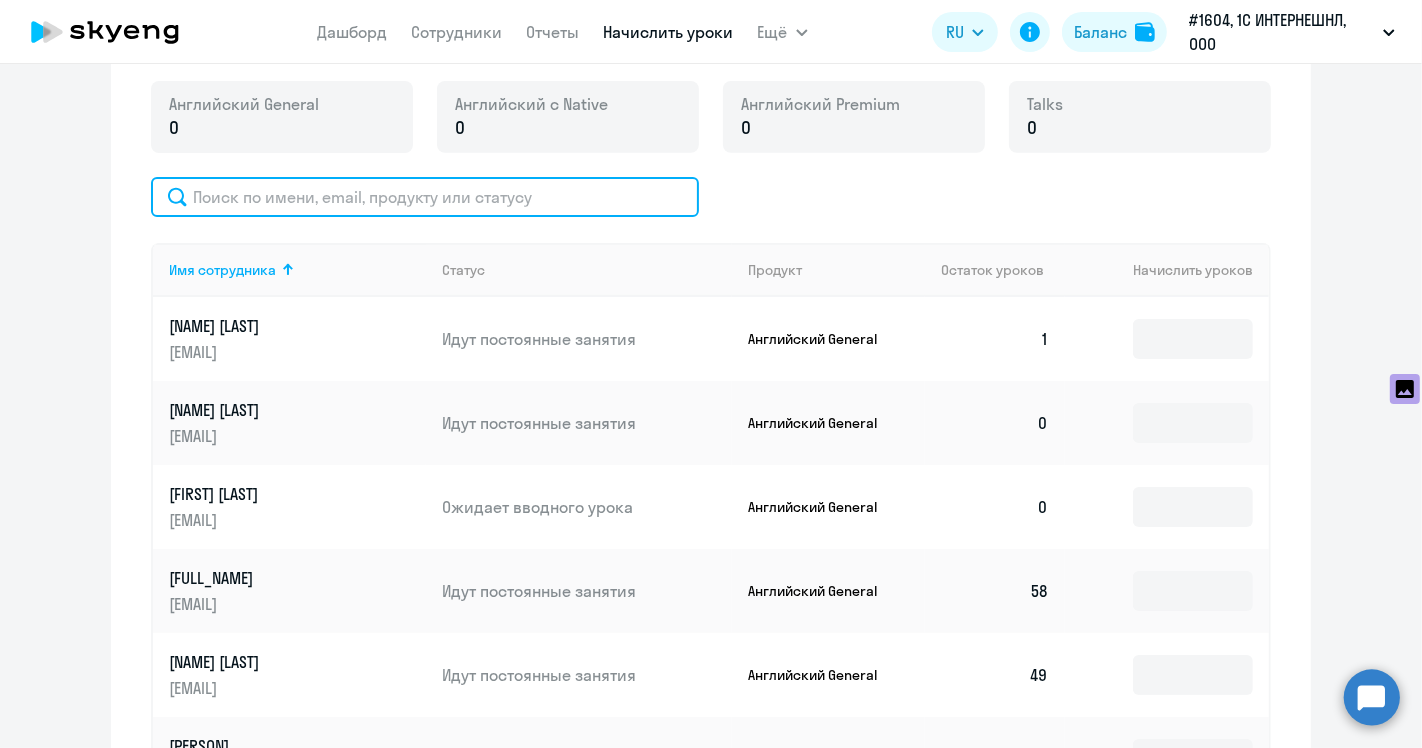 click 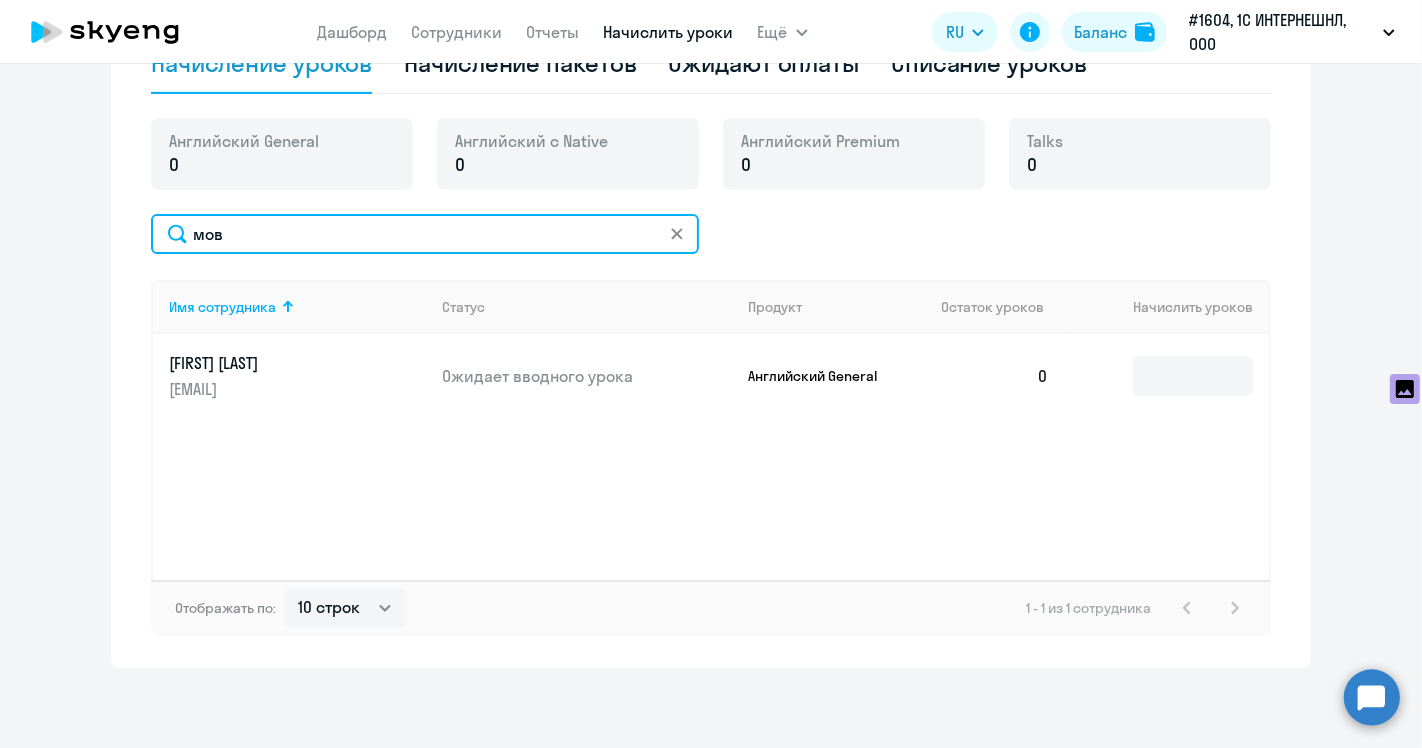 scroll, scrollTop: 687, scrollLeft: 0, axis: vertical 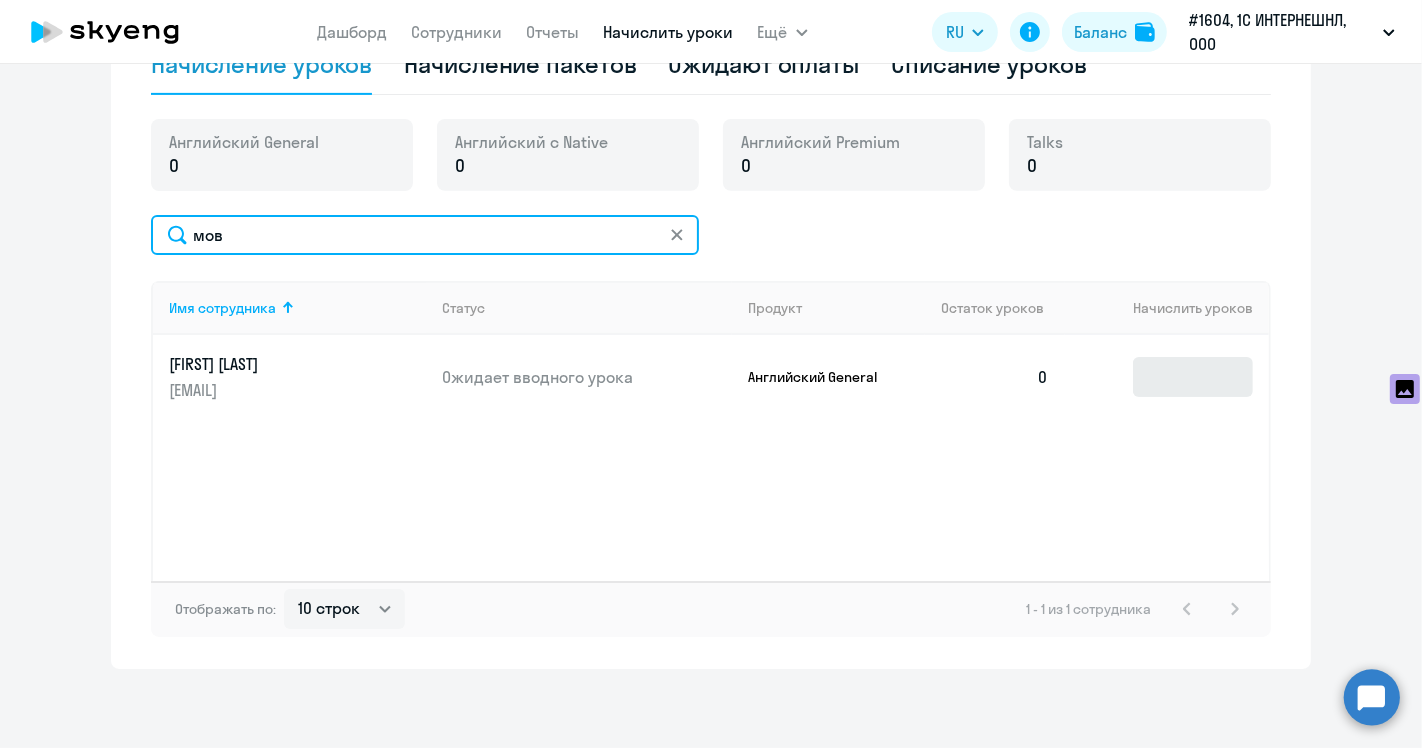 type on "мов" 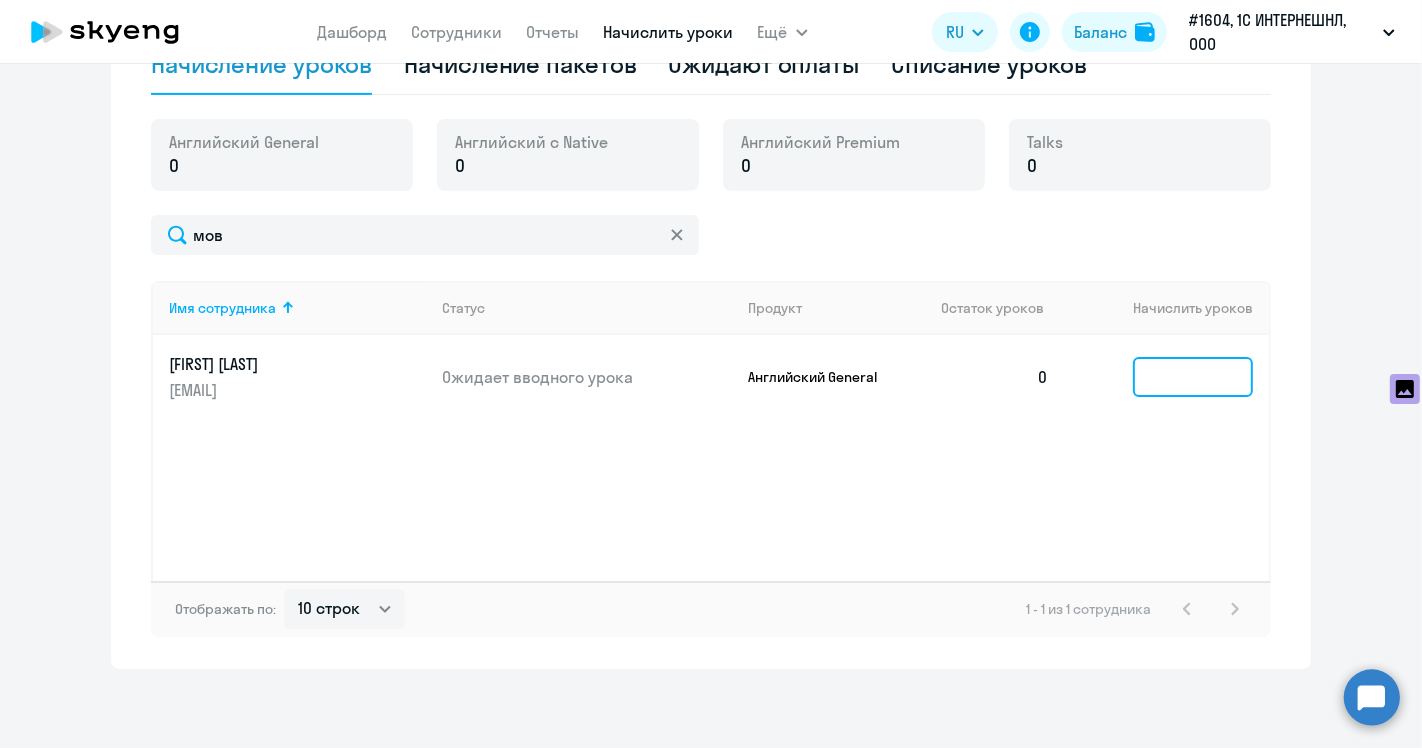 click 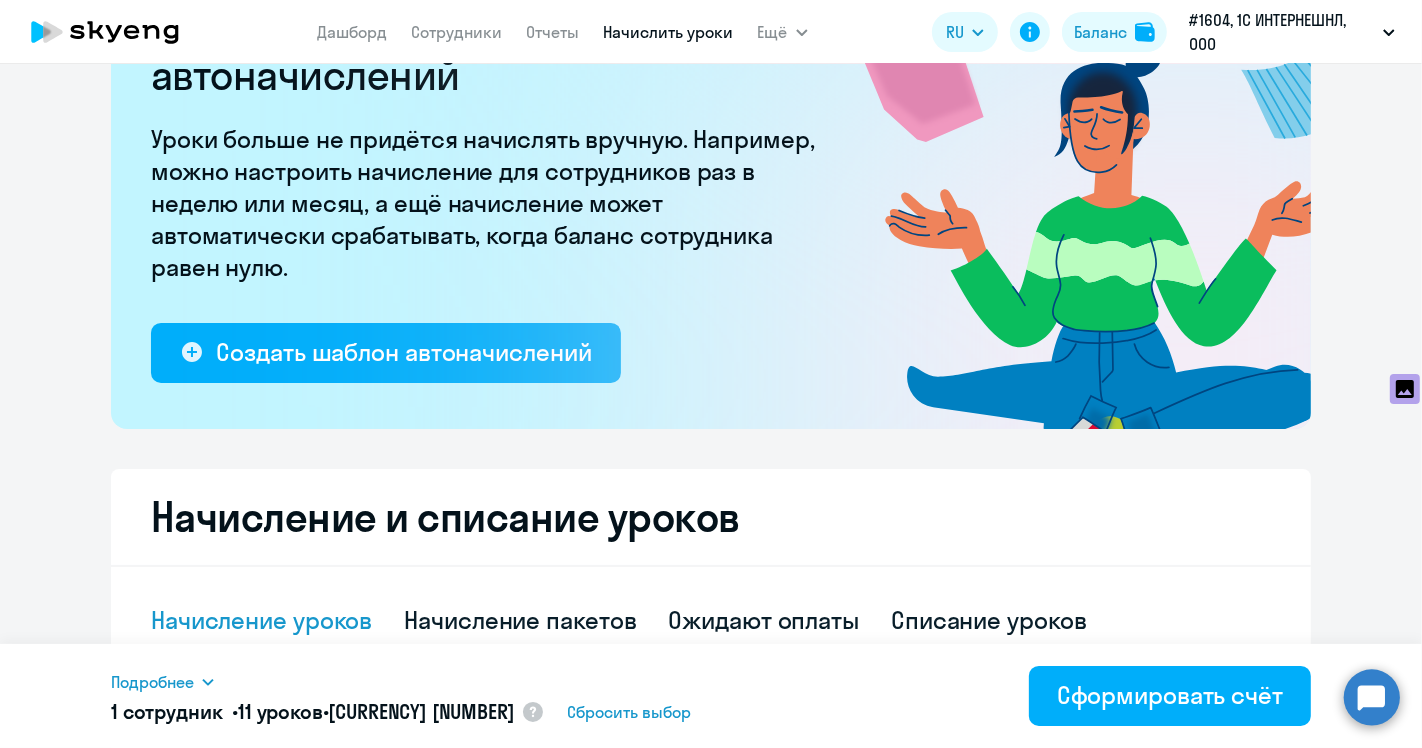 scroll, scrollTop: 0, scrollLeft: 0, axis: both 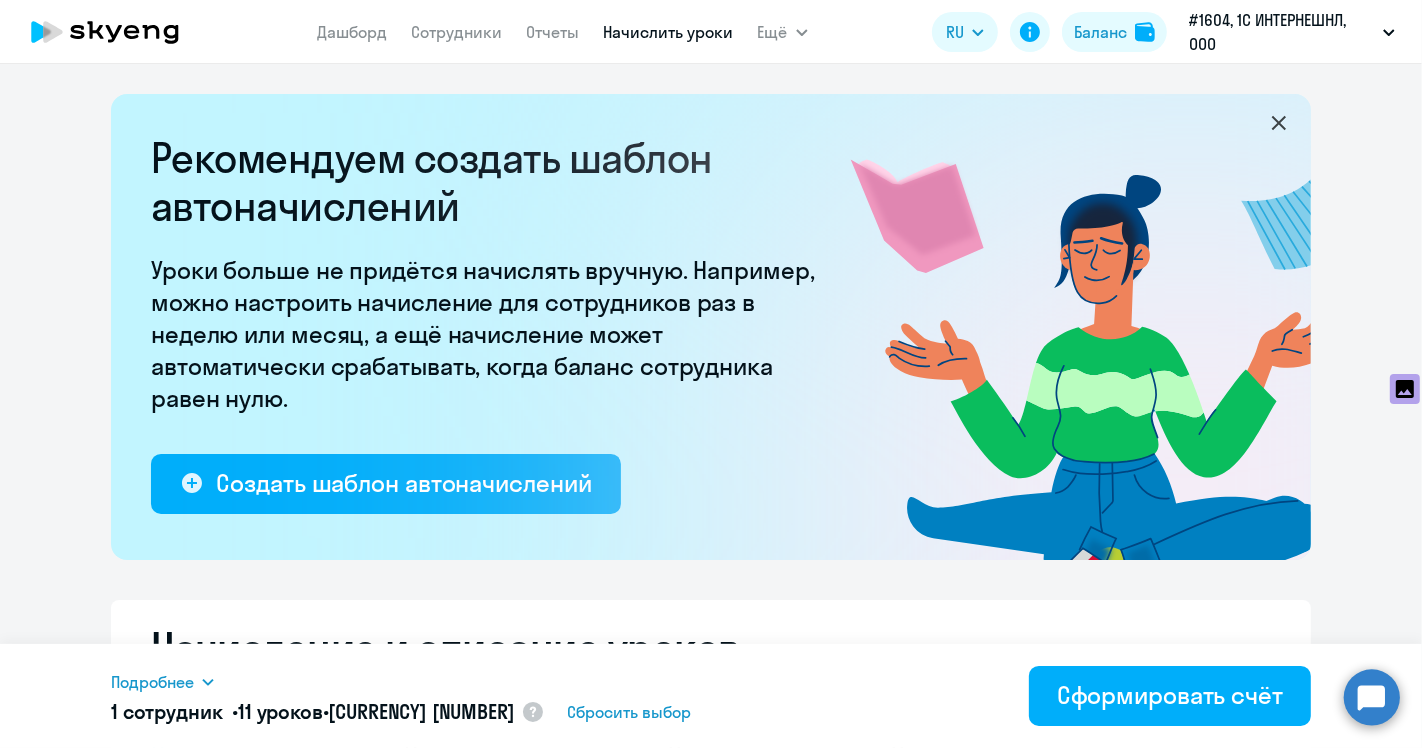 type on "11" 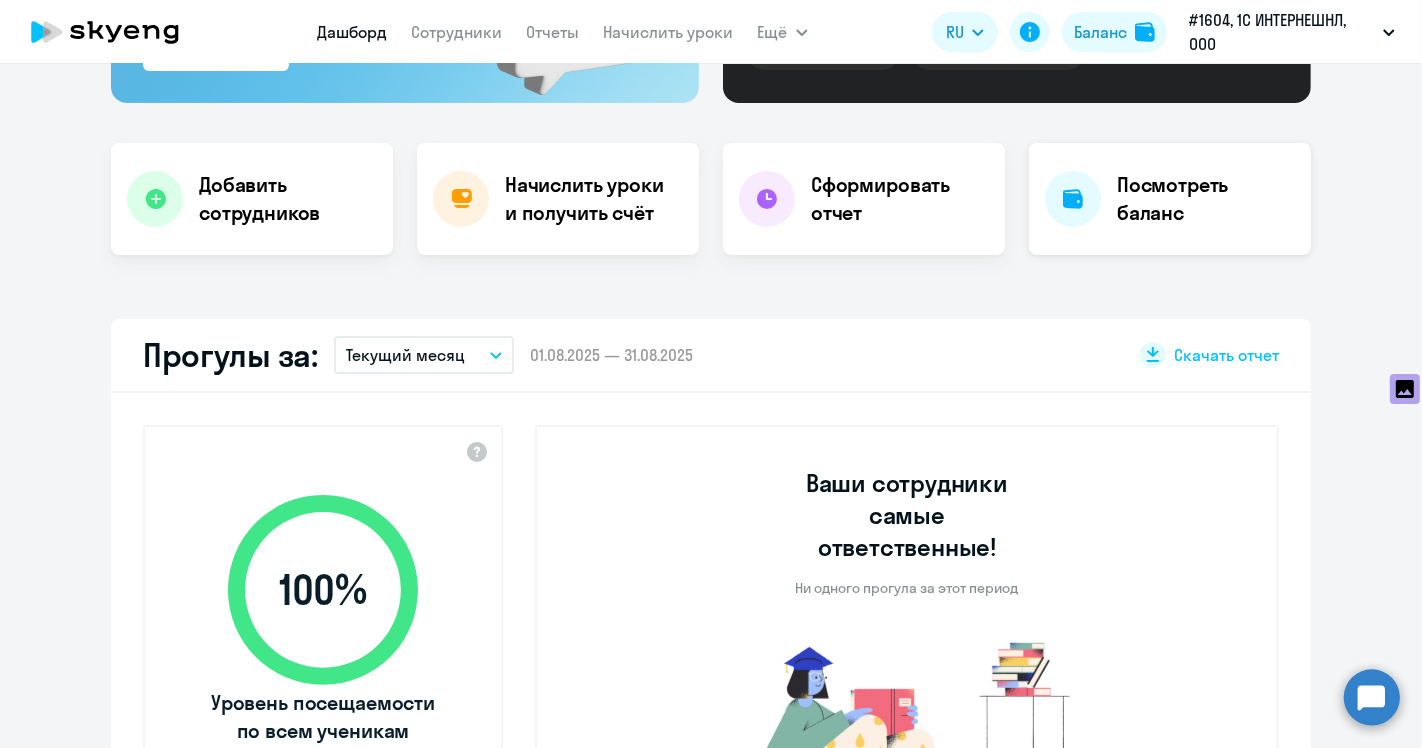 scroll, scrollTop: 0, scrollLeft: 0, axis: both 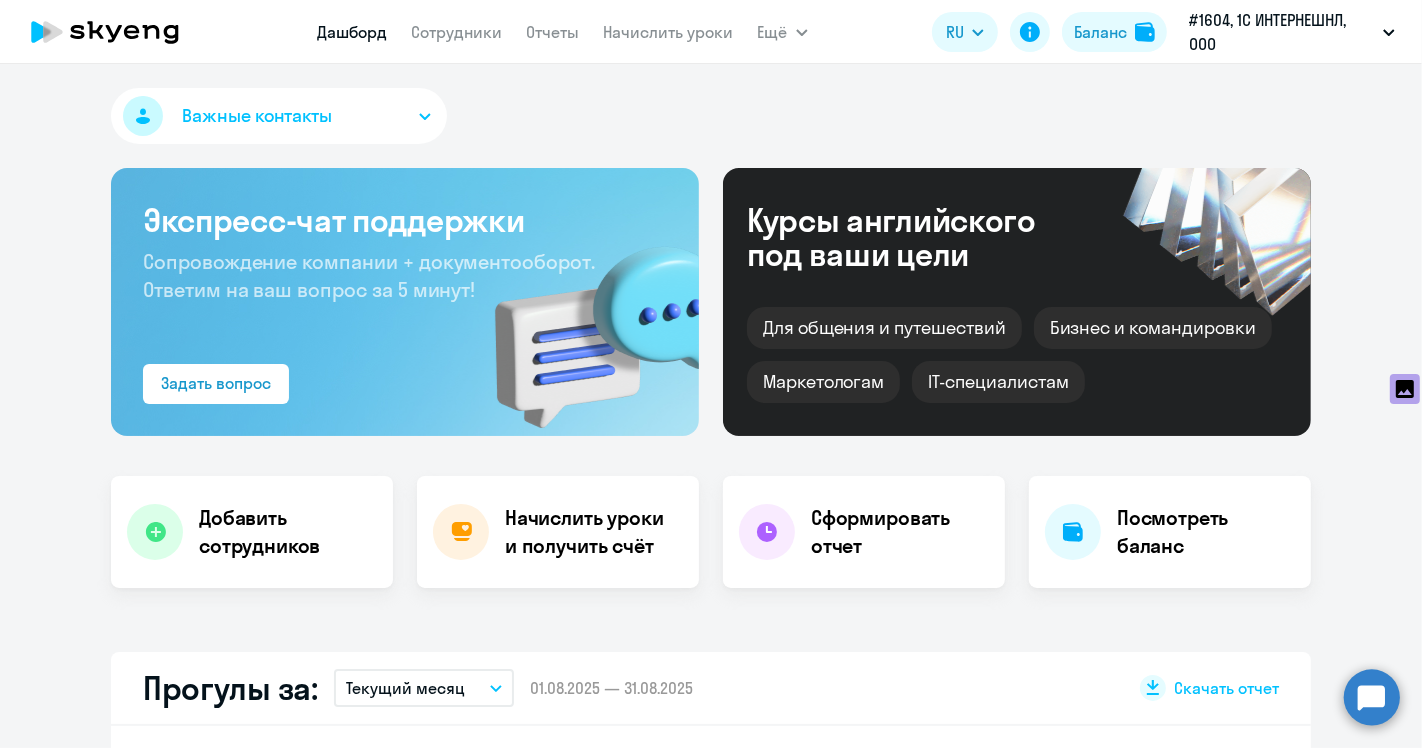 click 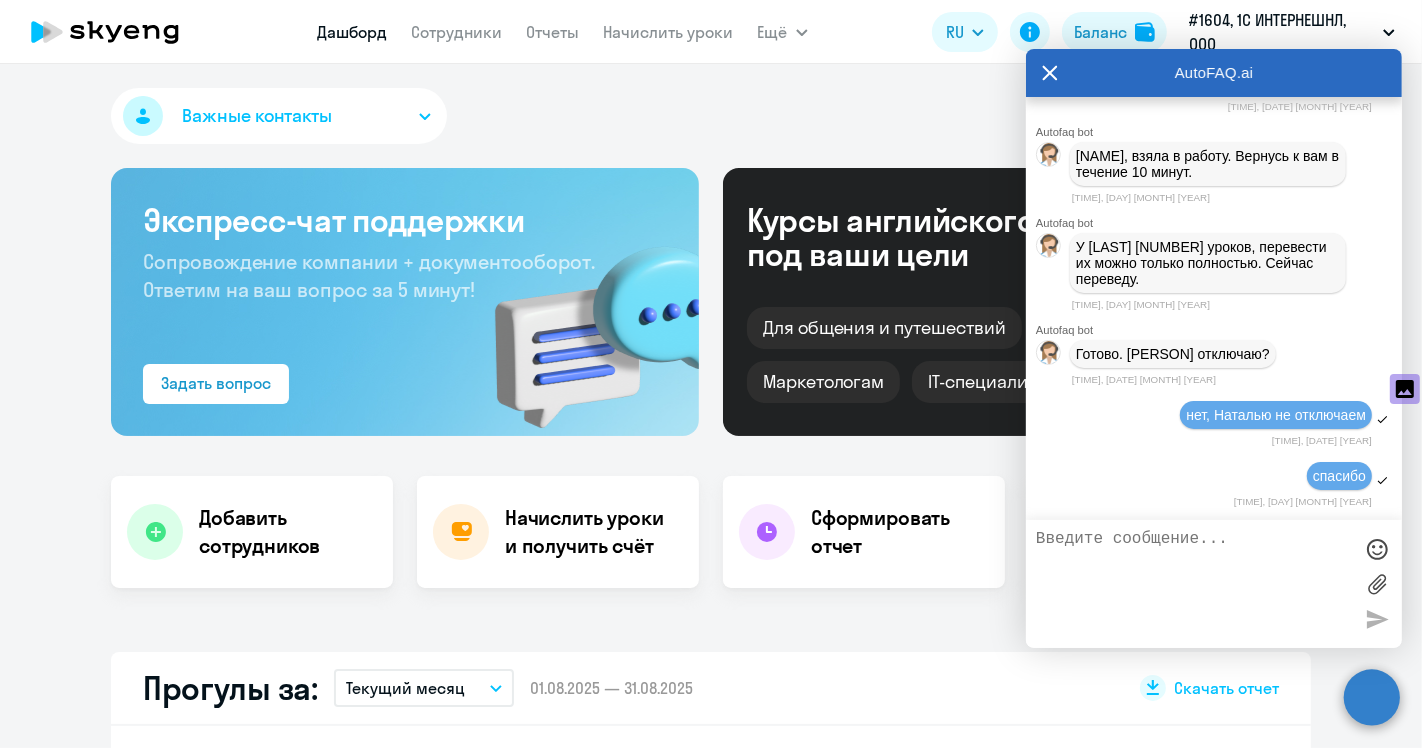 scroll, scrollTop: 64005, scrollLeft: 0, axis: vertical 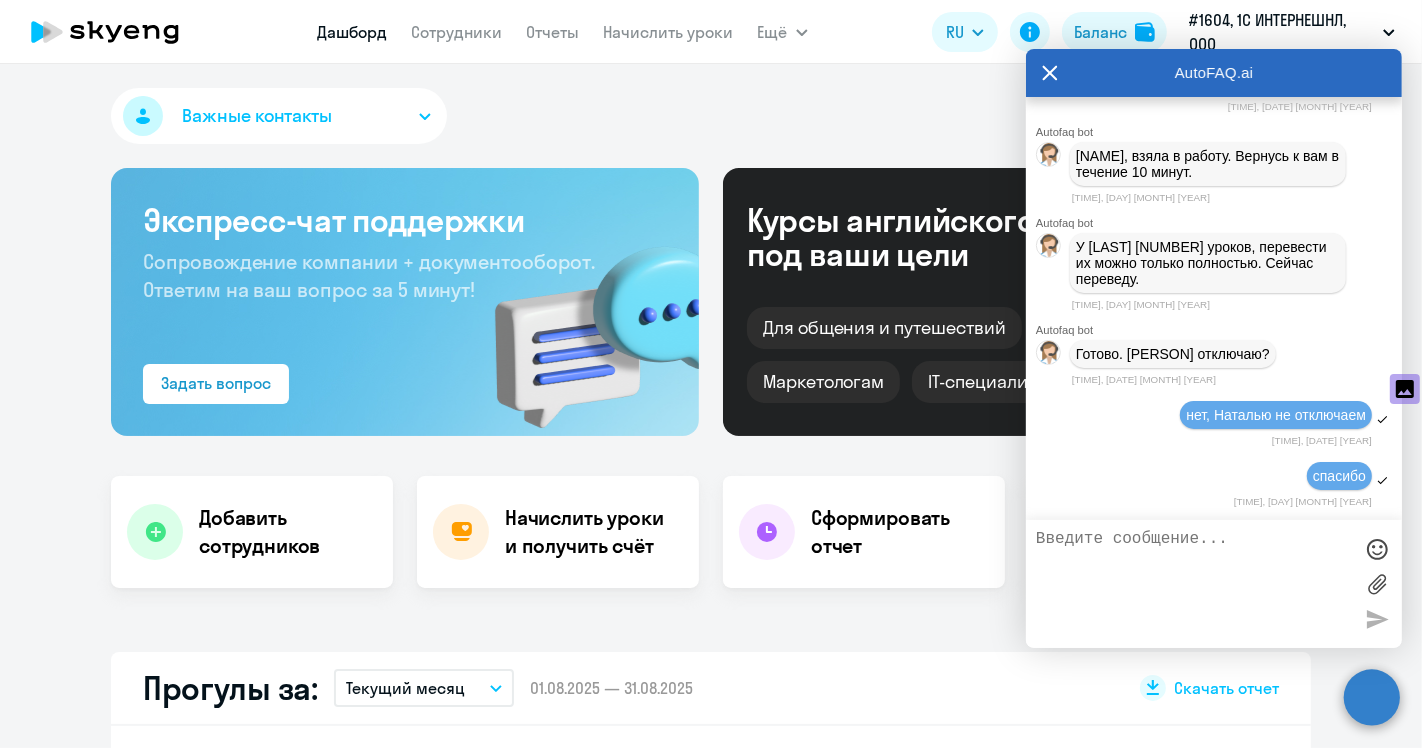 select on "30" 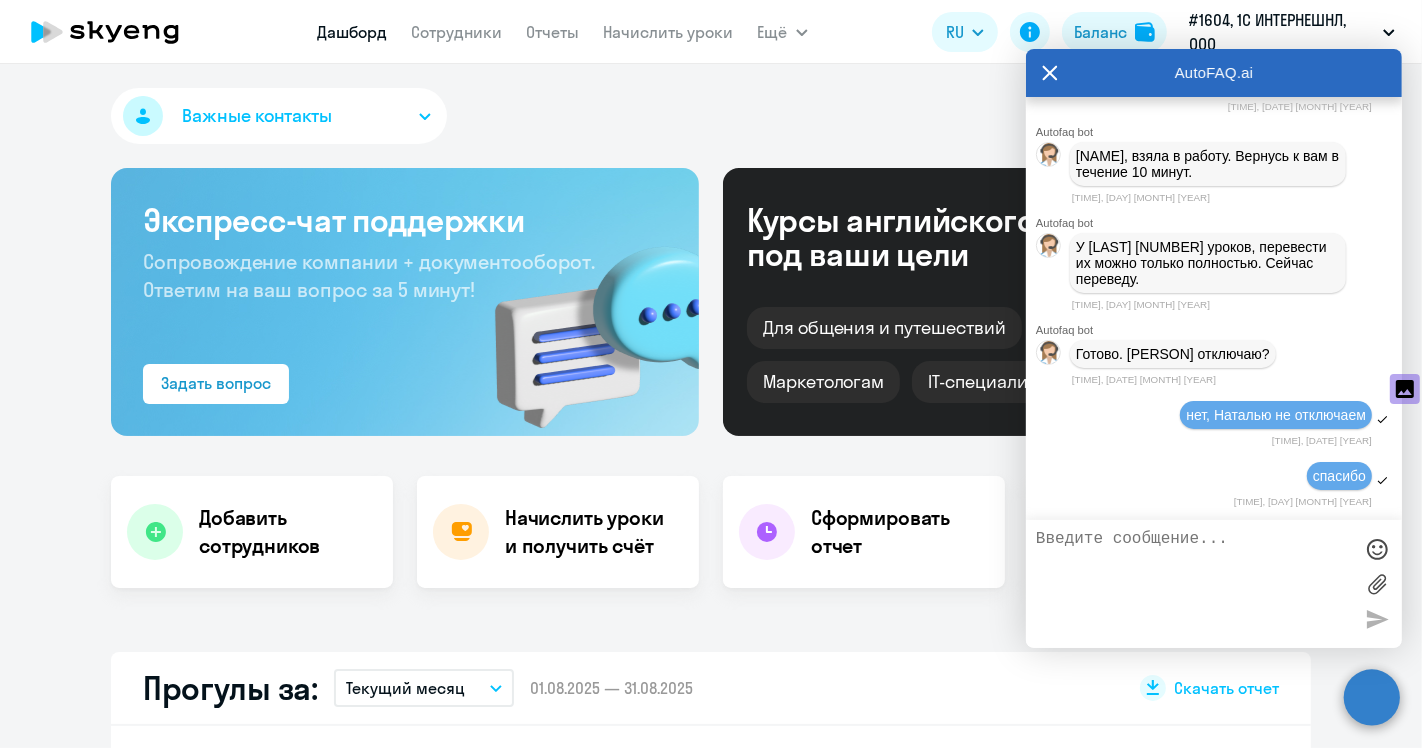 scroll, scrollTop: 66005, scrollLeft: 0, axis: vertical 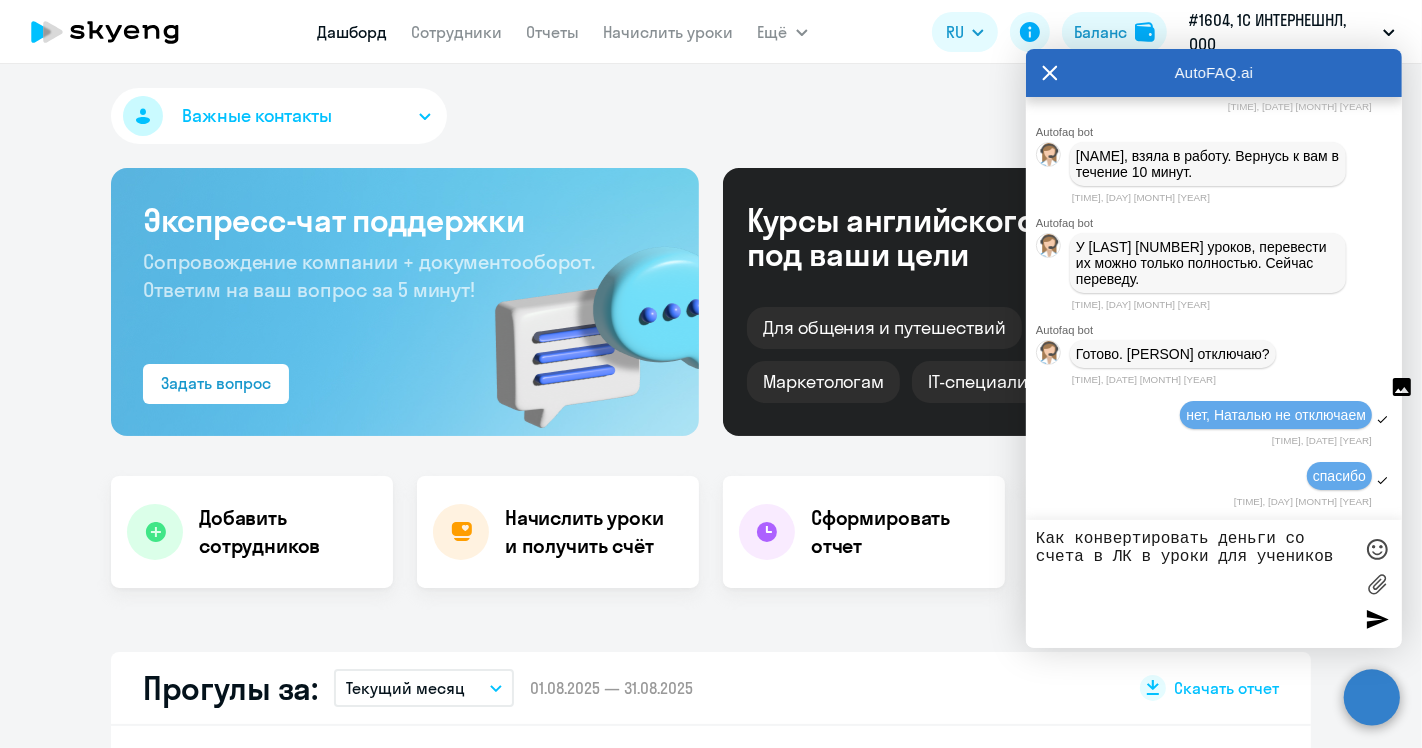 type on "Как конвертировать деньги со счета в ЛК в уроки для учеников?" 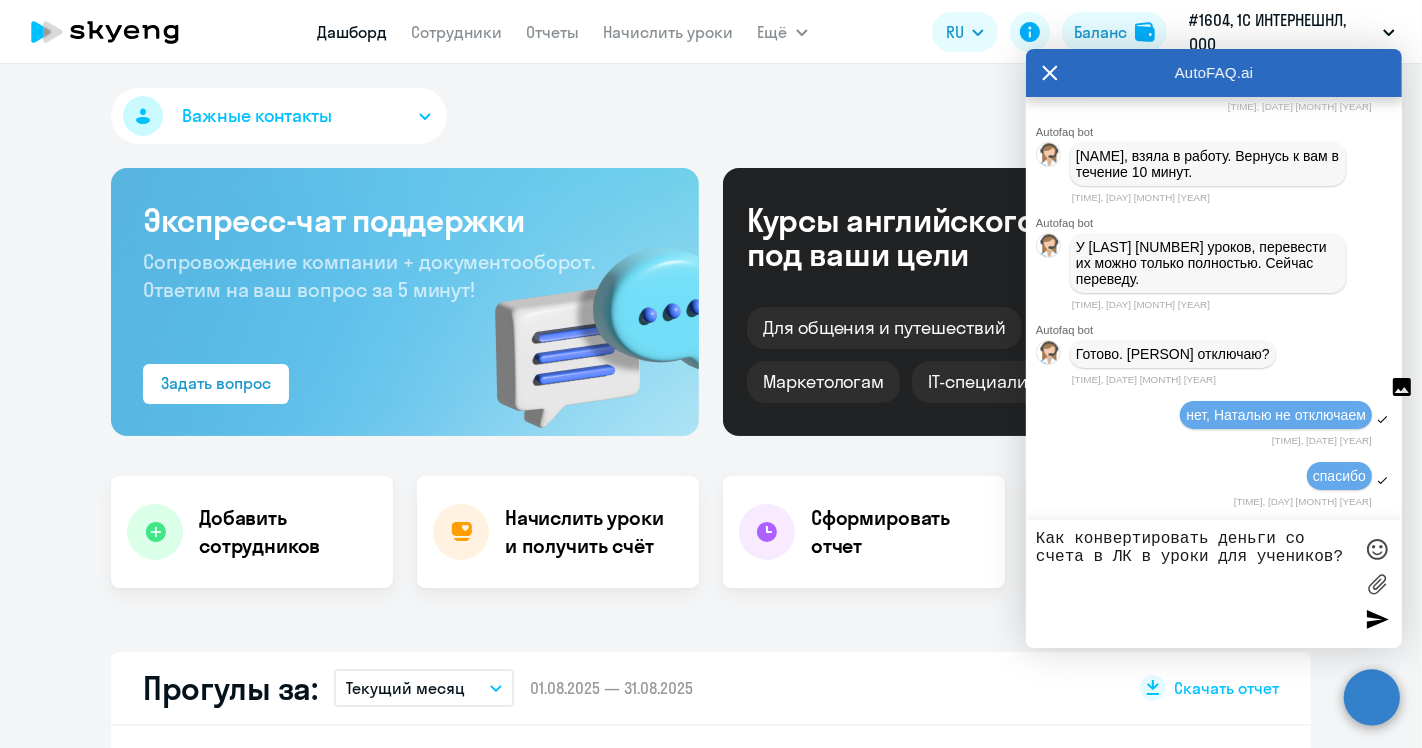 type 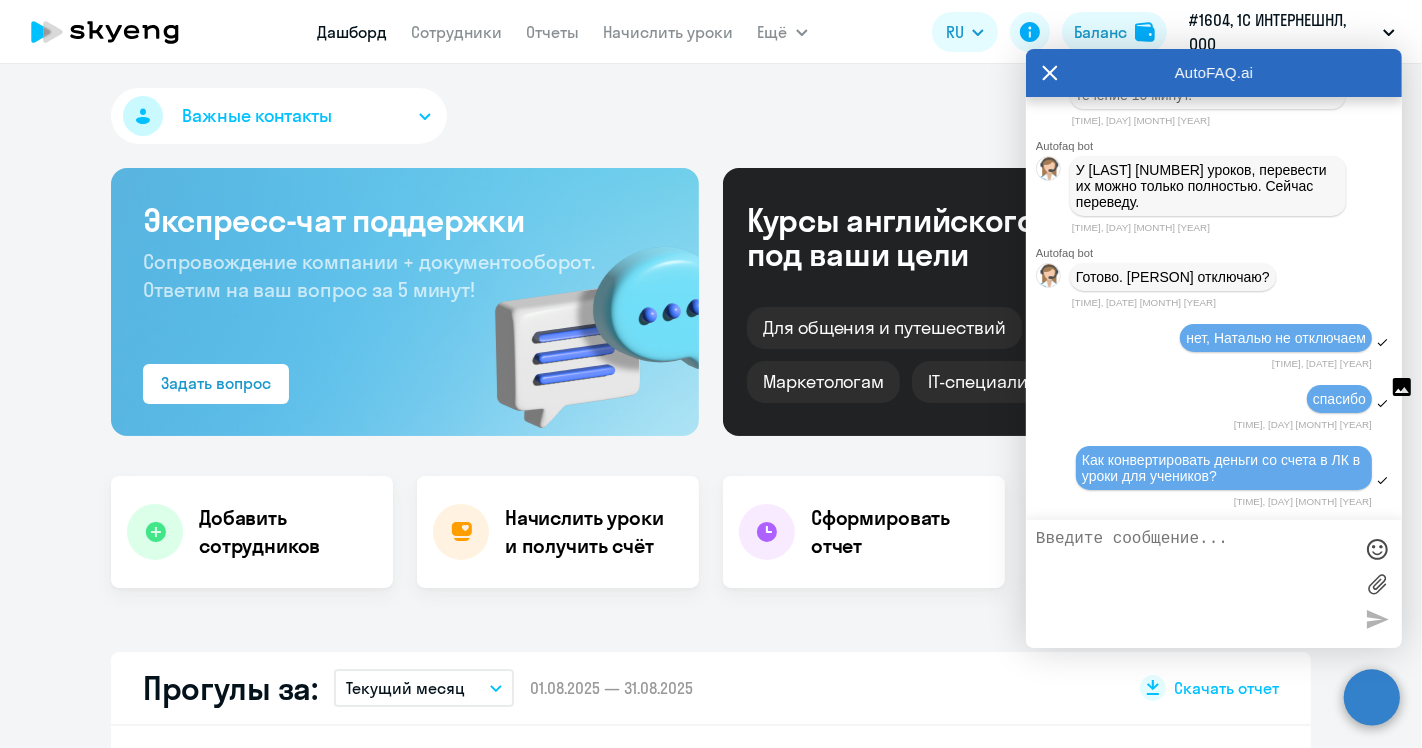 scroll, scrollTop: 66082, scrollLeft: 0, axis: vertical 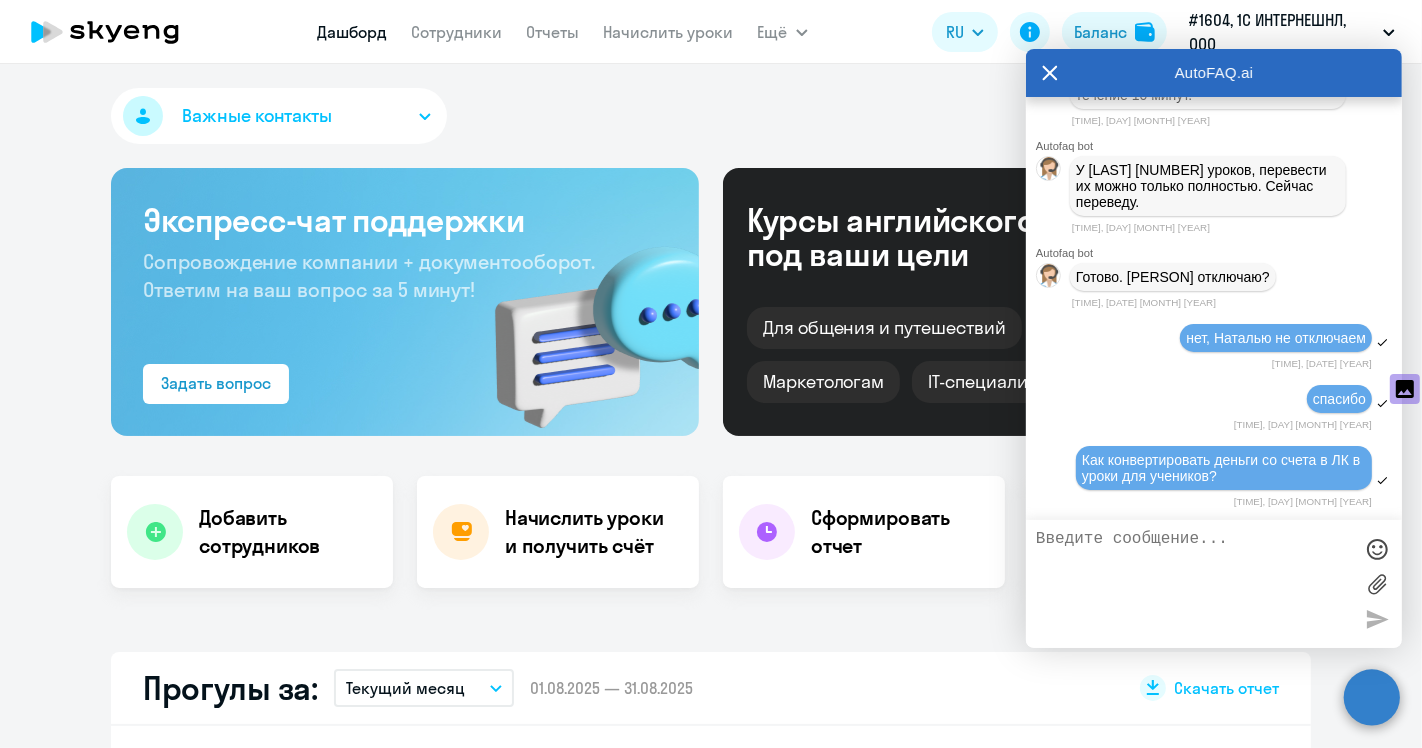 click on "Важные контакты" 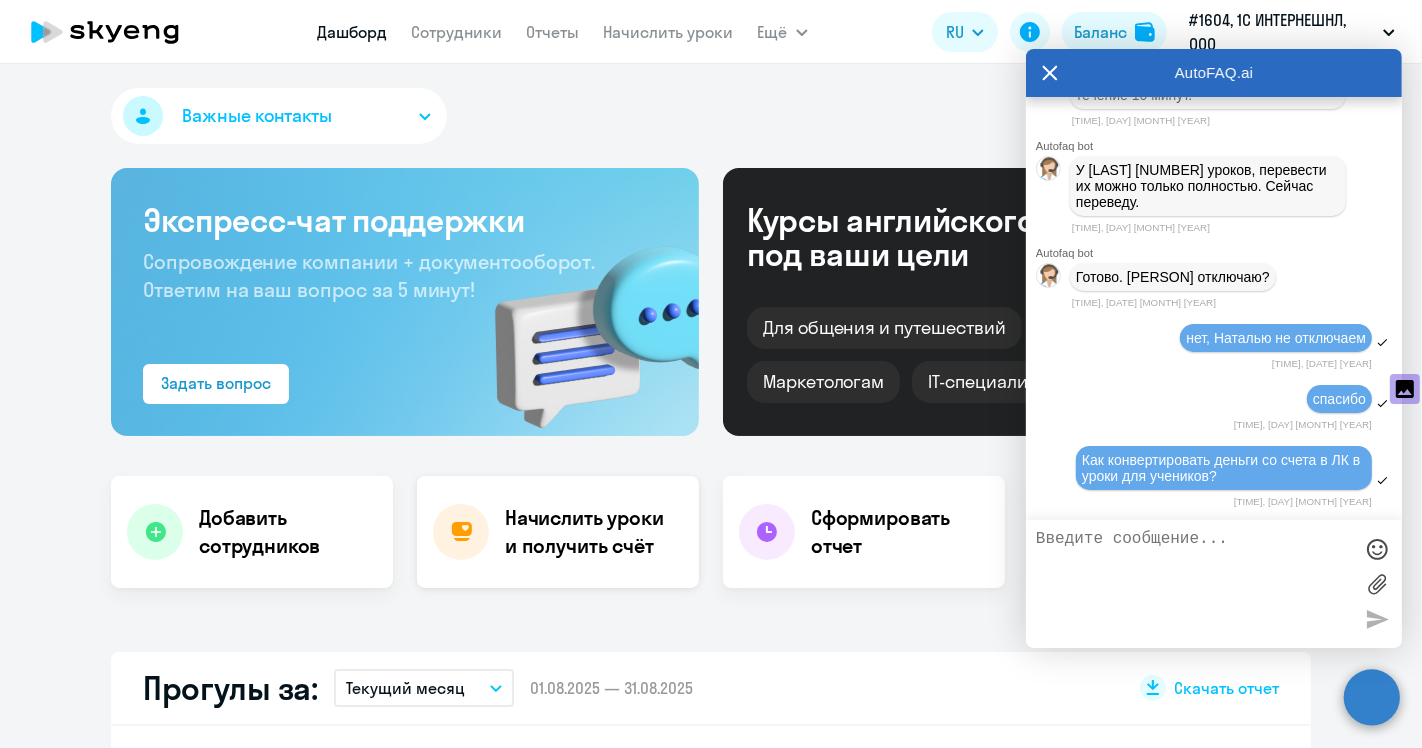 scroll, scrollTop: 111, scrollLeft: 0, axis: vertical 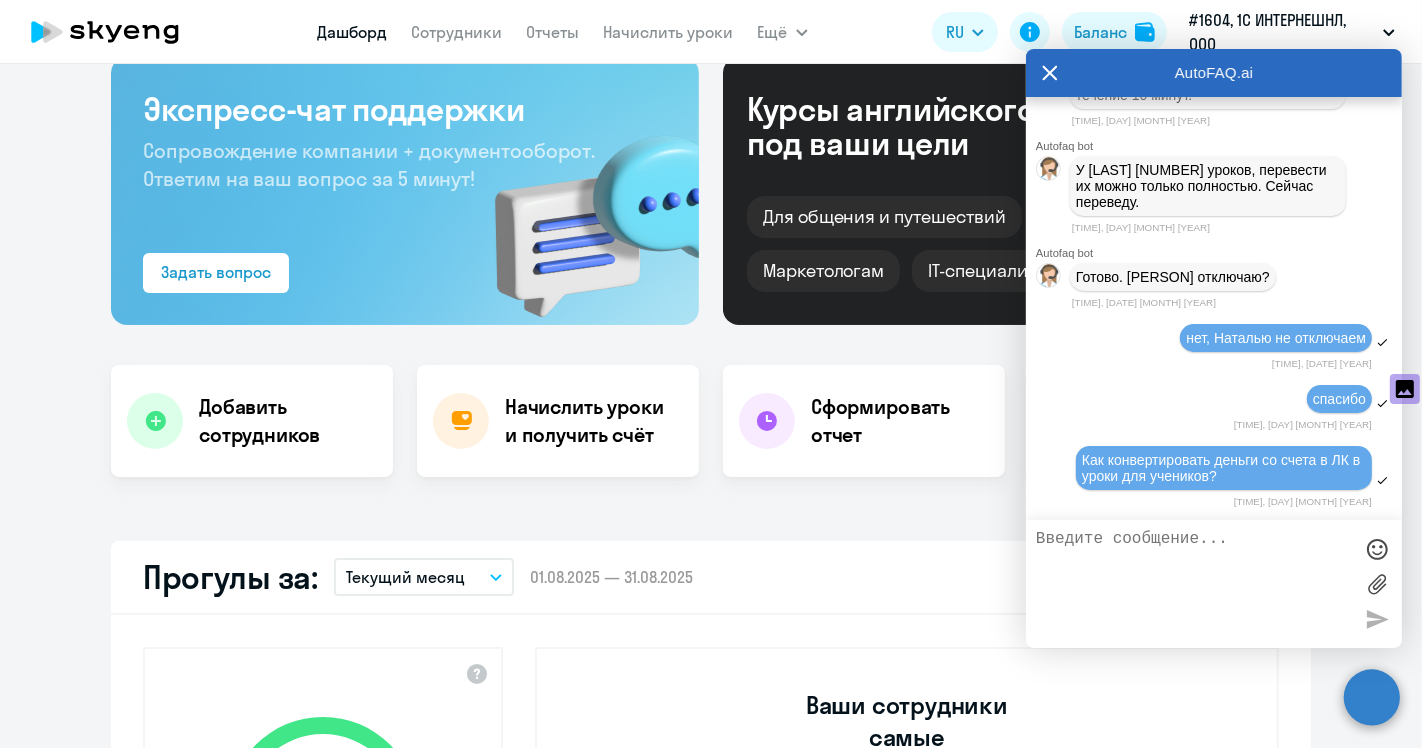 click 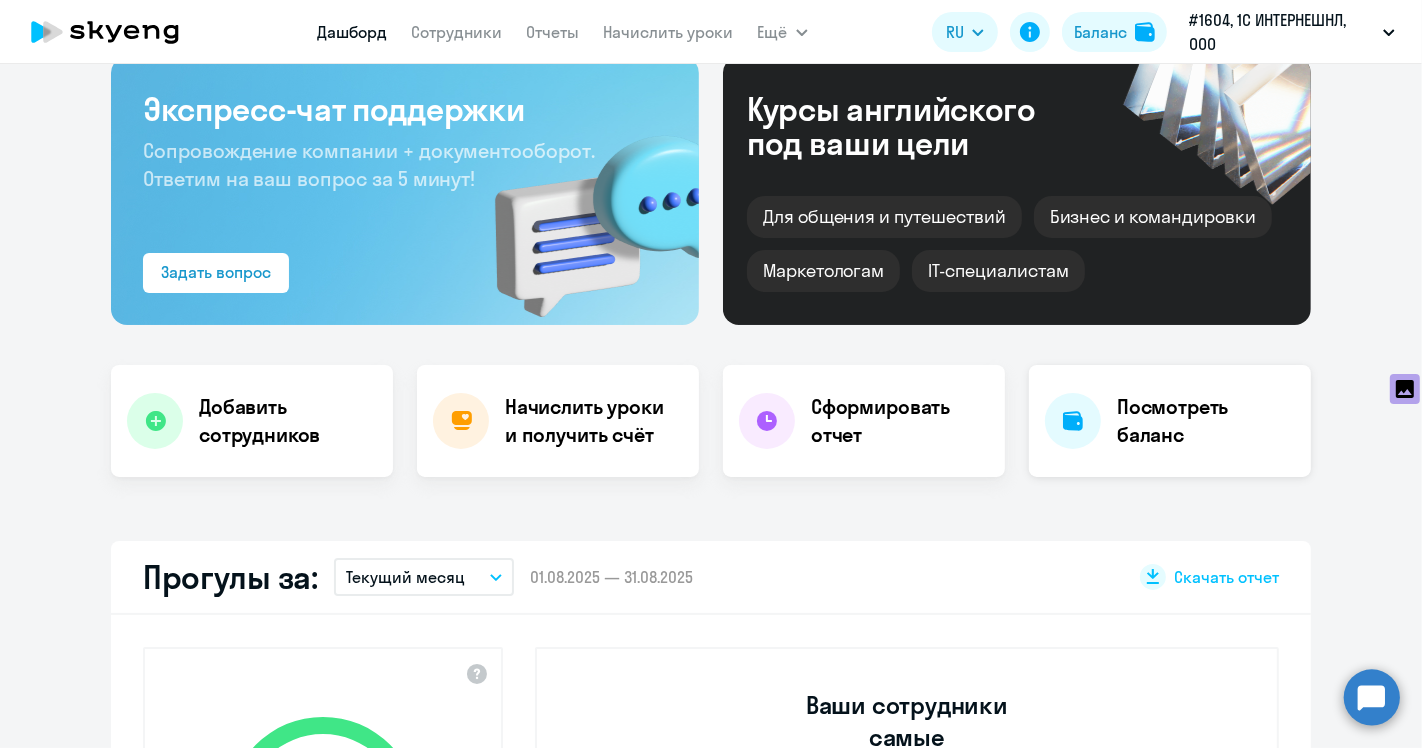 click on "Посмотреть баланс" 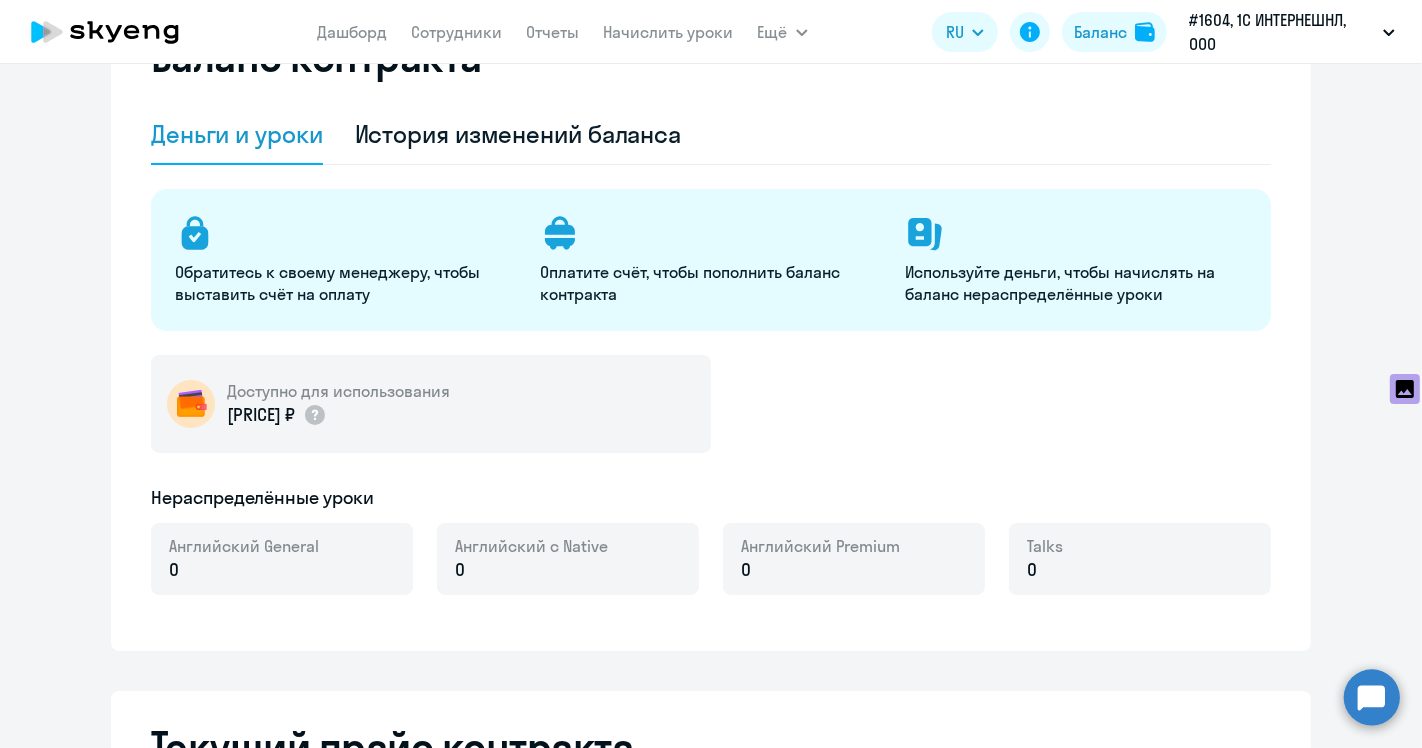 select on "english_adult_not_native_speaker" 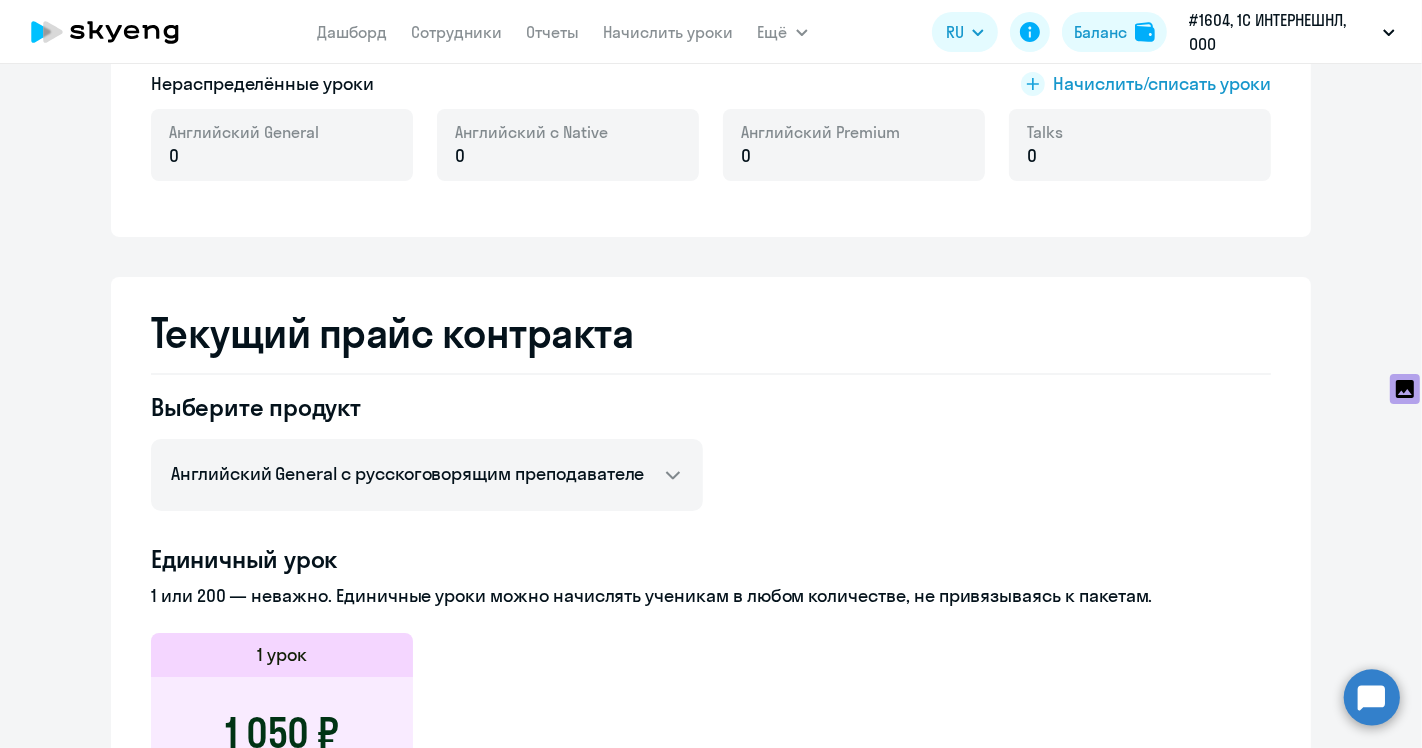 scroll, scrollTop: 888, scrollLeft: 0, axis: vertical 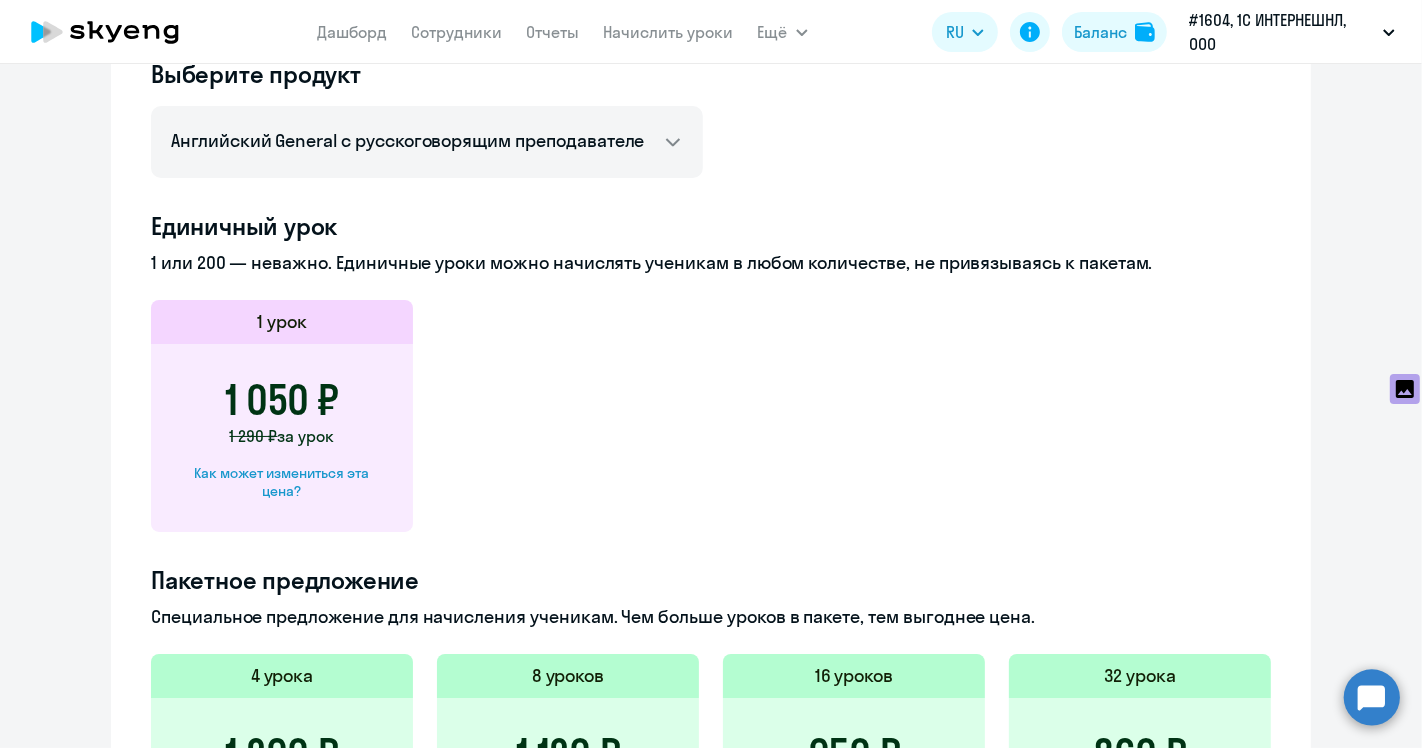 click on "1 050 ₽  1 290 ₽  за урок  Как может измениться эта цена?" 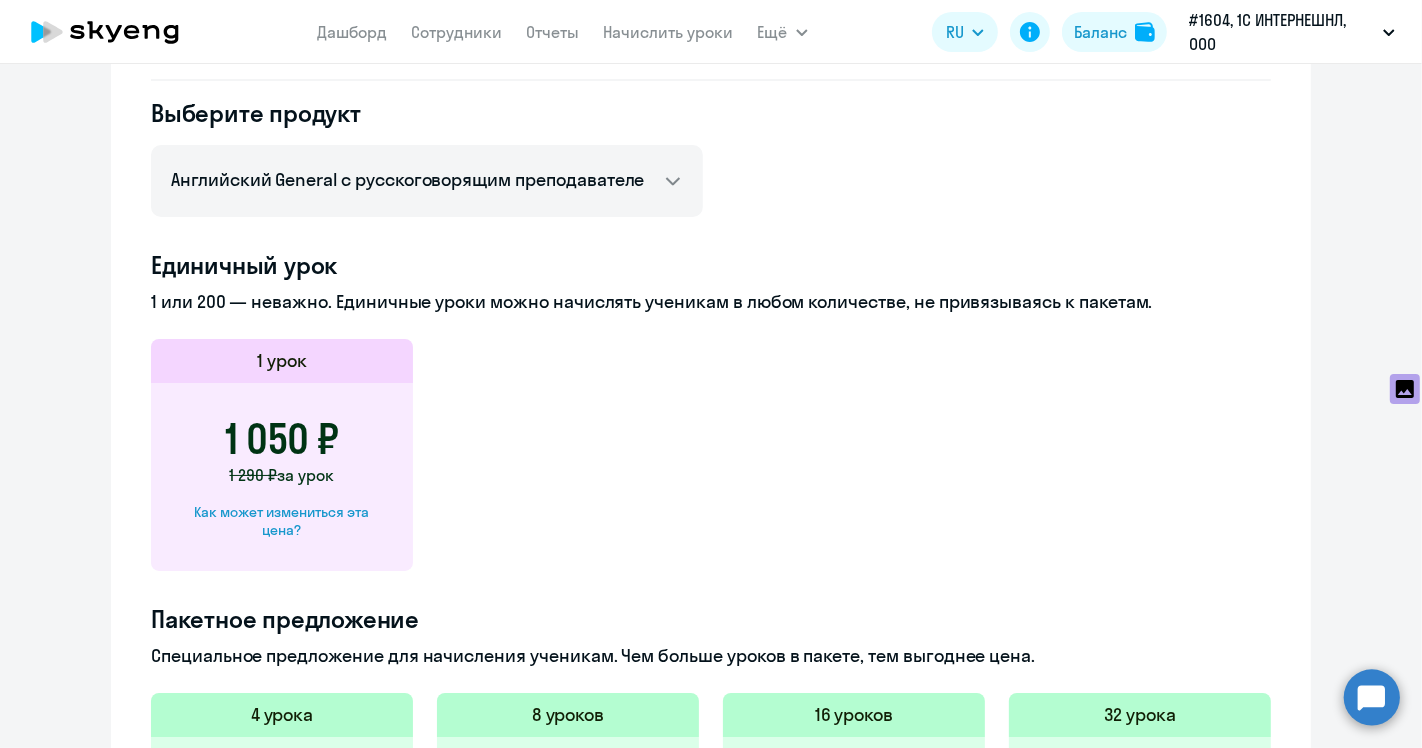 scroll, scrollTop: 738, scrollLeft: 0, axis: vertical 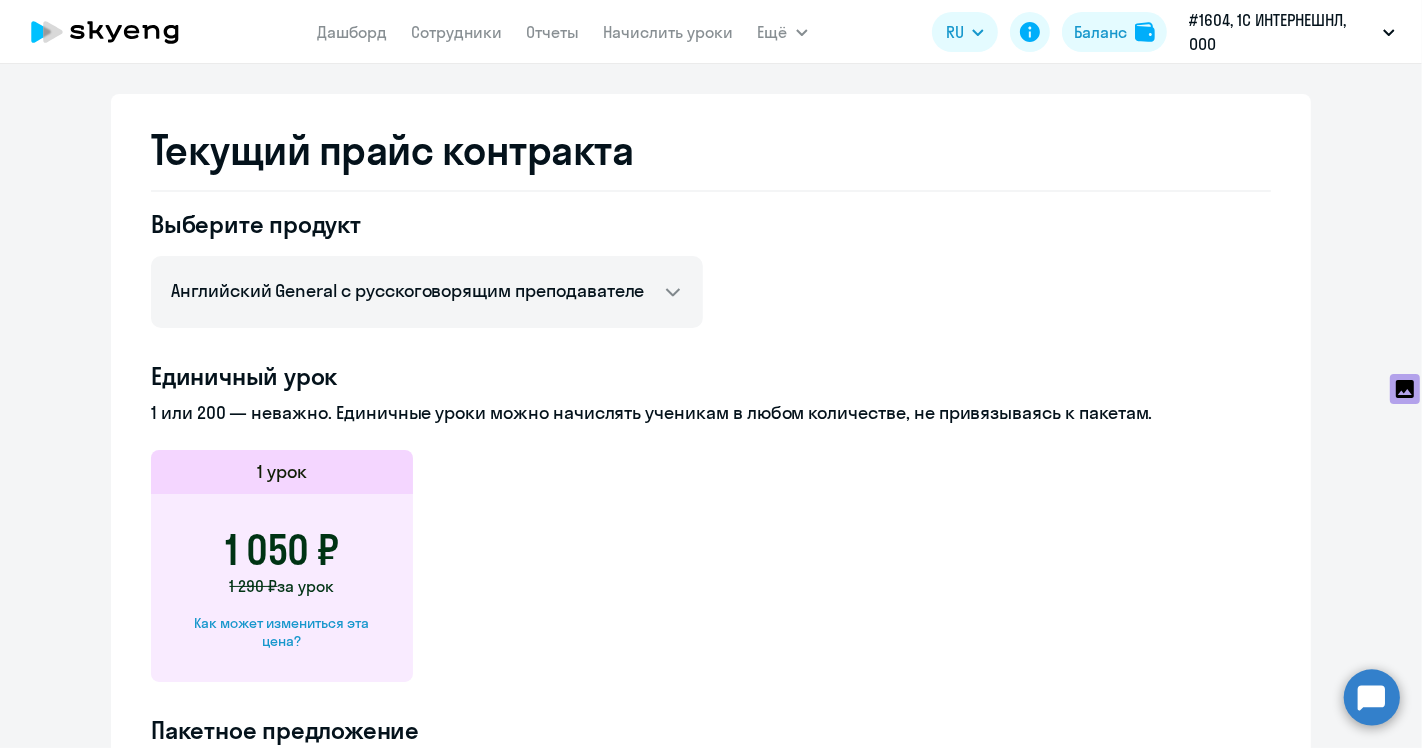 click on "1 урок" 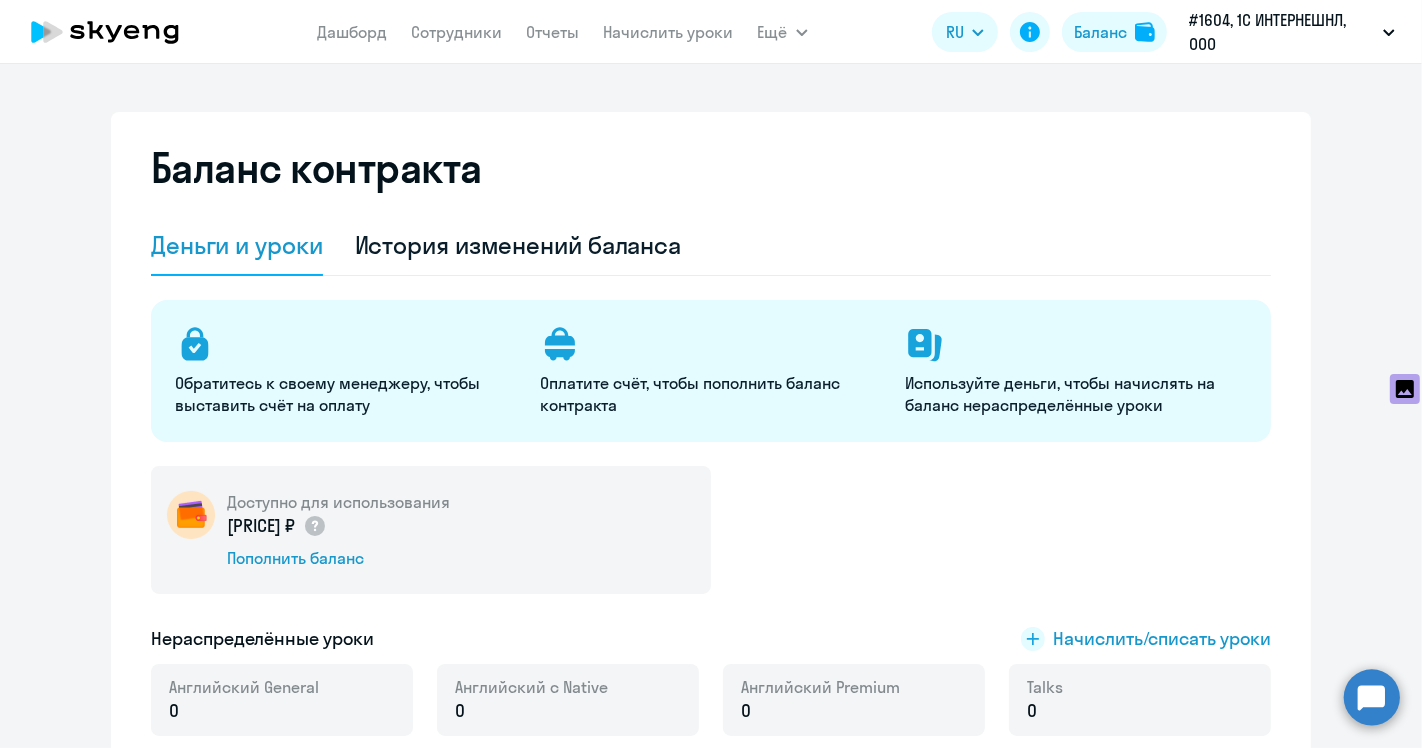 scroll, scrollTop: 111, scrollLeft: 0, axis: vertical 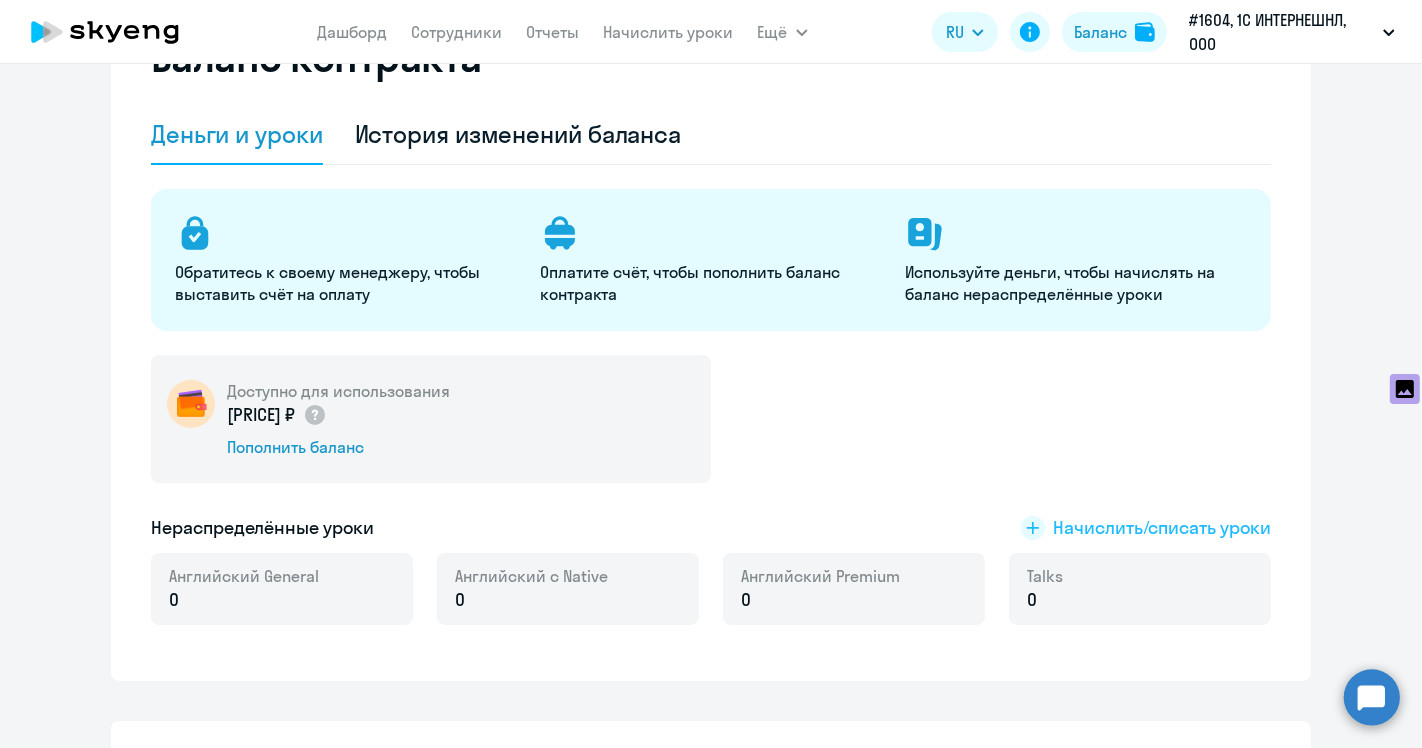 click 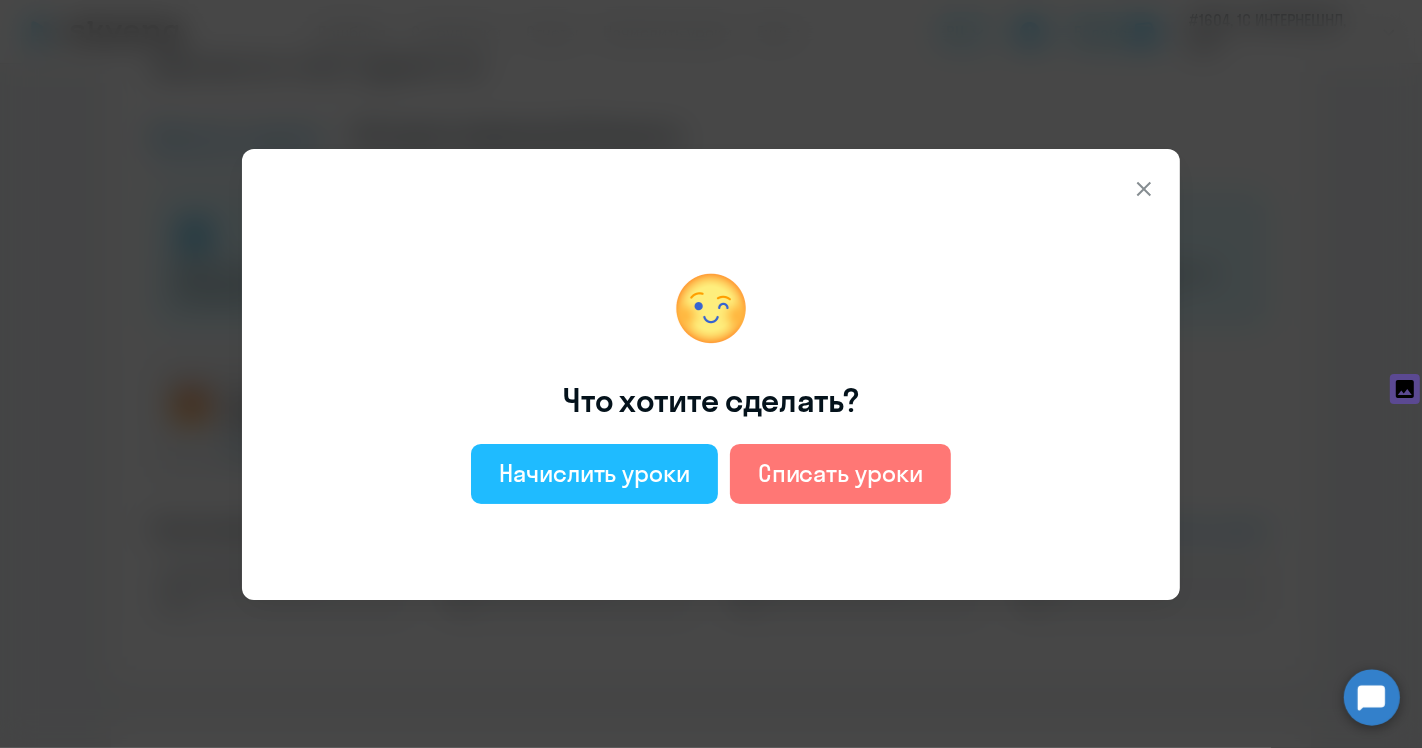 click on "Начислить уроки" at bounding box center (594, 473) 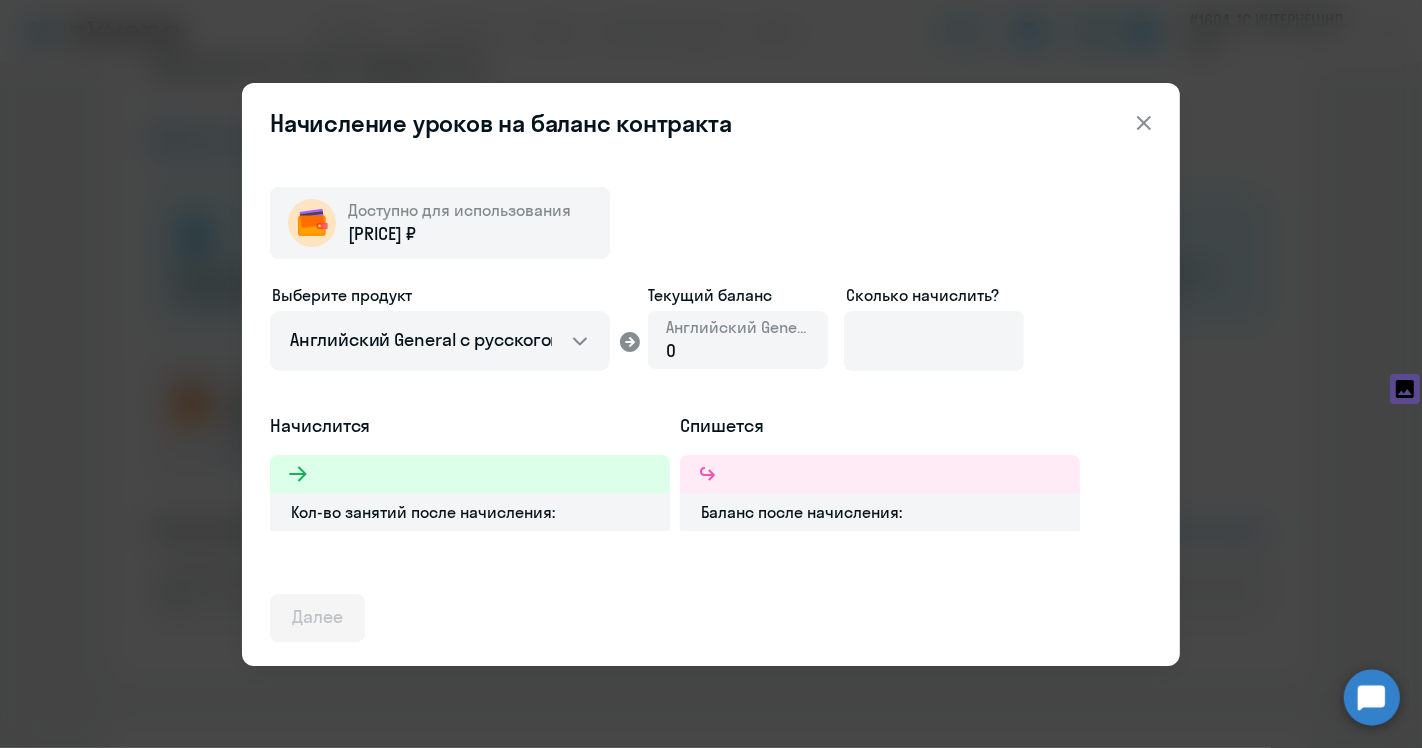 click on "0" at bounding box center (671, 350) 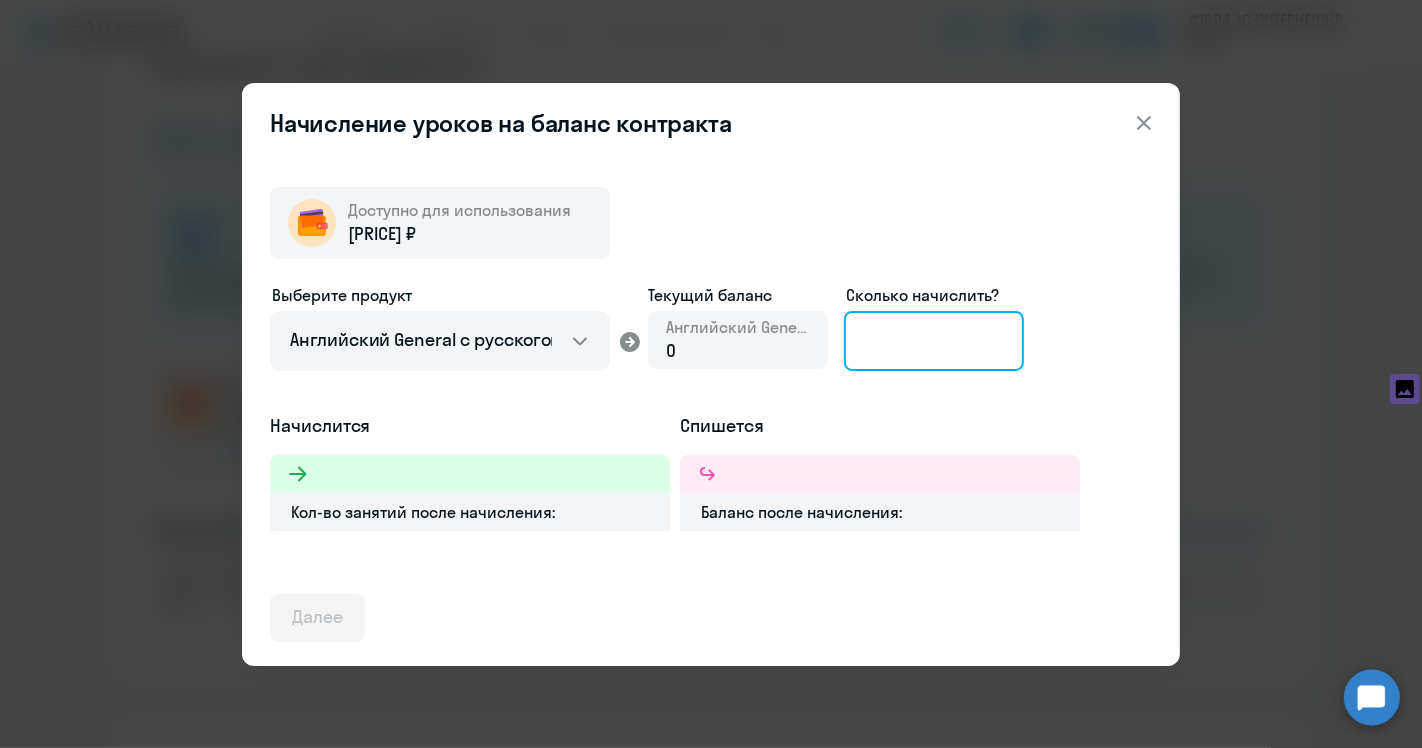 click 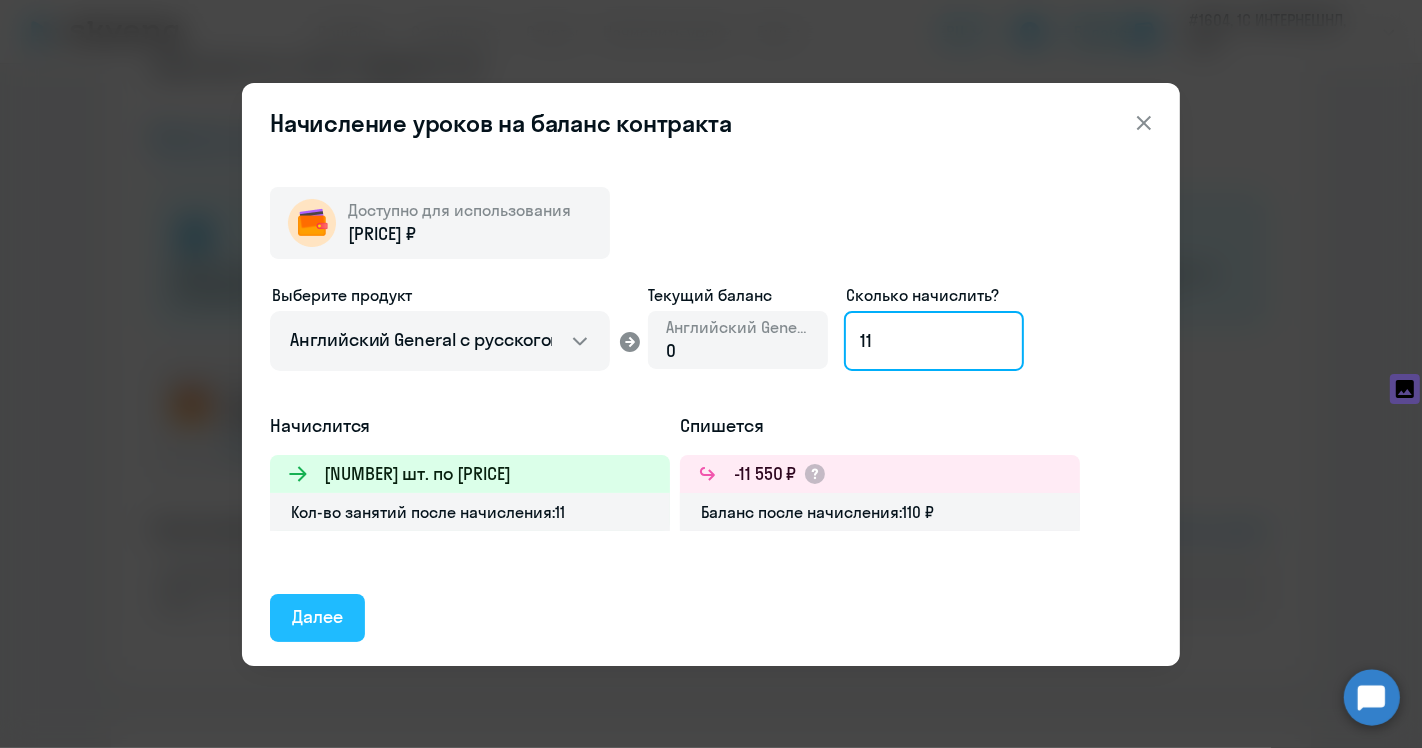 type on "11" 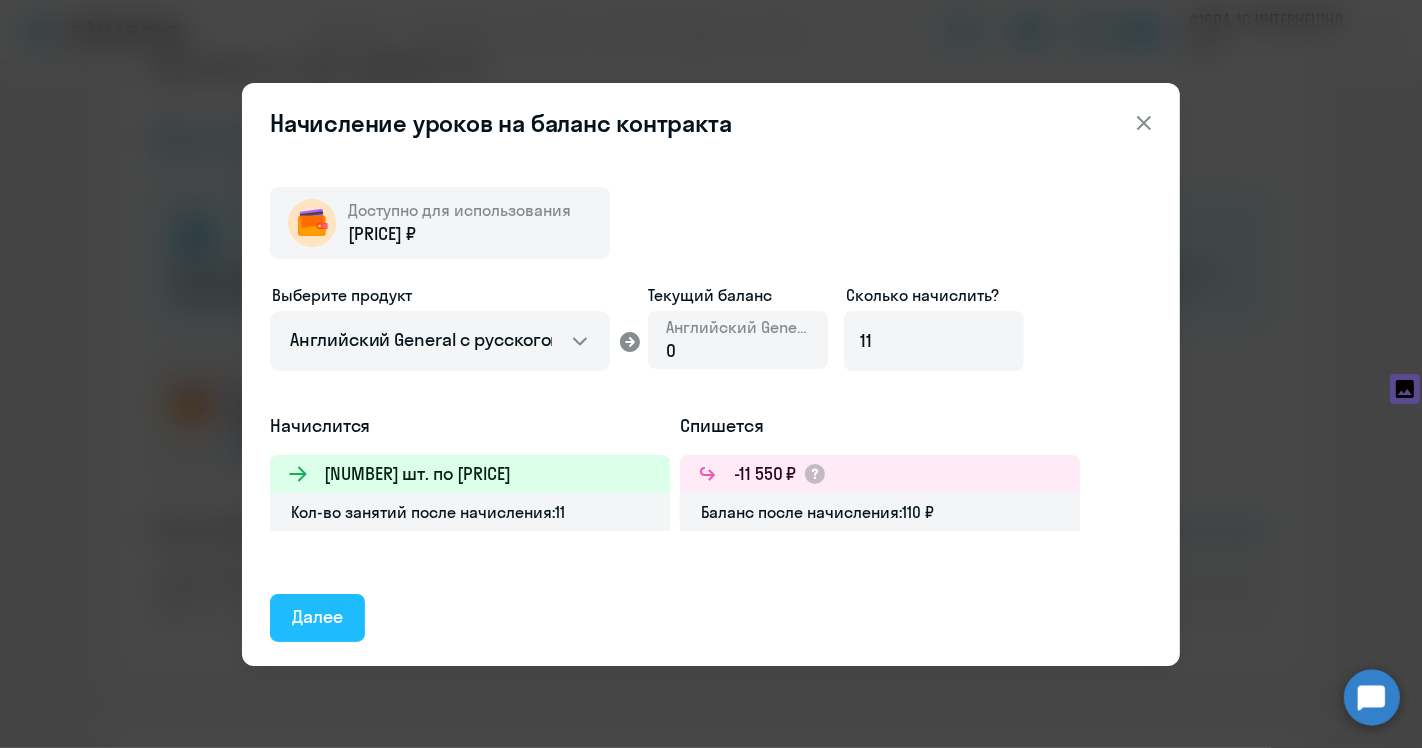 click on "Далее" 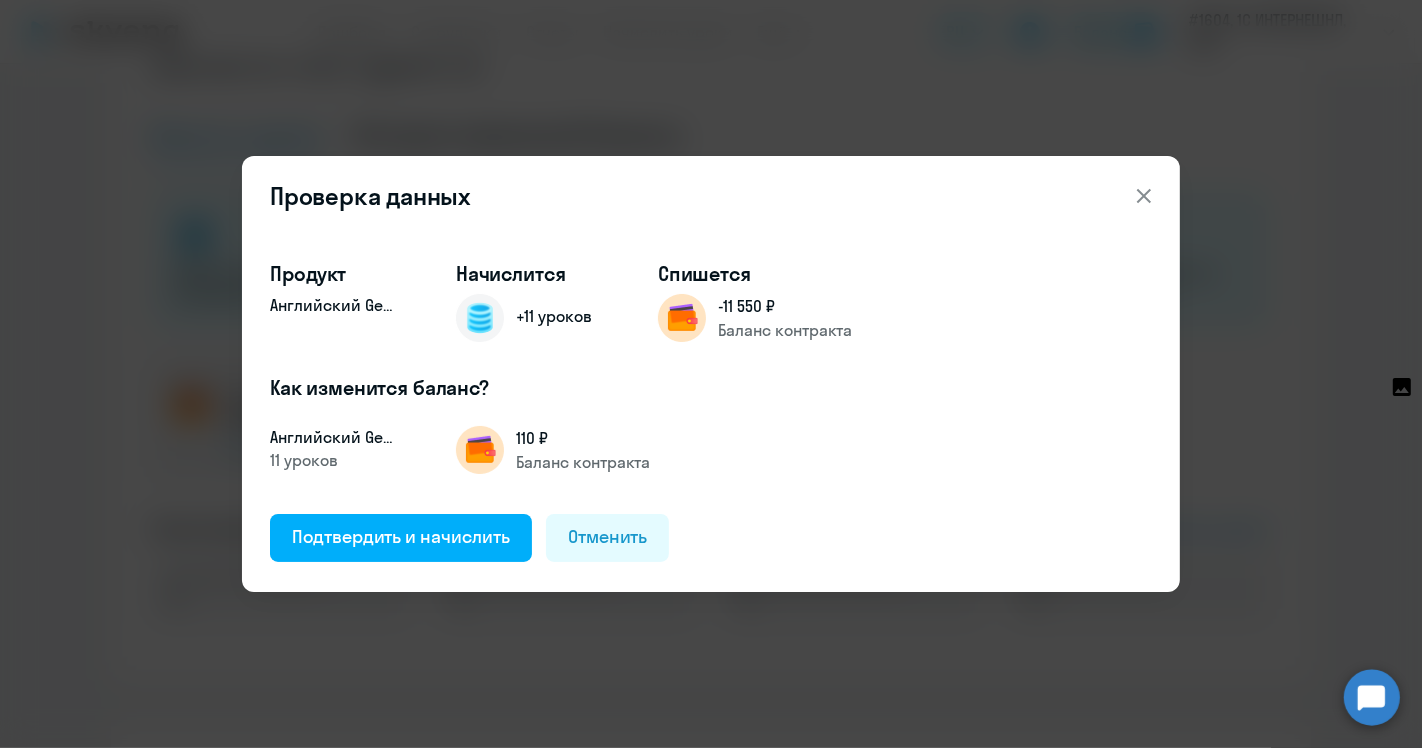click 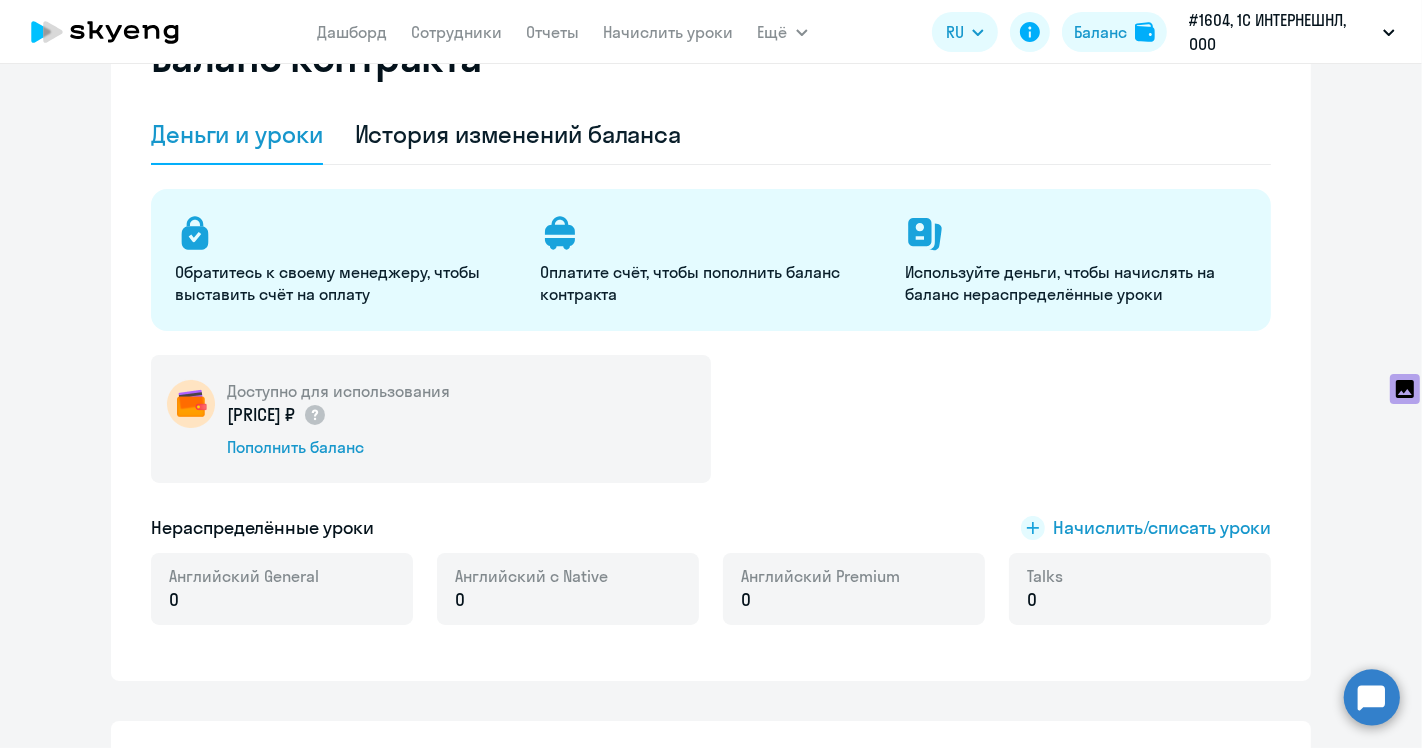 scroll, scrollTop: 0, scrollLeft: 0, axis: both 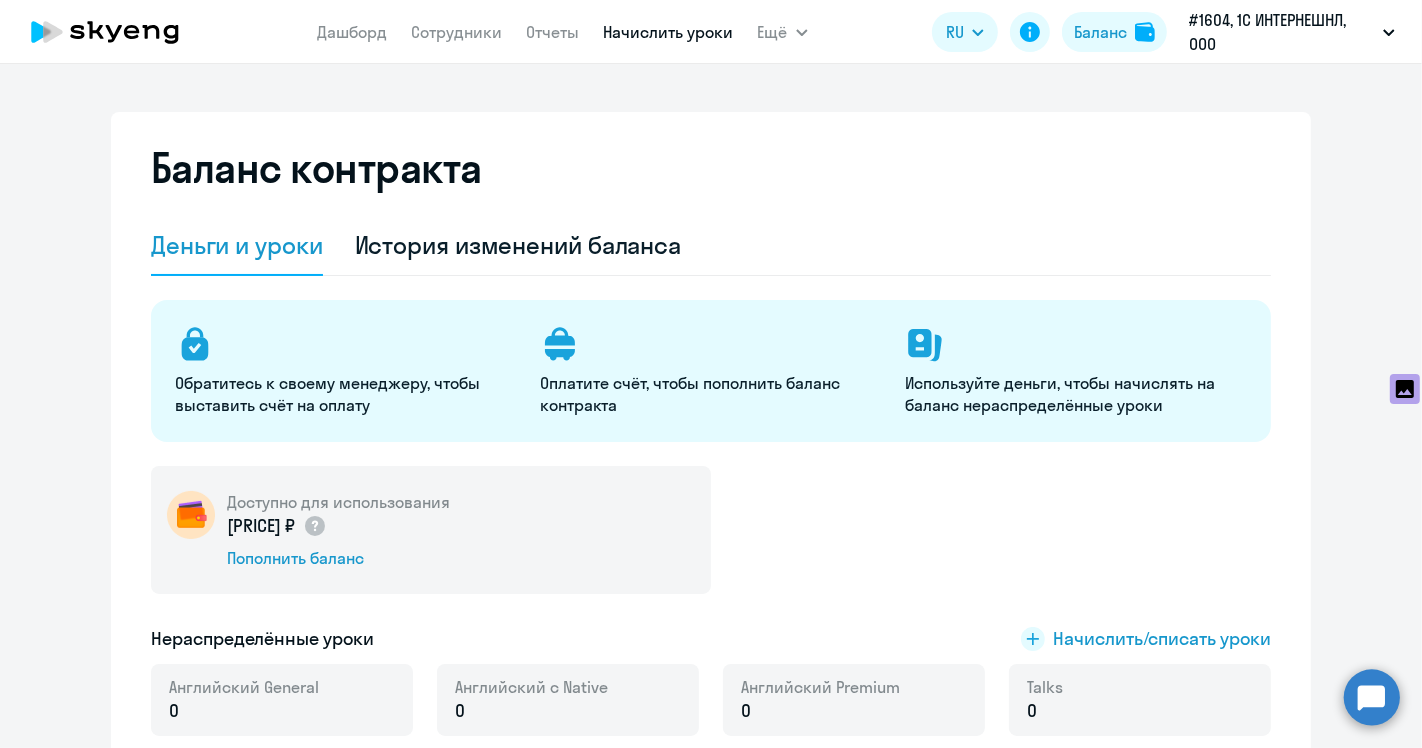 click on "Начислить уроки" at bounding box center (669, 32) 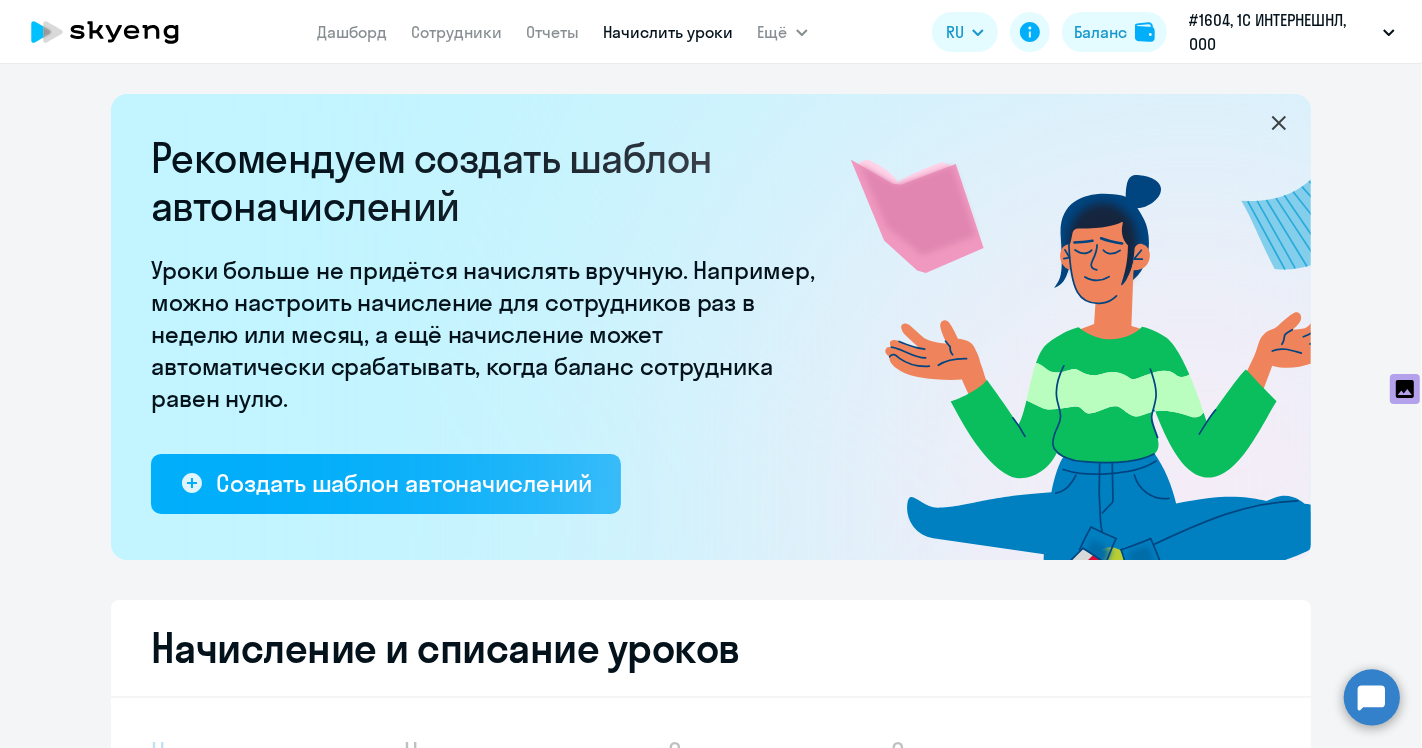 select on "10" 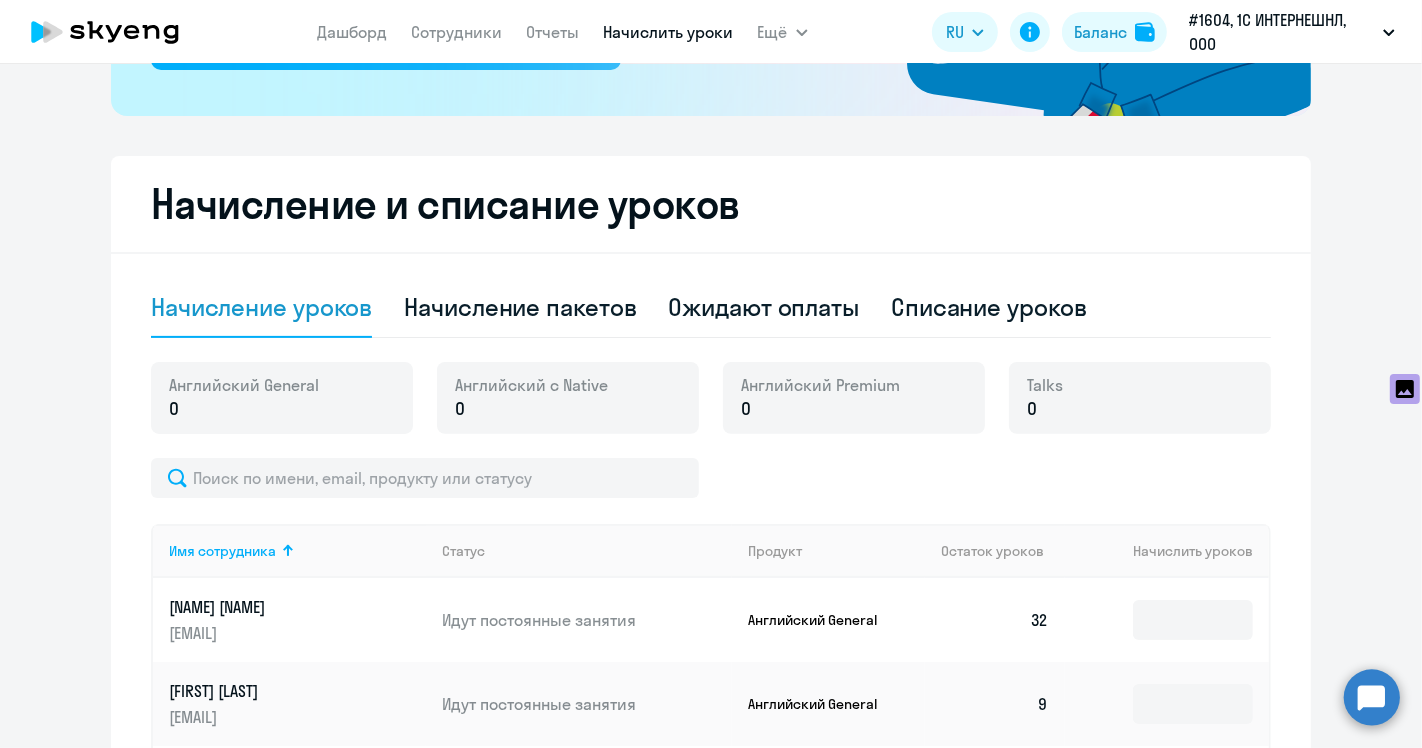 scroll, scrollTop: 0, scrollLeft: 0, axis: both 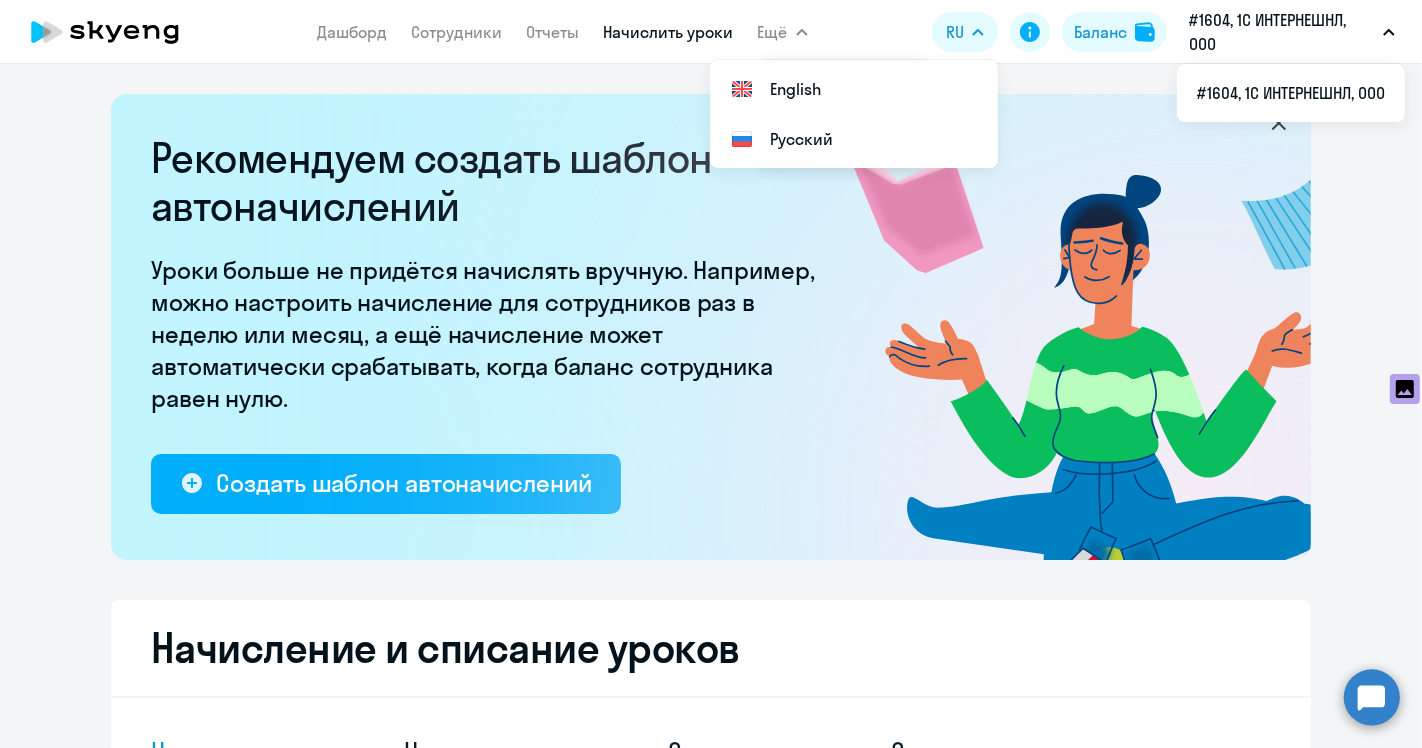 click on "Ещё" at bounding box center (783, 32) 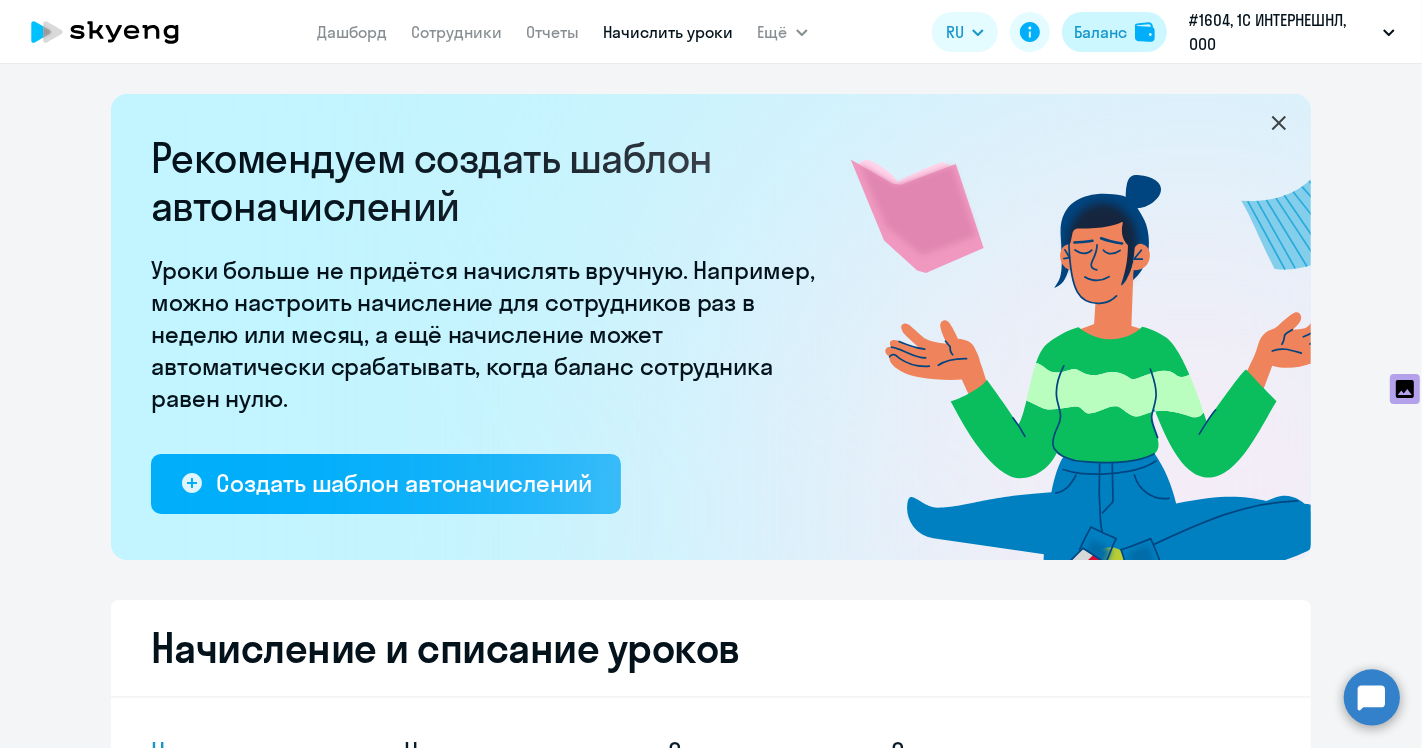 click on "Баланс" 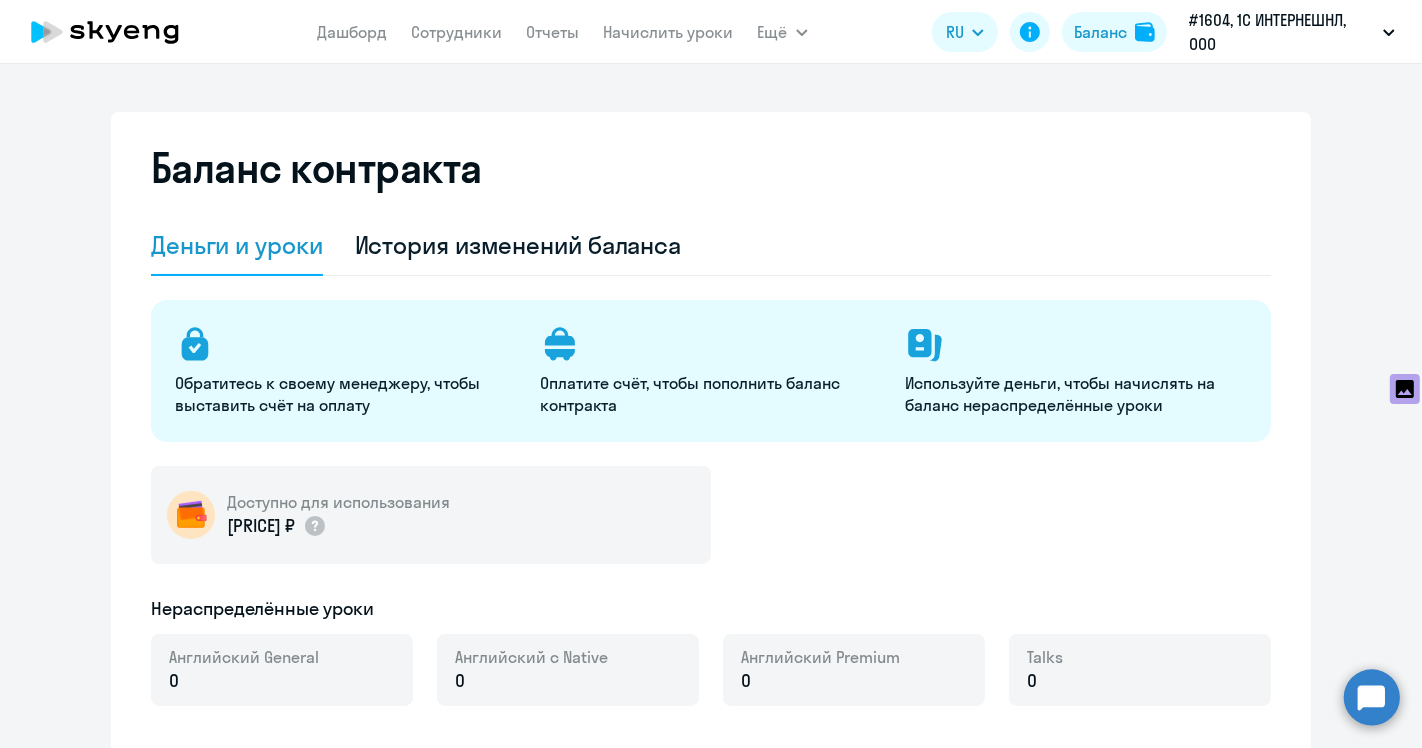 select on "english_adult_not_native_speaker" 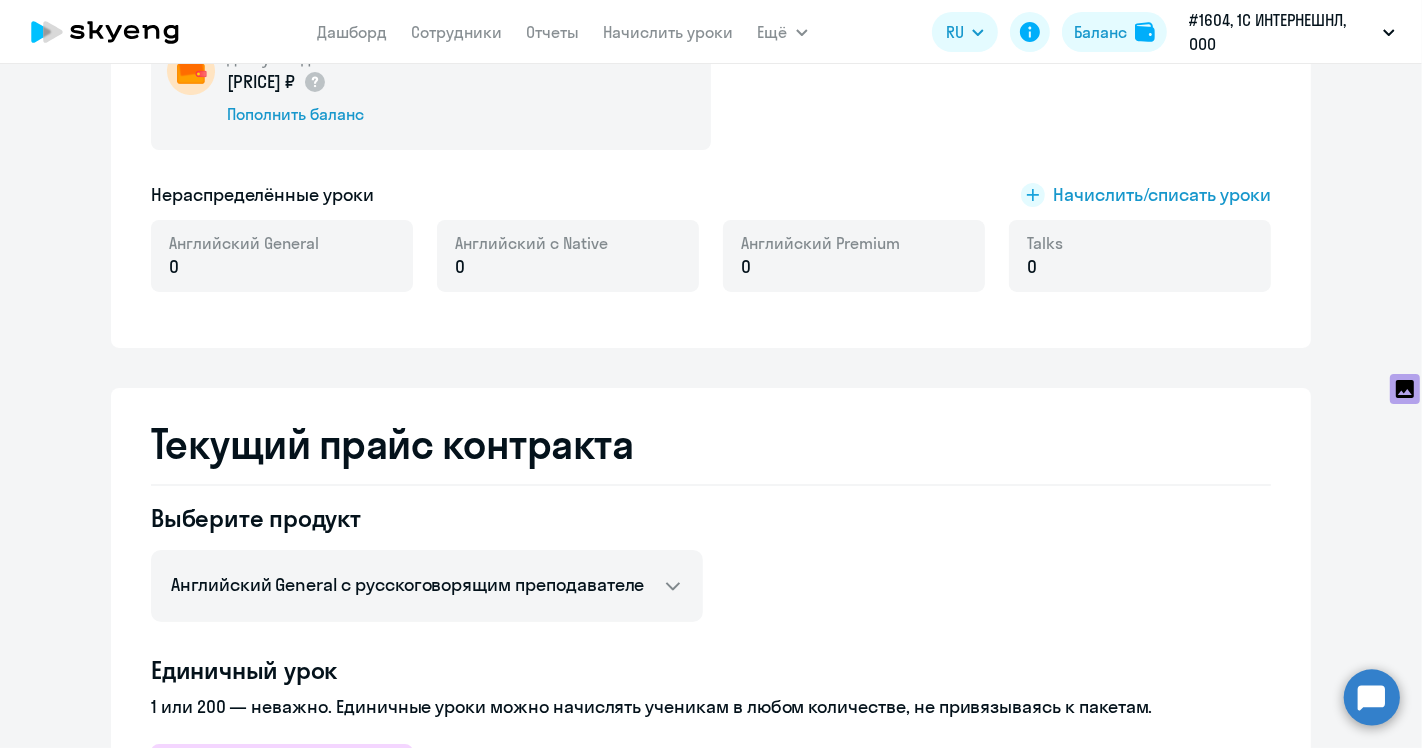scroll, scrollTop: 666, scrollLeft: 0, axis: vertical 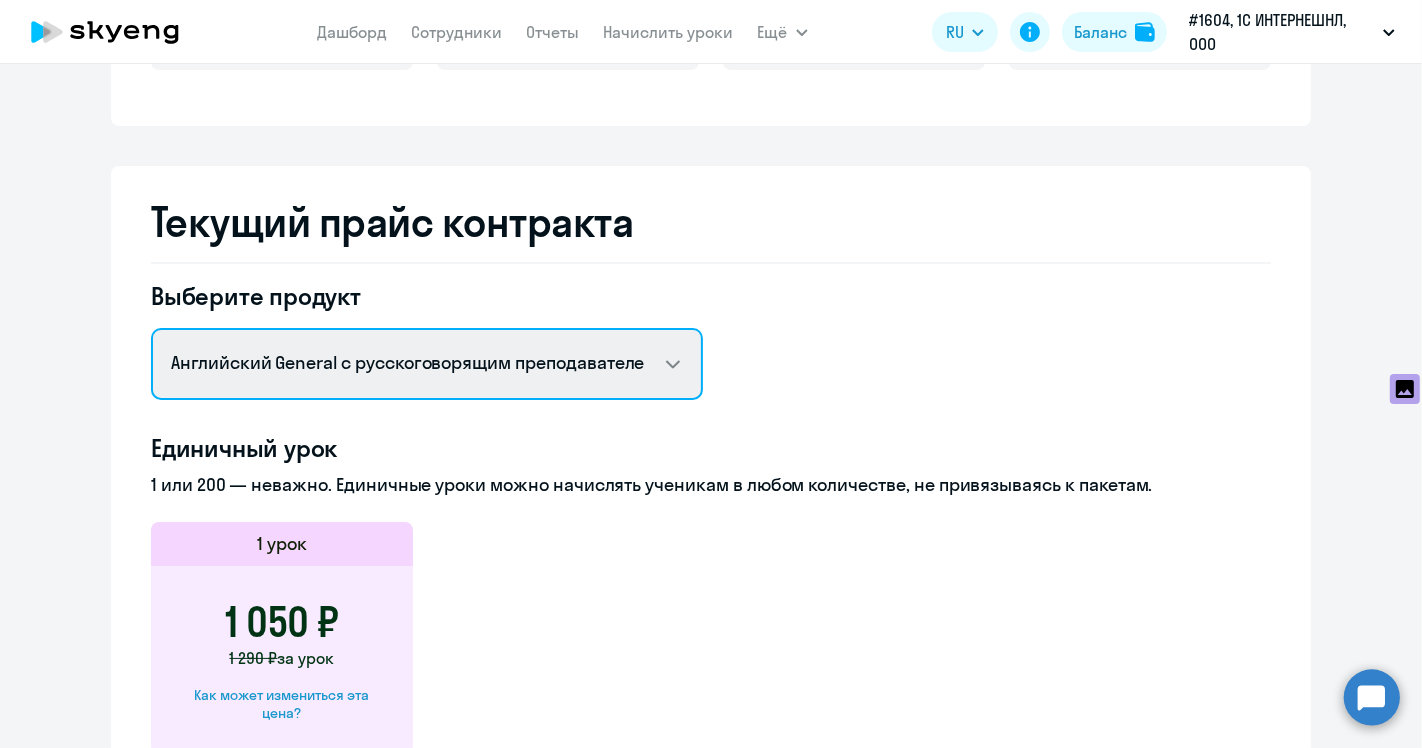 click on "Английский General с русскоговорящим преподавателем   Английский General с англоговорящим преподавателем   Junior английский с англоговорящим преподавателем   Junior английский с русскоговорящим преподавателем   KLP с англоговорящим преподавателем   KLP с русскоговорящим преподавателем" 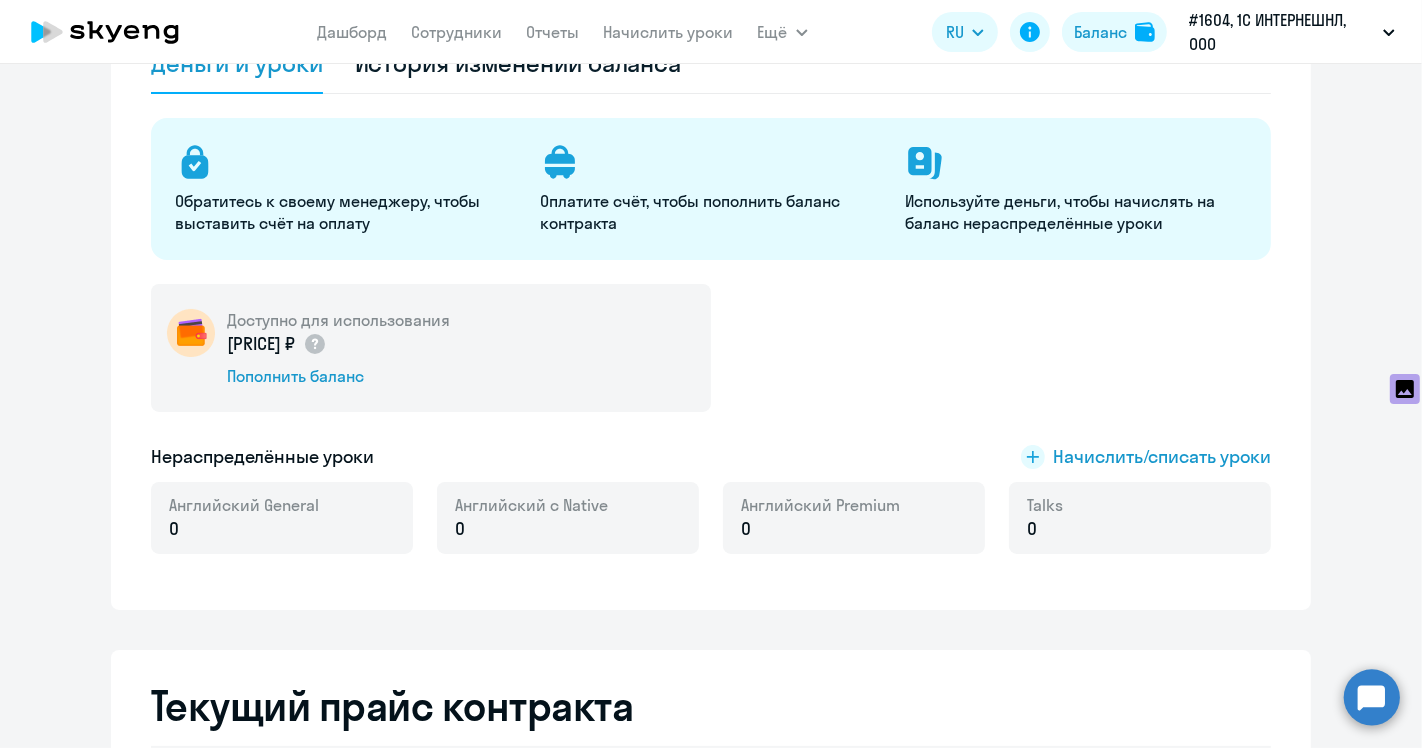 scroll, scrollTop: 71, scrollLeft: 0, axis: vertical 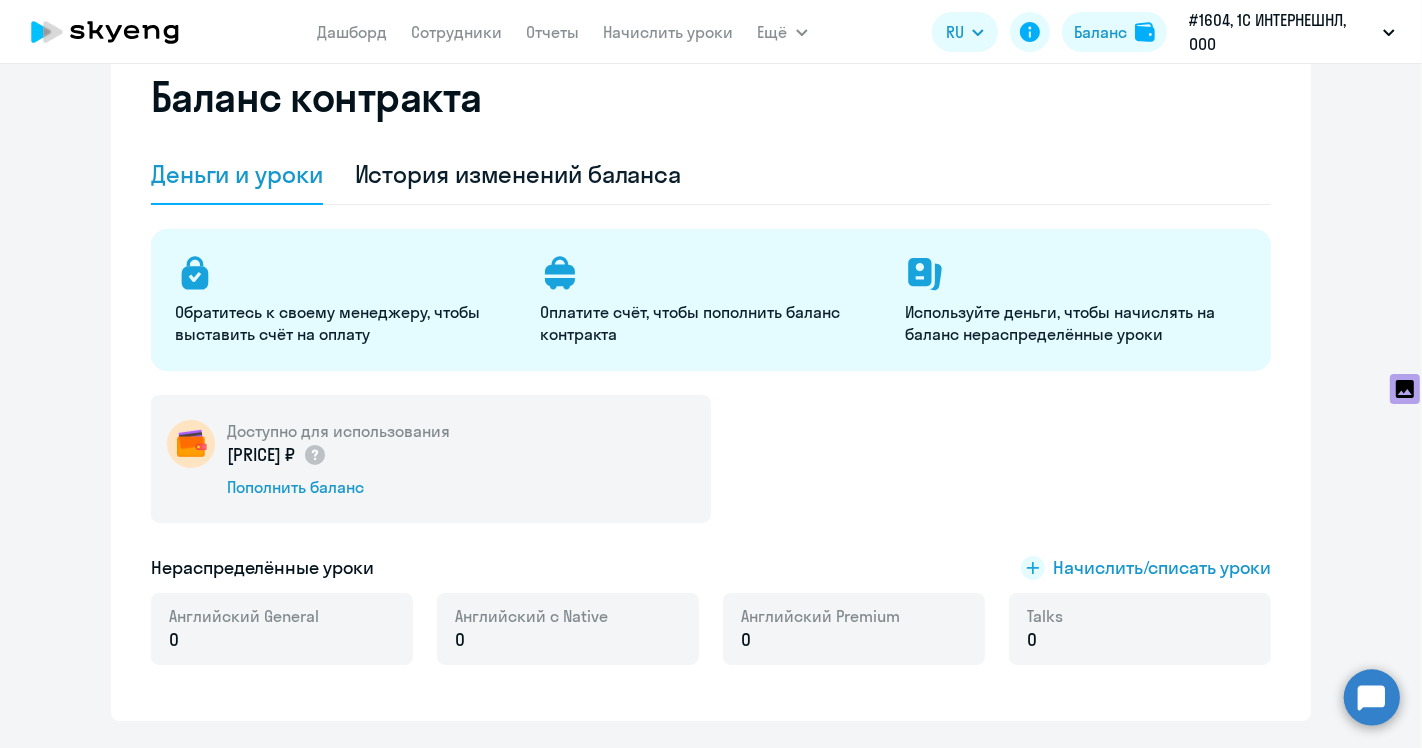 click on "11 660 ₽" 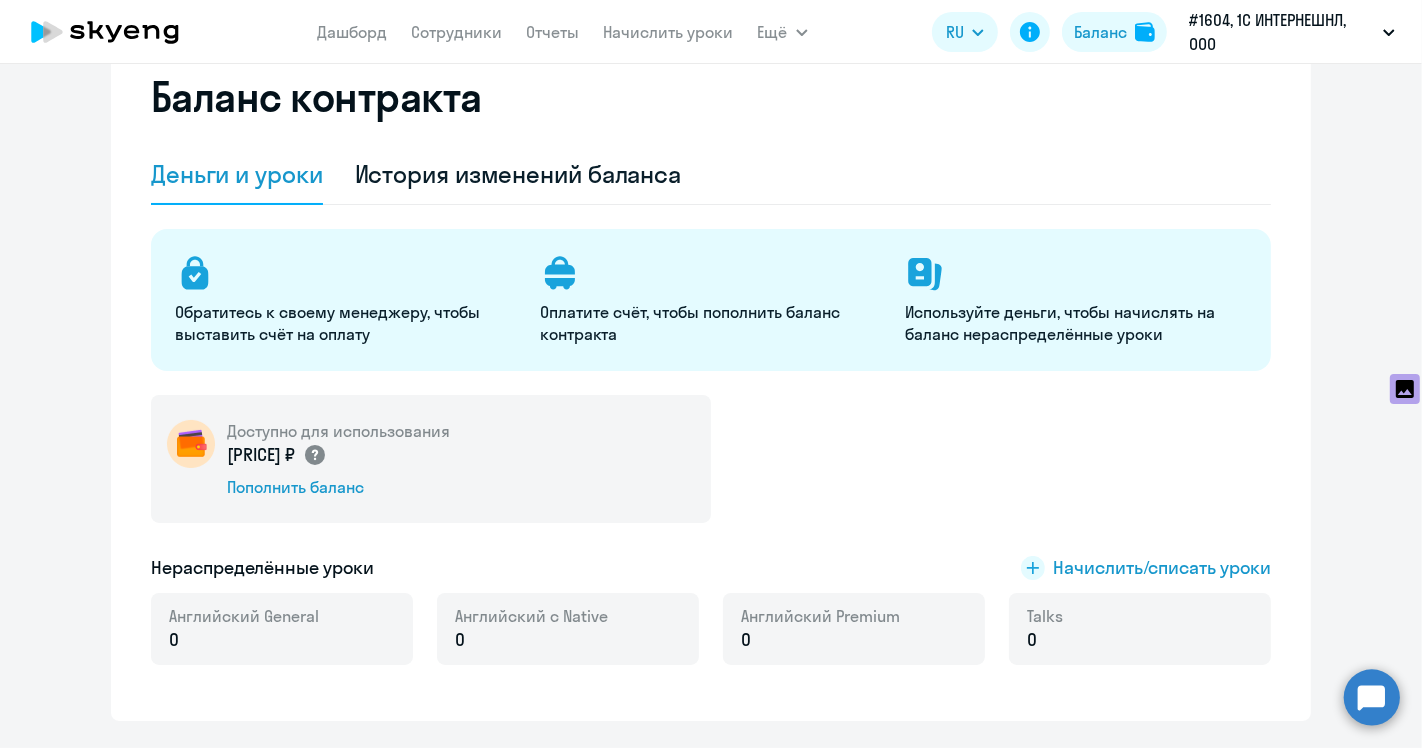click 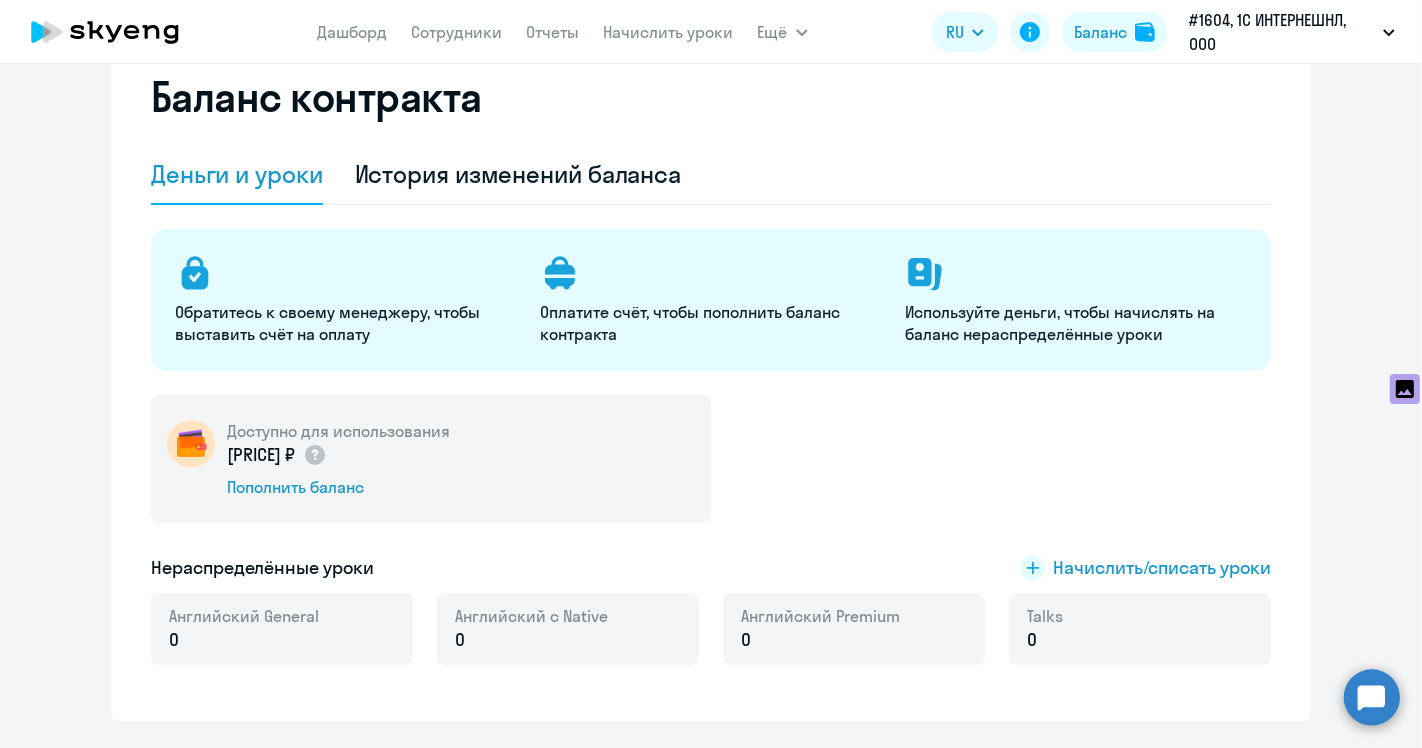 click on "11 660 ₽
Пополнить баланс" 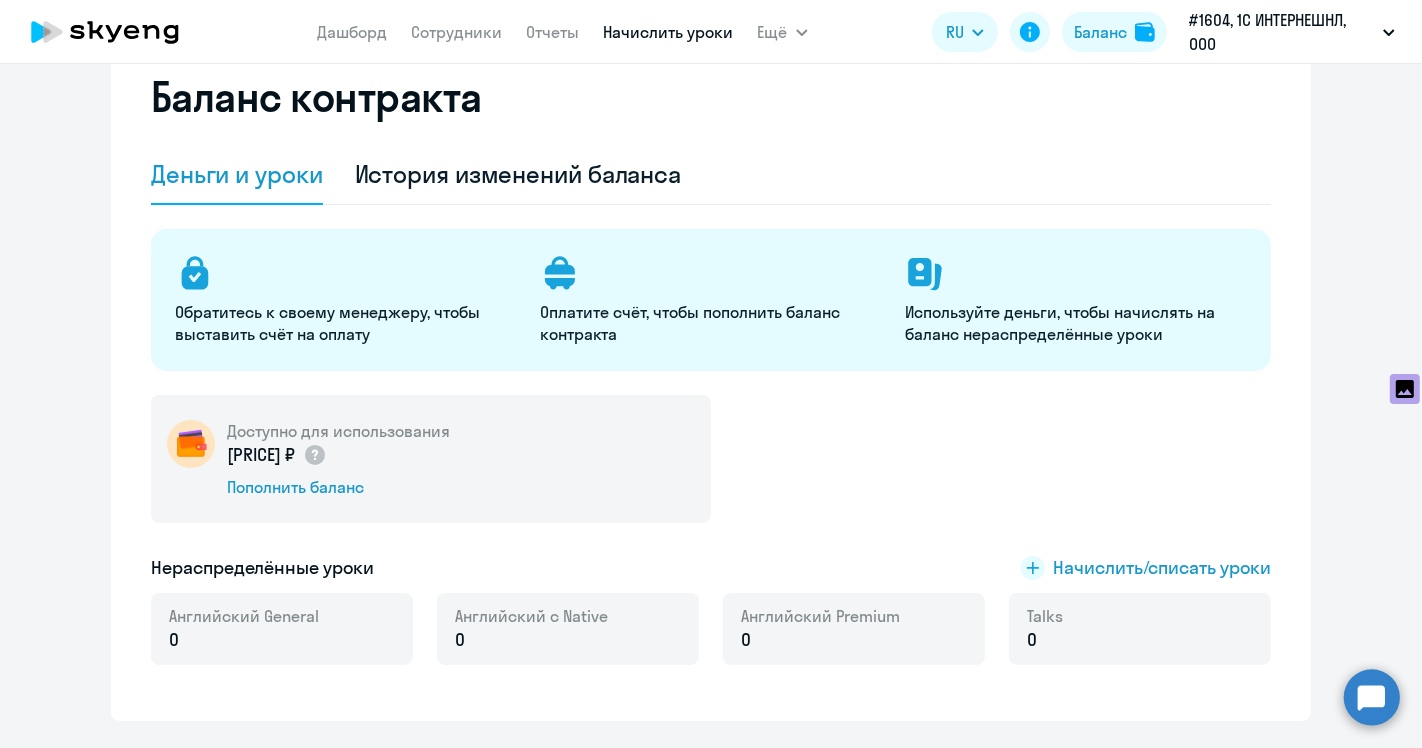 click on "Начислить уроки" at bounding box center [669, 32] 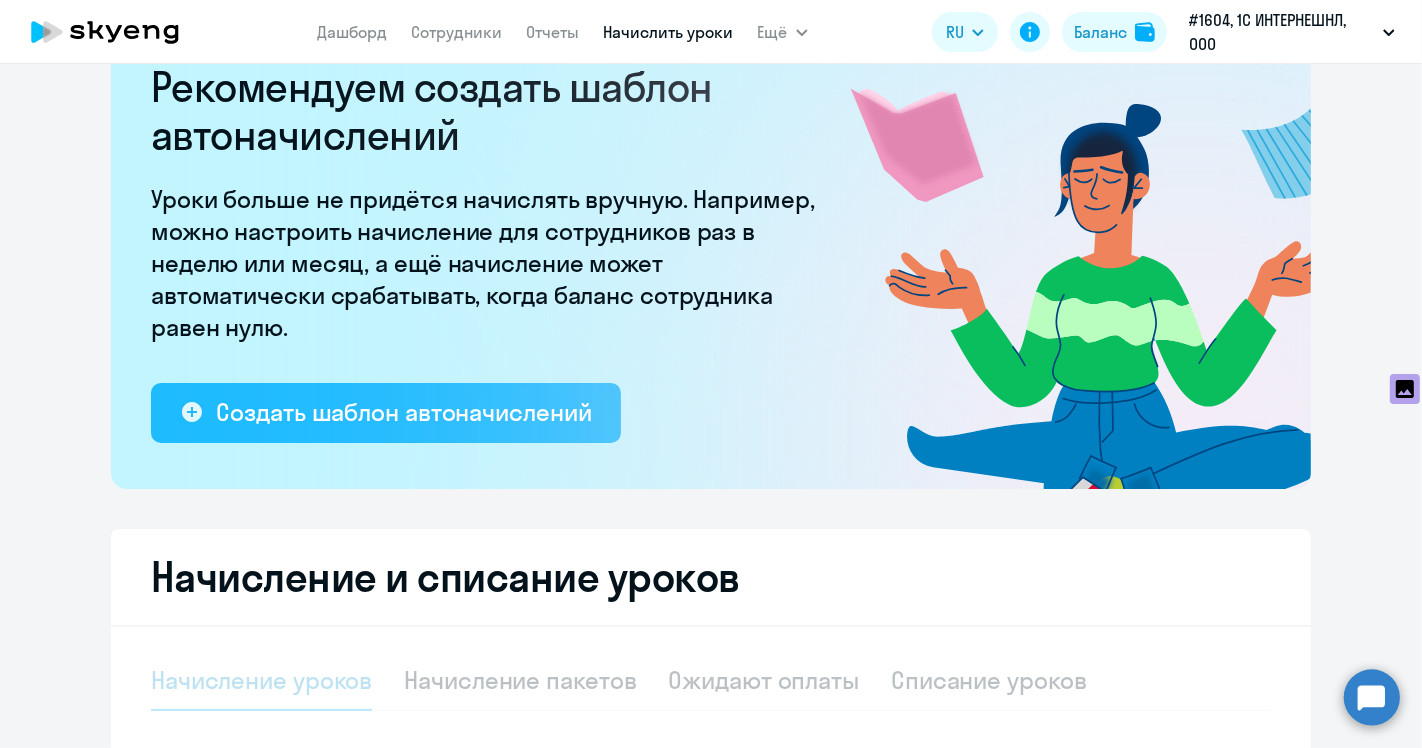 select on "10" 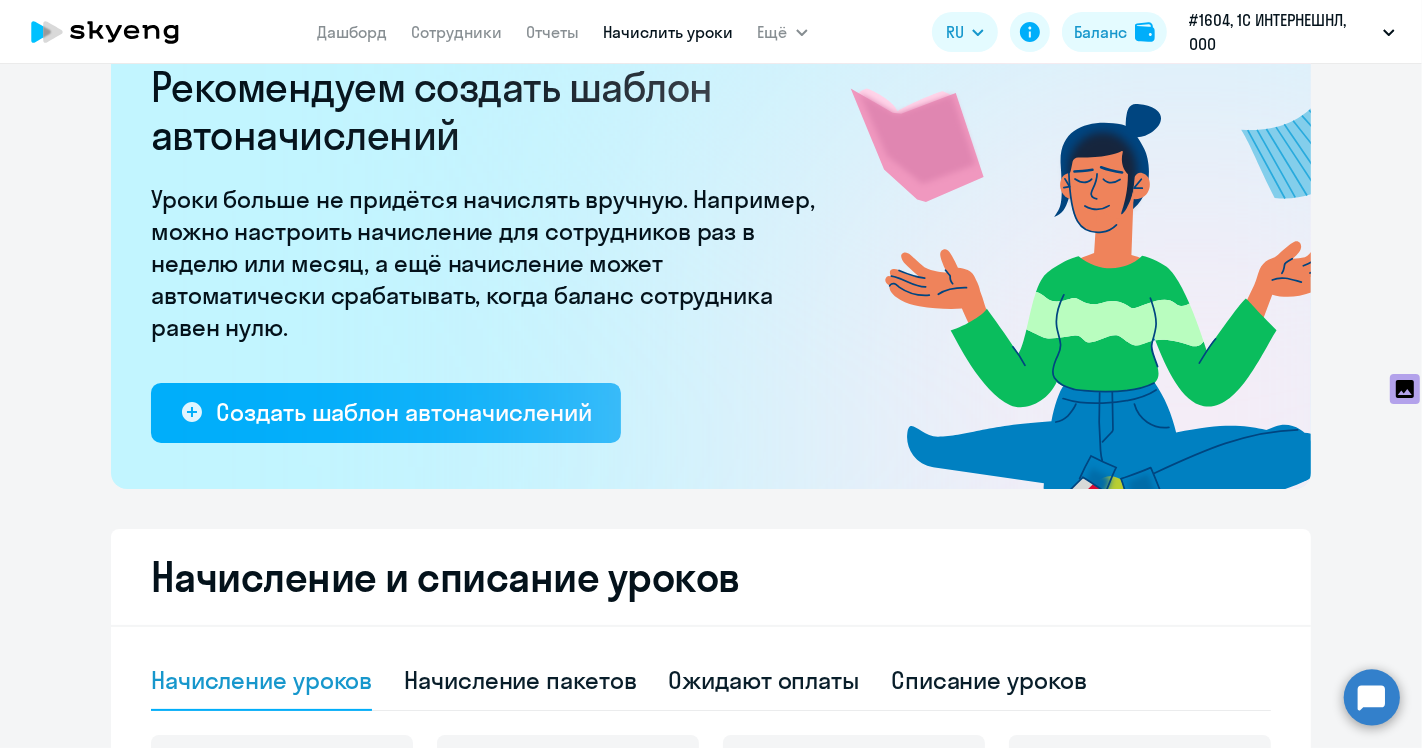 scroll, scrollTop: 405, scrollLeft: 0, axis: vertical 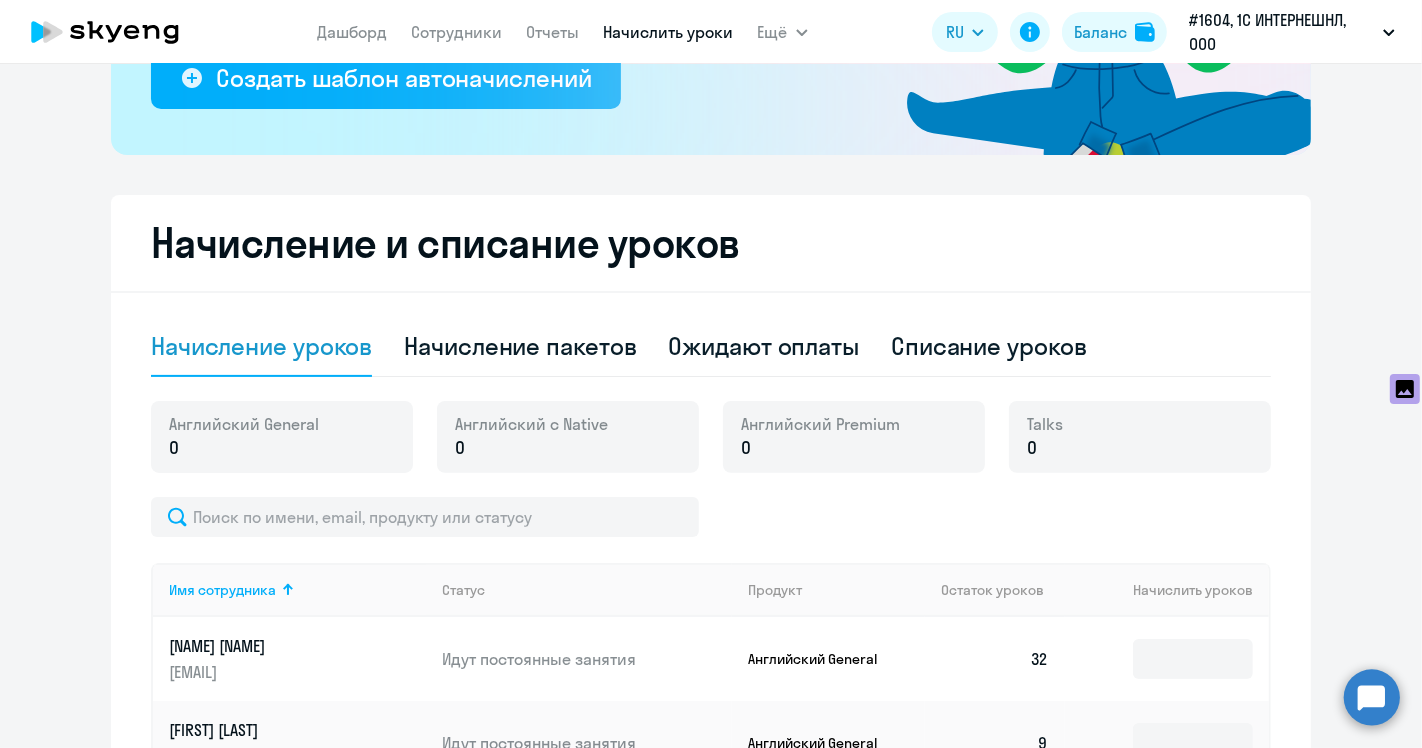 click on "Английский General 0" 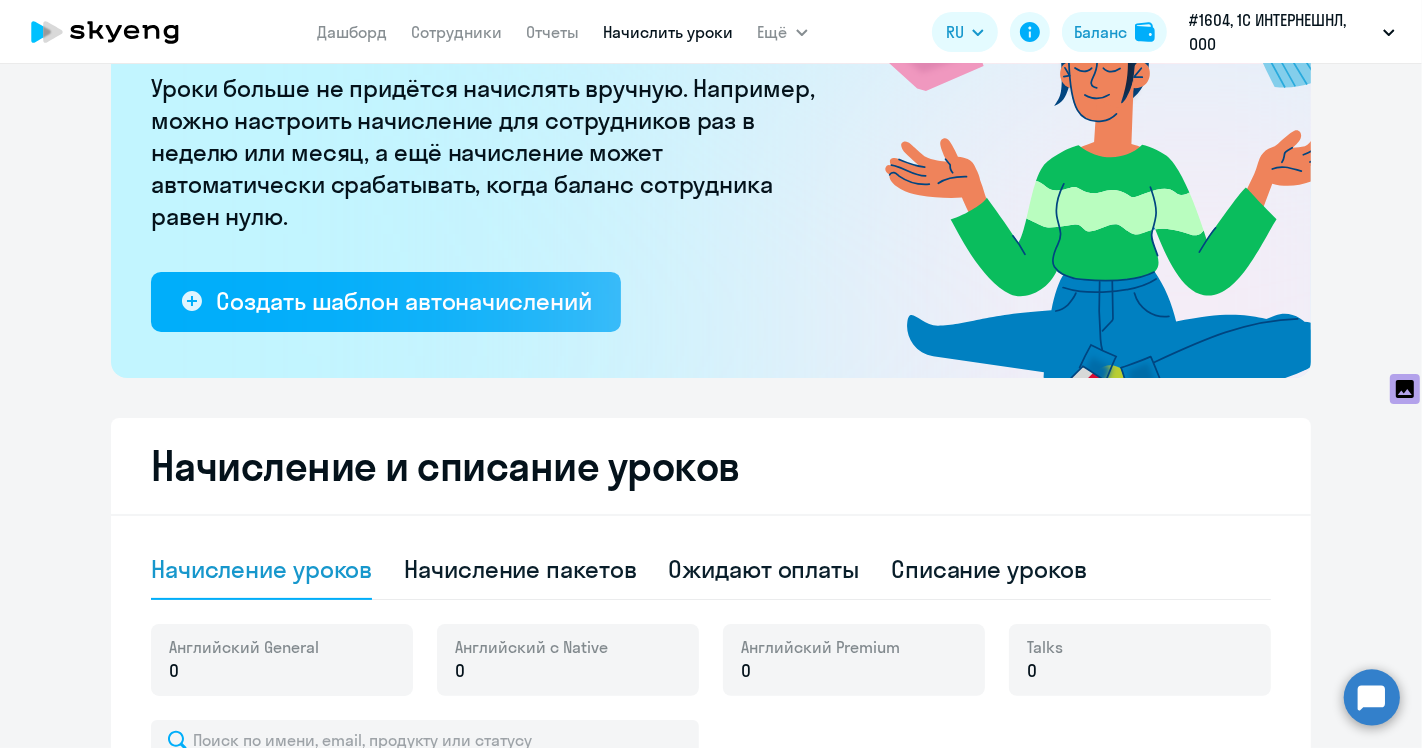 scroll, scrollTop: 0, scrollLeft: 0, axis: both 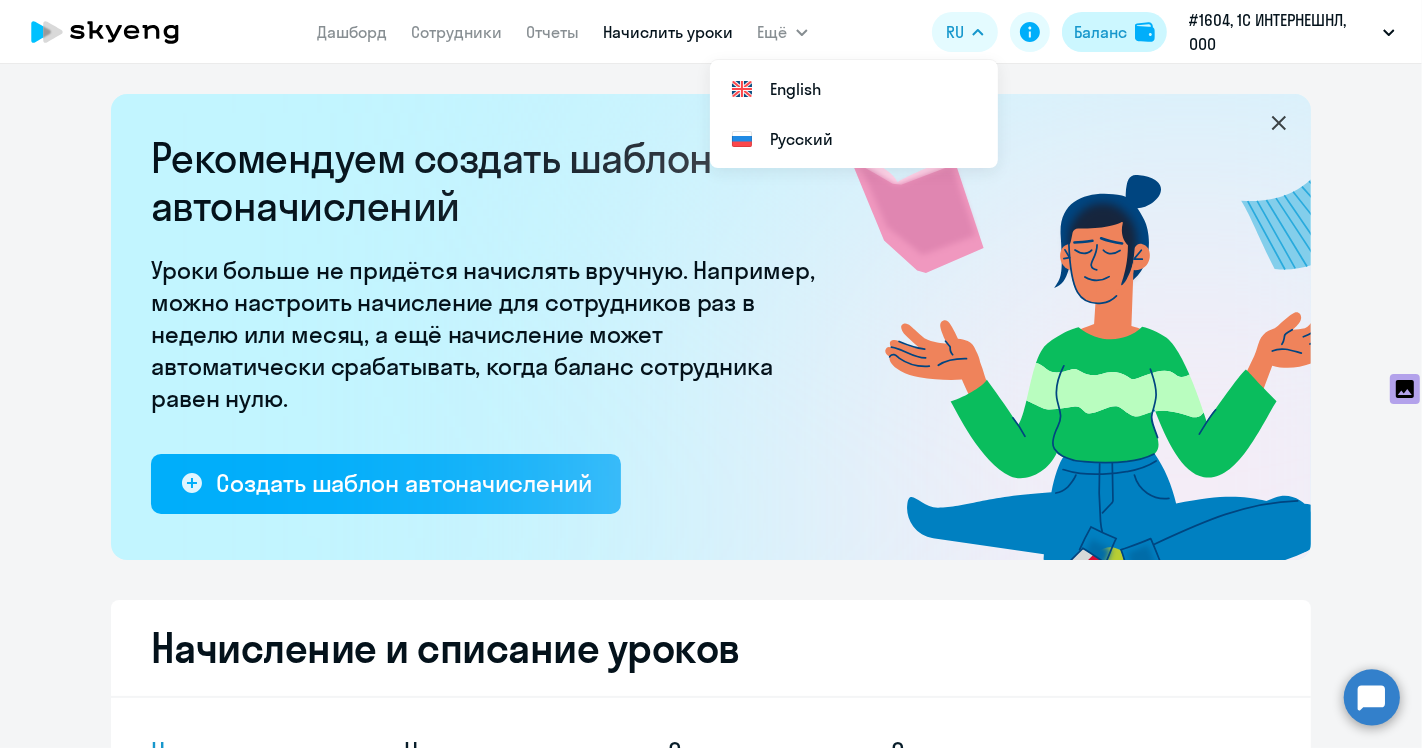 click on "Баланс" 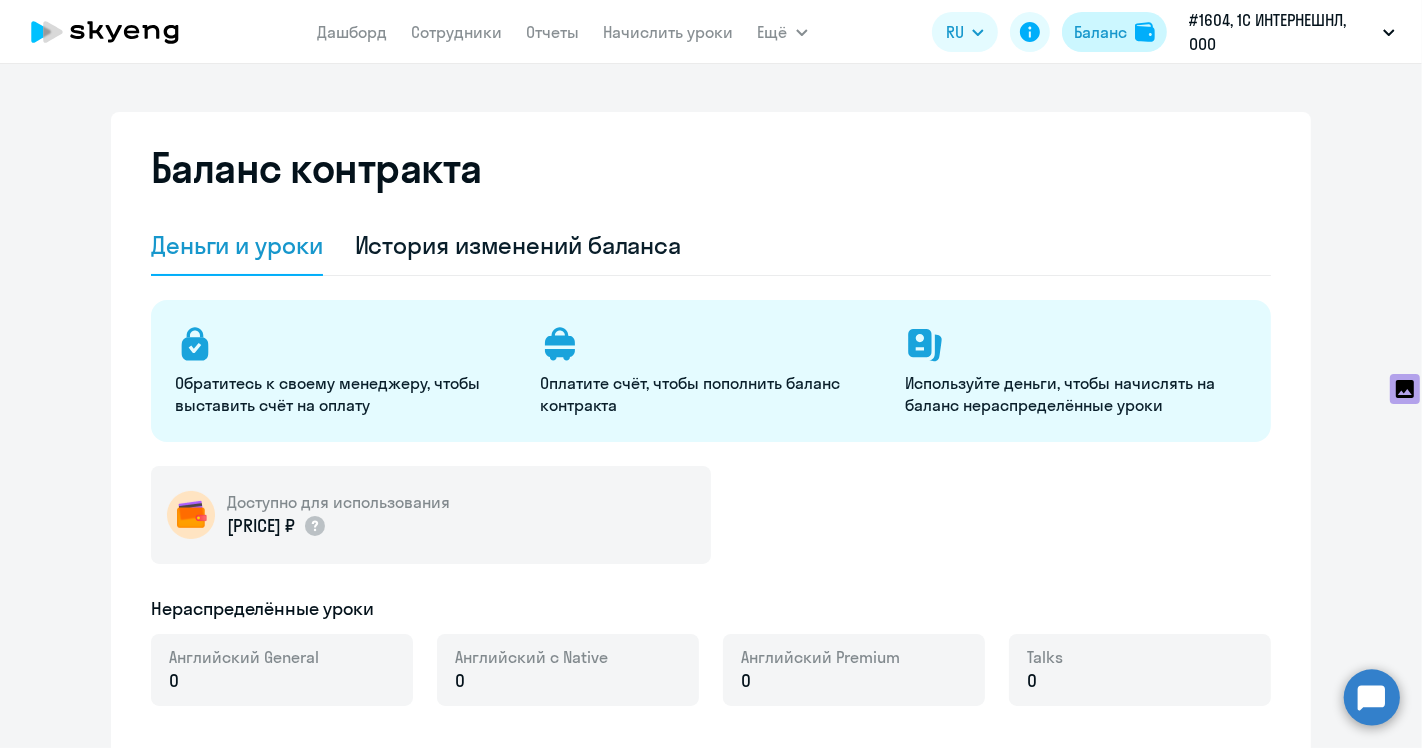 select on "english_adult_not_native_speaker" 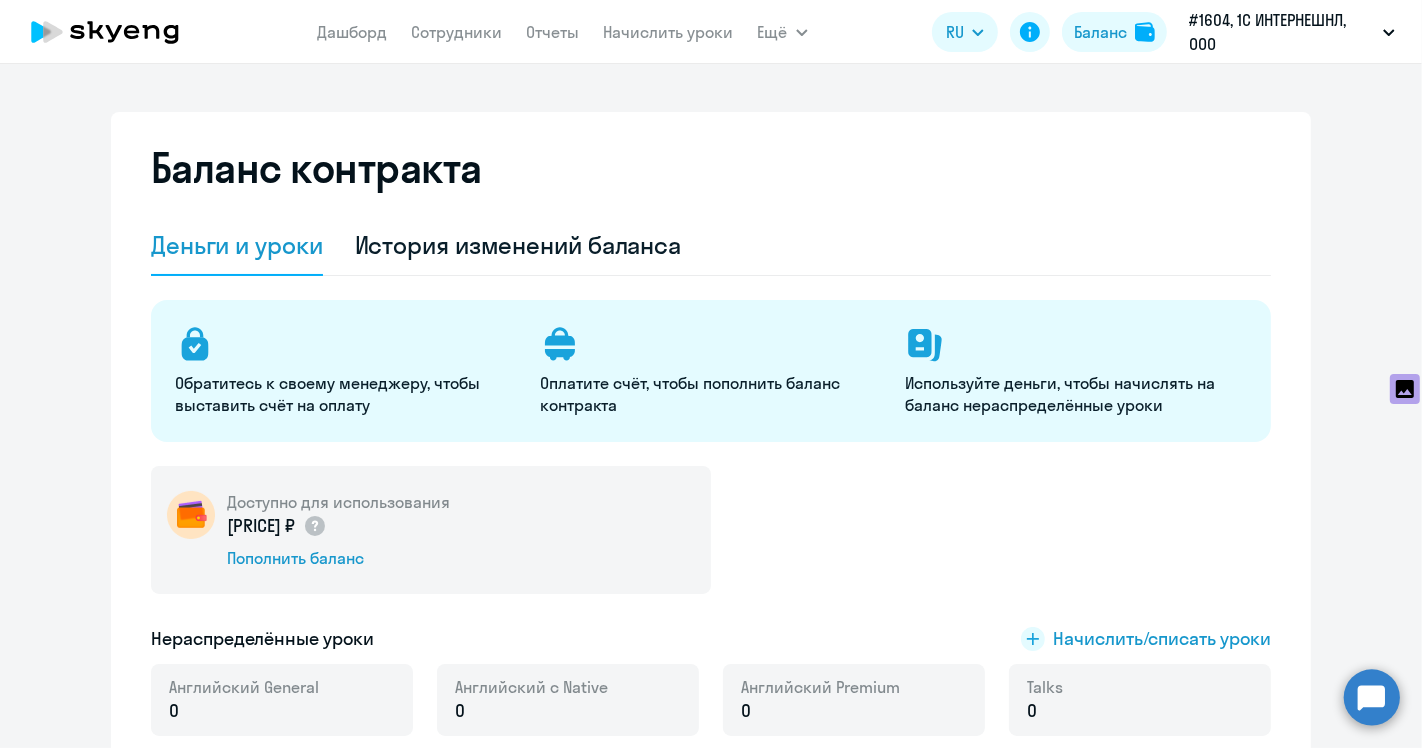 scroll, scrollTop: 333, scrollLeft: 0, axis: vertical 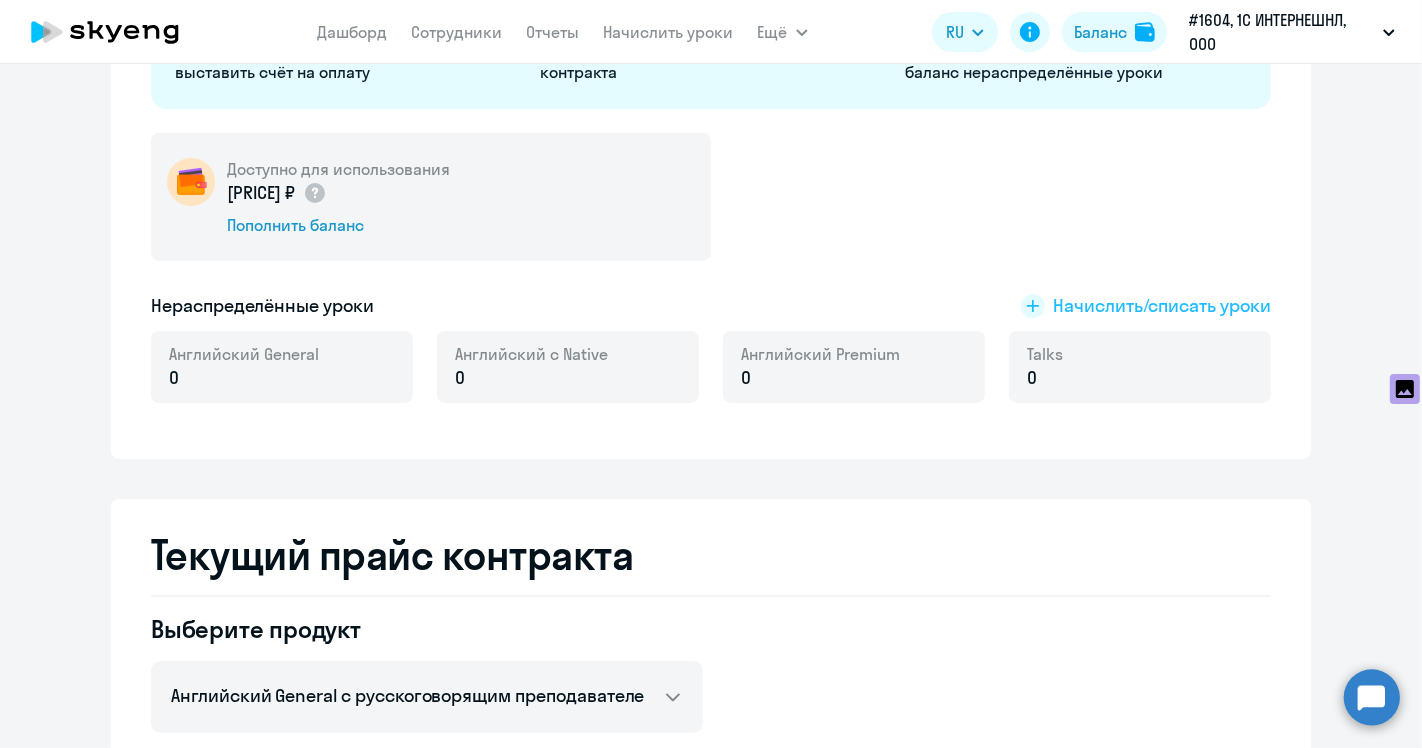 click on "Начислить/списать уроки" 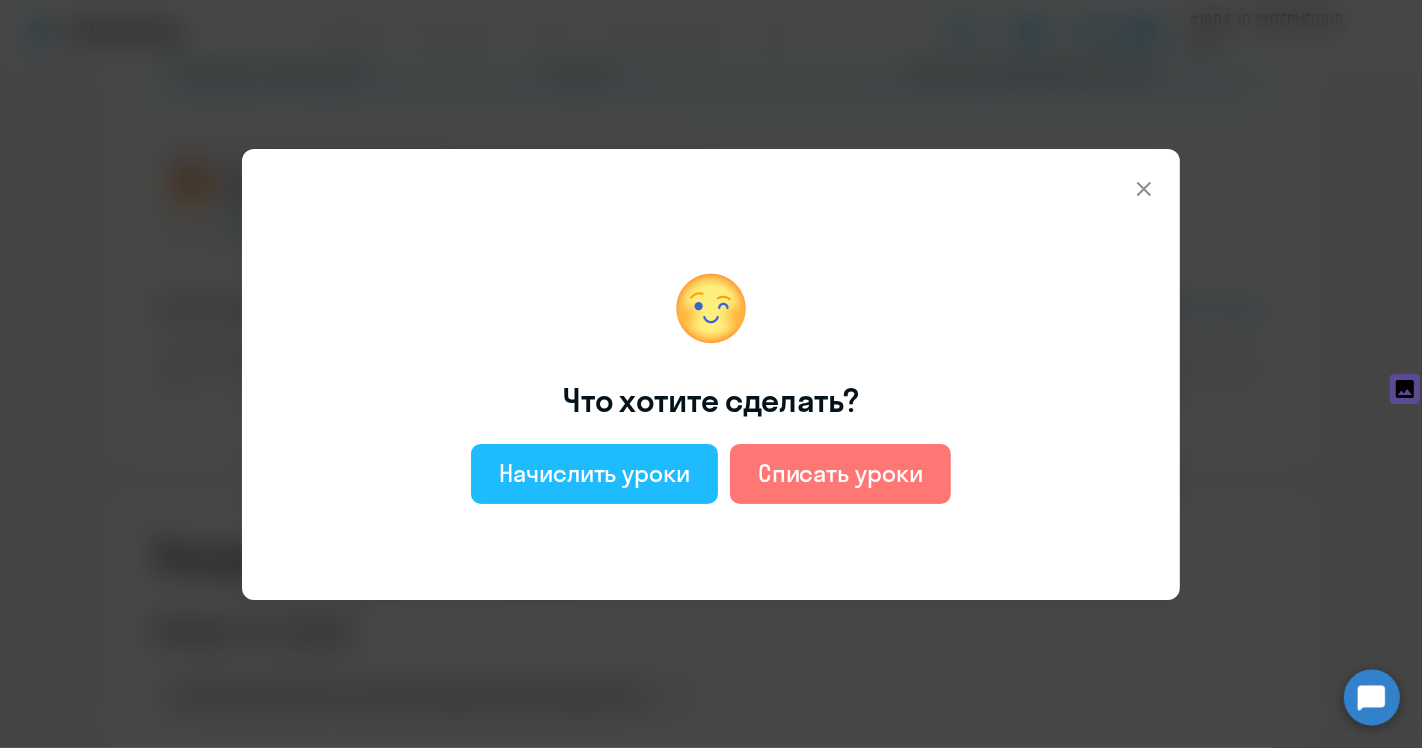click on "Начислить уроки" at bounding box center [594, 473] 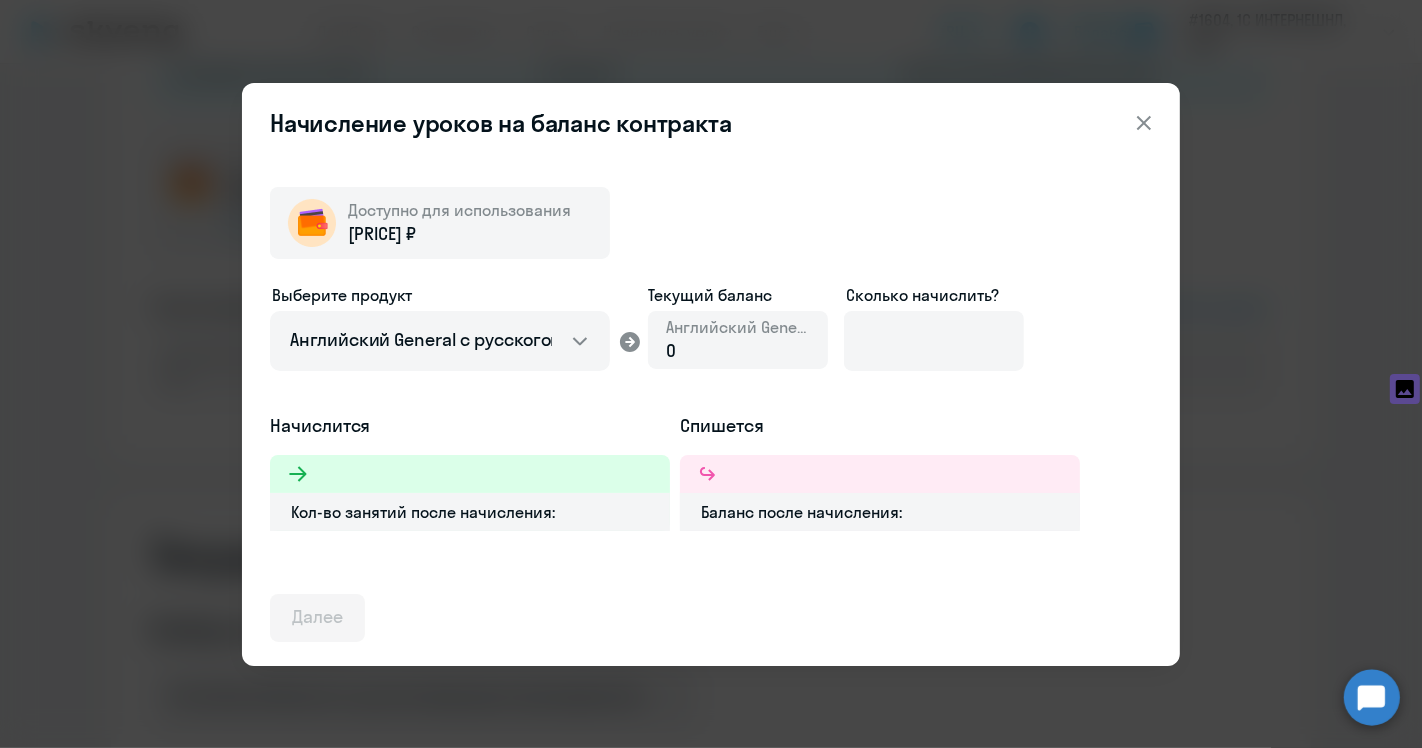 click on "Выберите продукт  Английский General с русскоговорящим преподавателем   Английский General с англоговорящим преподавателем   Премиум английский с русскоговорящим преподавателем   Talks 15 минутные разговоры на английском
Текущий баланс  Английский General 0 Сколько начислить?" at bounding box center [711, 348] 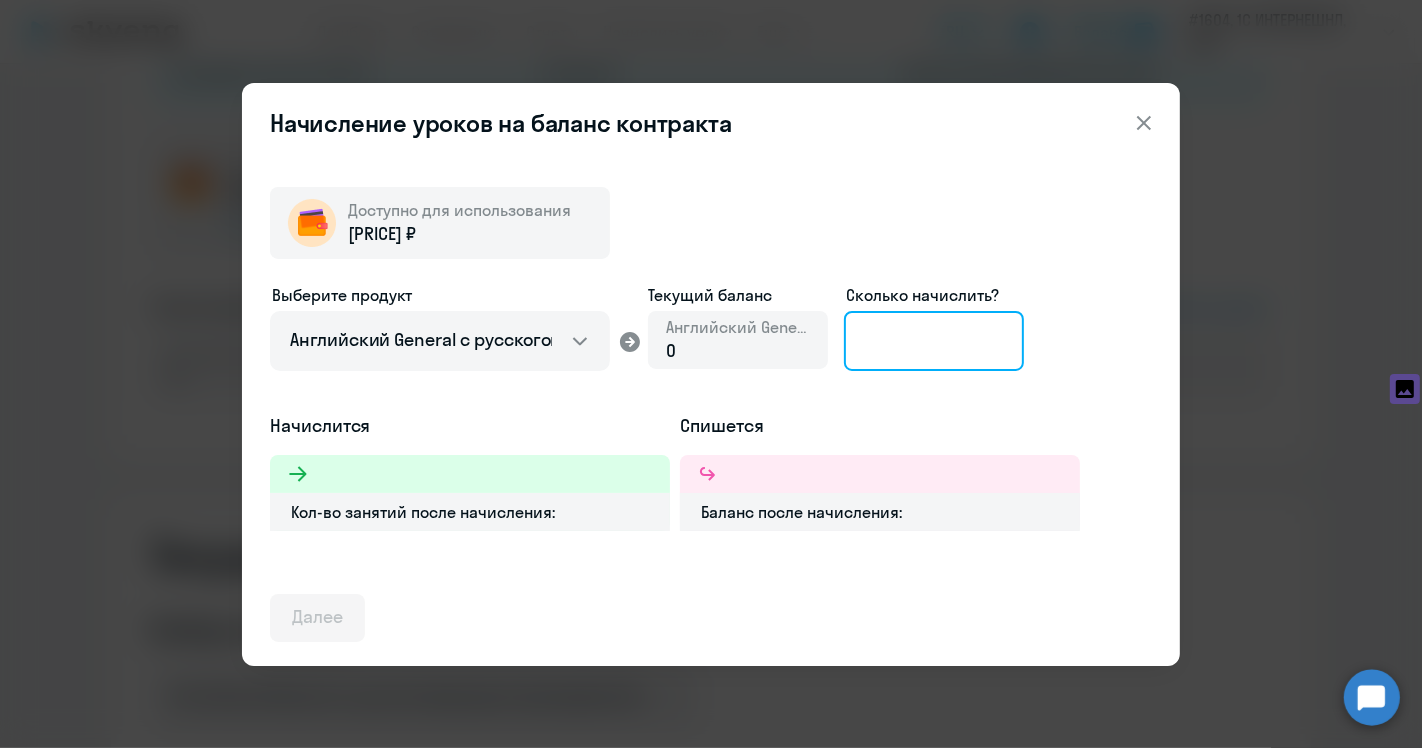 click 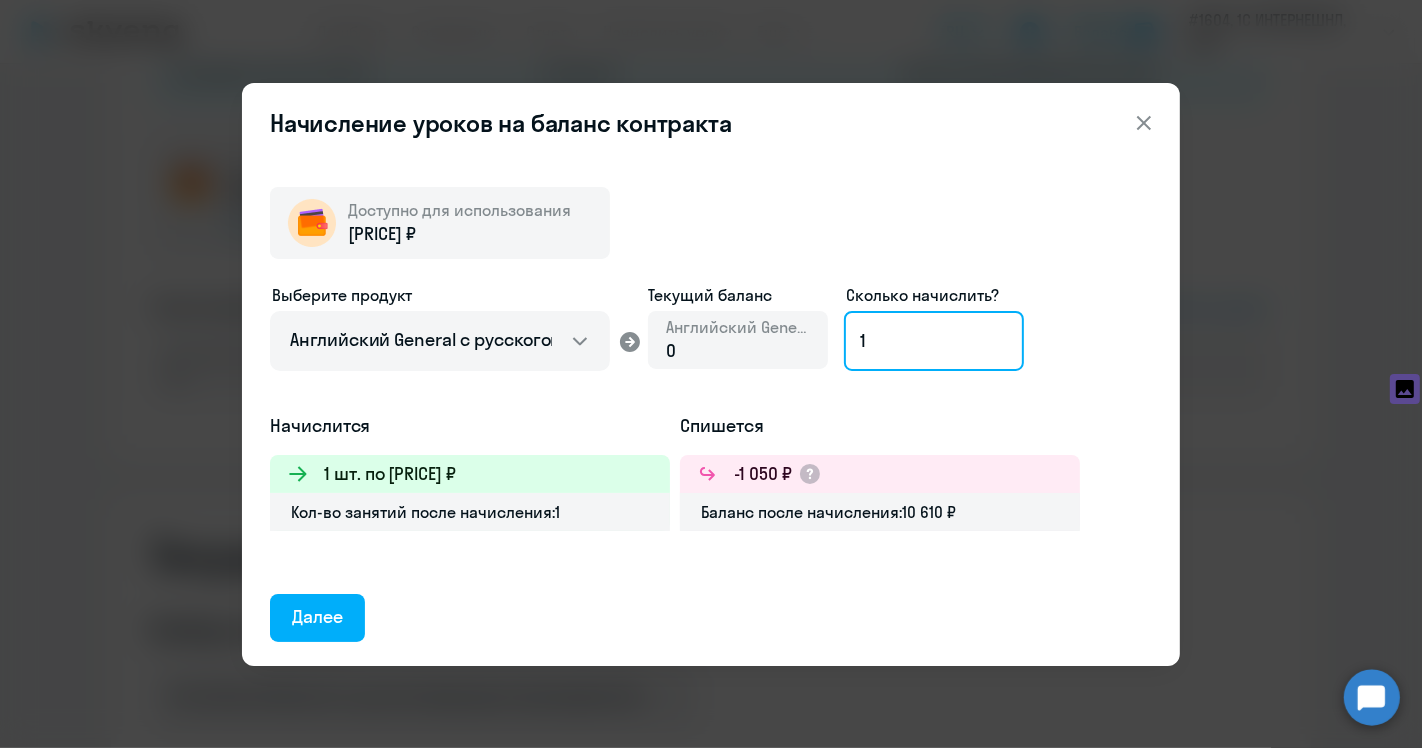 type on "11" 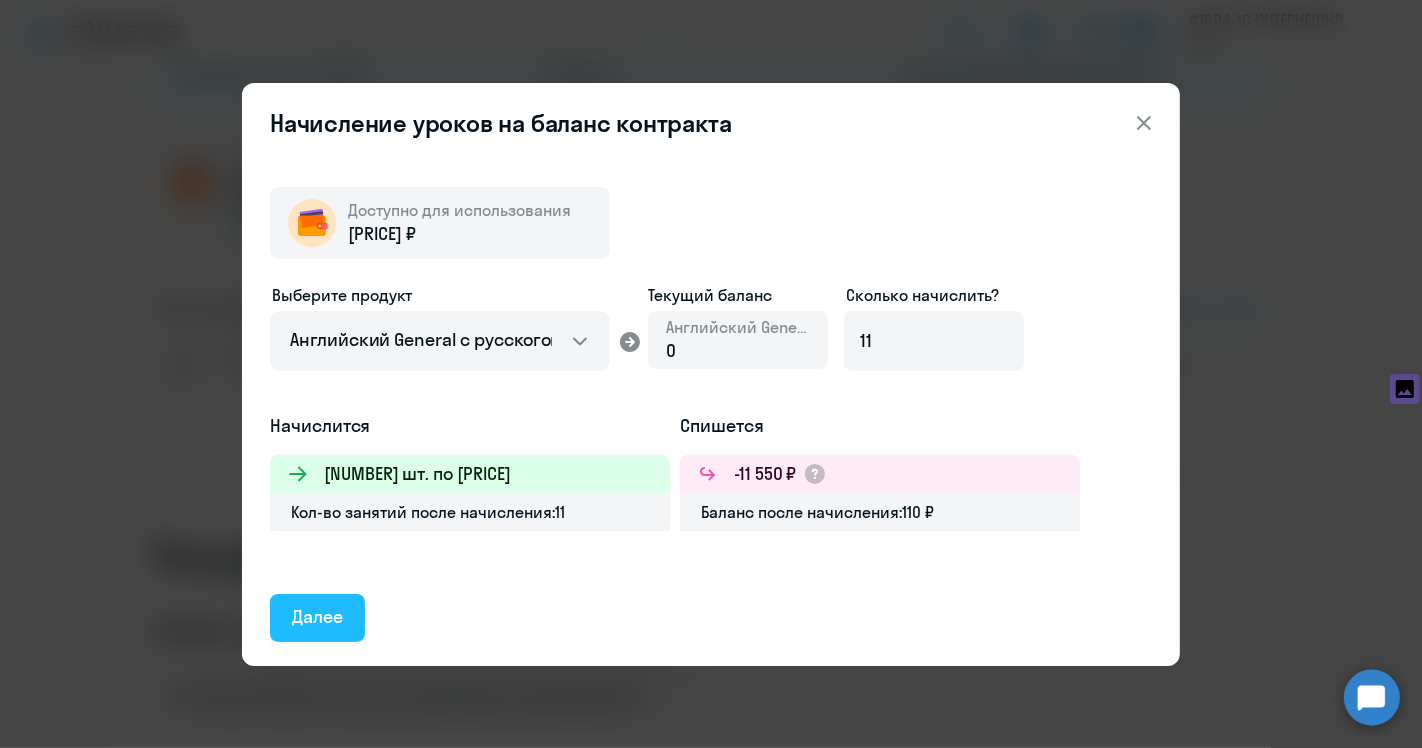 click on "Далее" 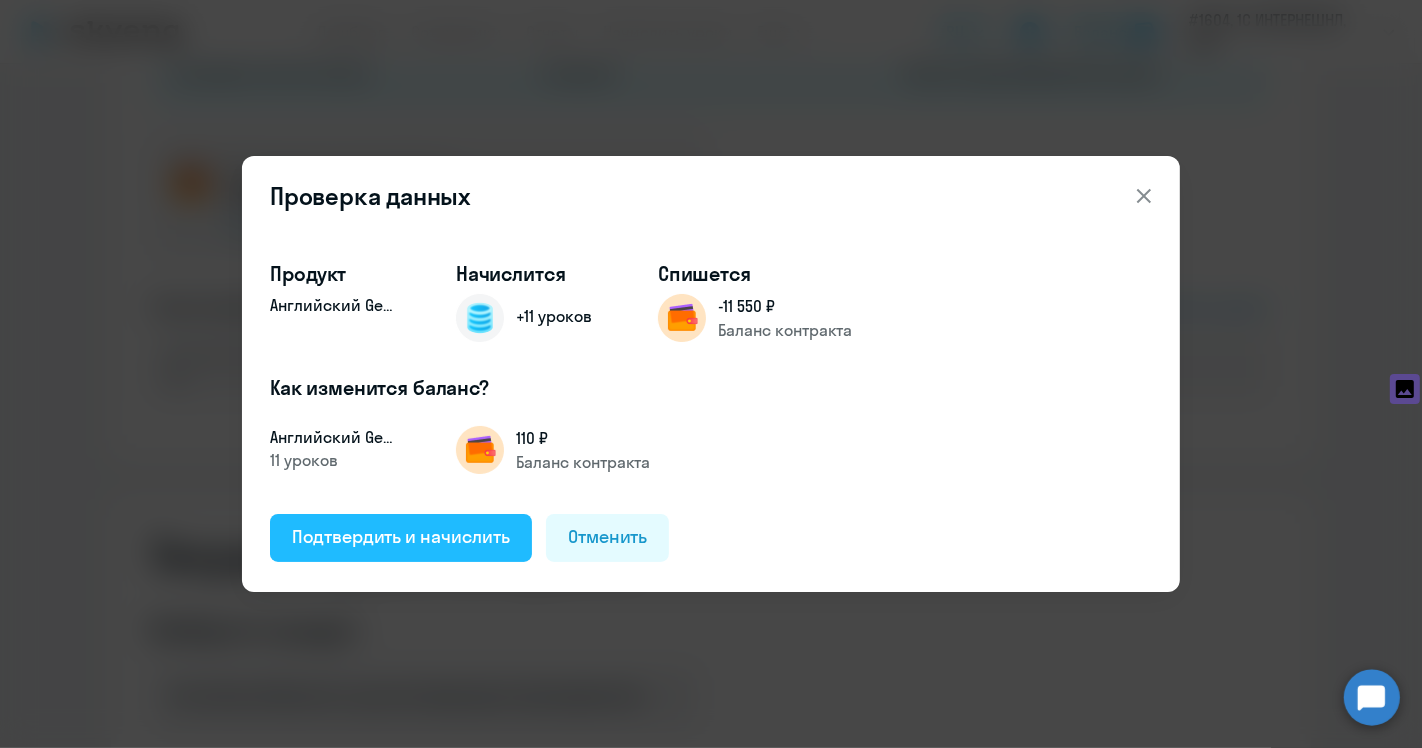 click on "Подтвердить и начислить" at bounding box center [401, 537] 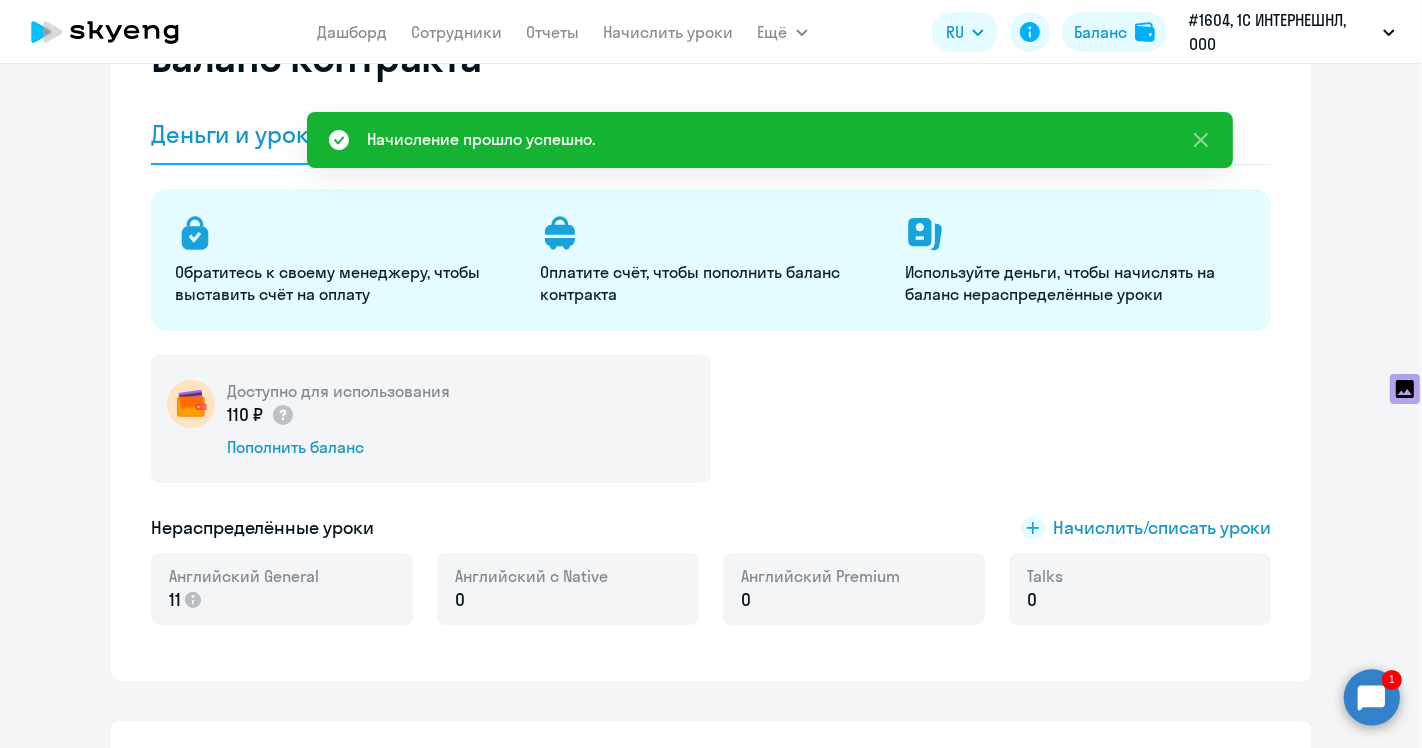 scroll, scrollTop: 0, scrollLeft: 0, axis: both 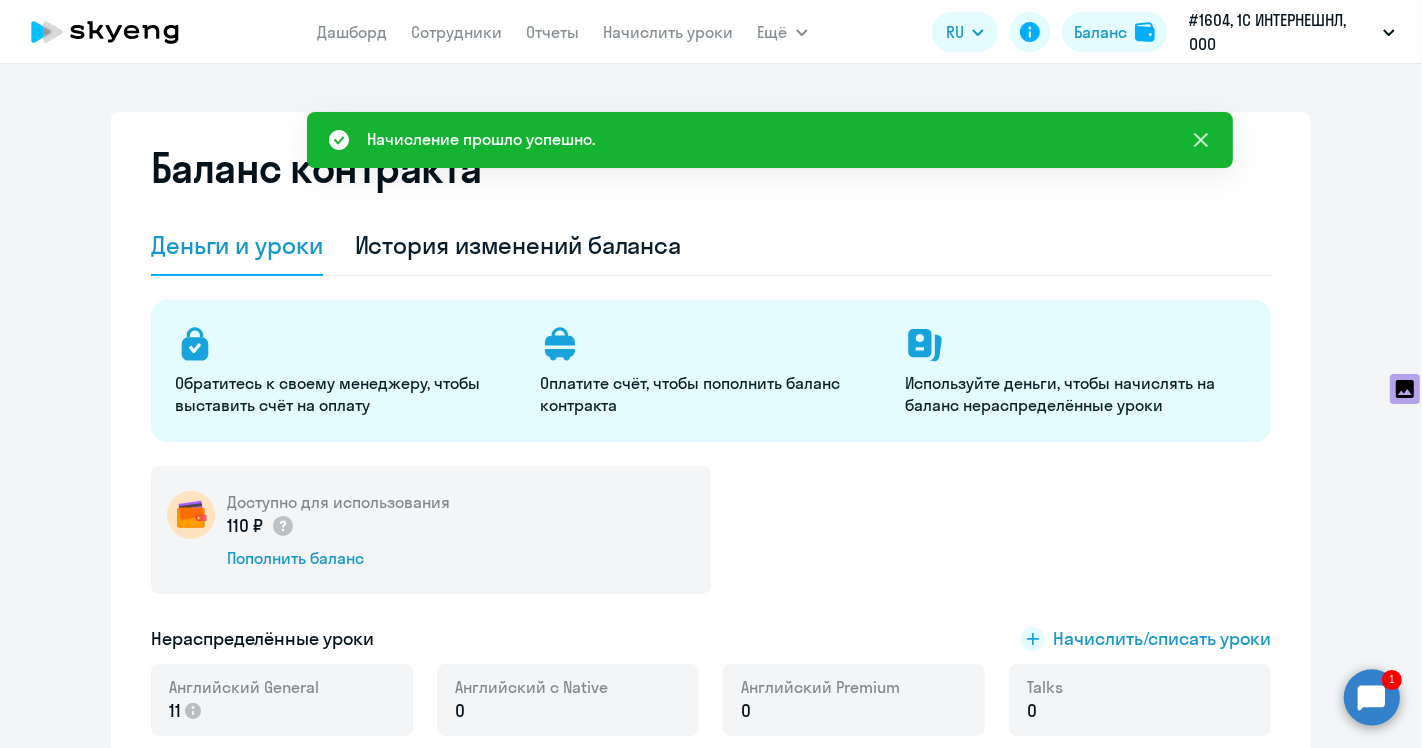 click 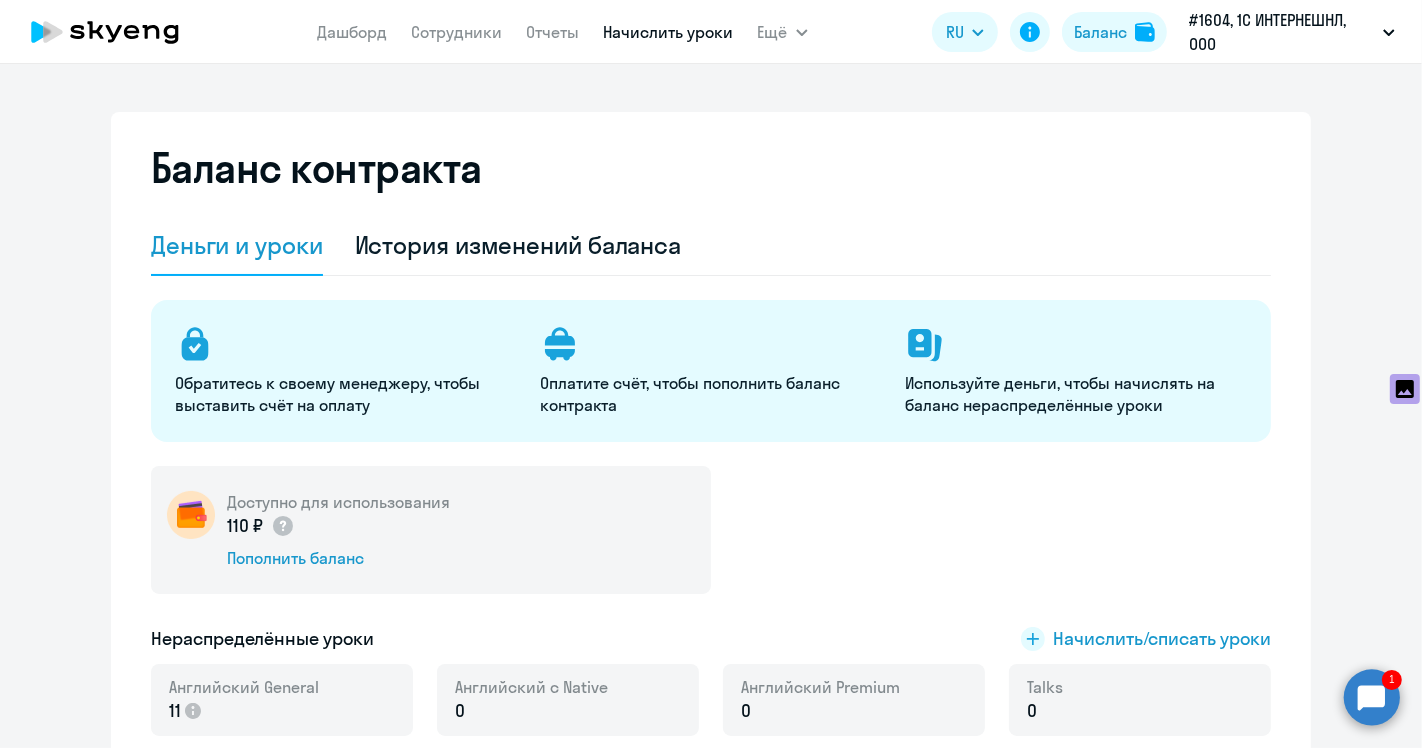 click on "Начислить уроки" at bounding box center (669, 32) 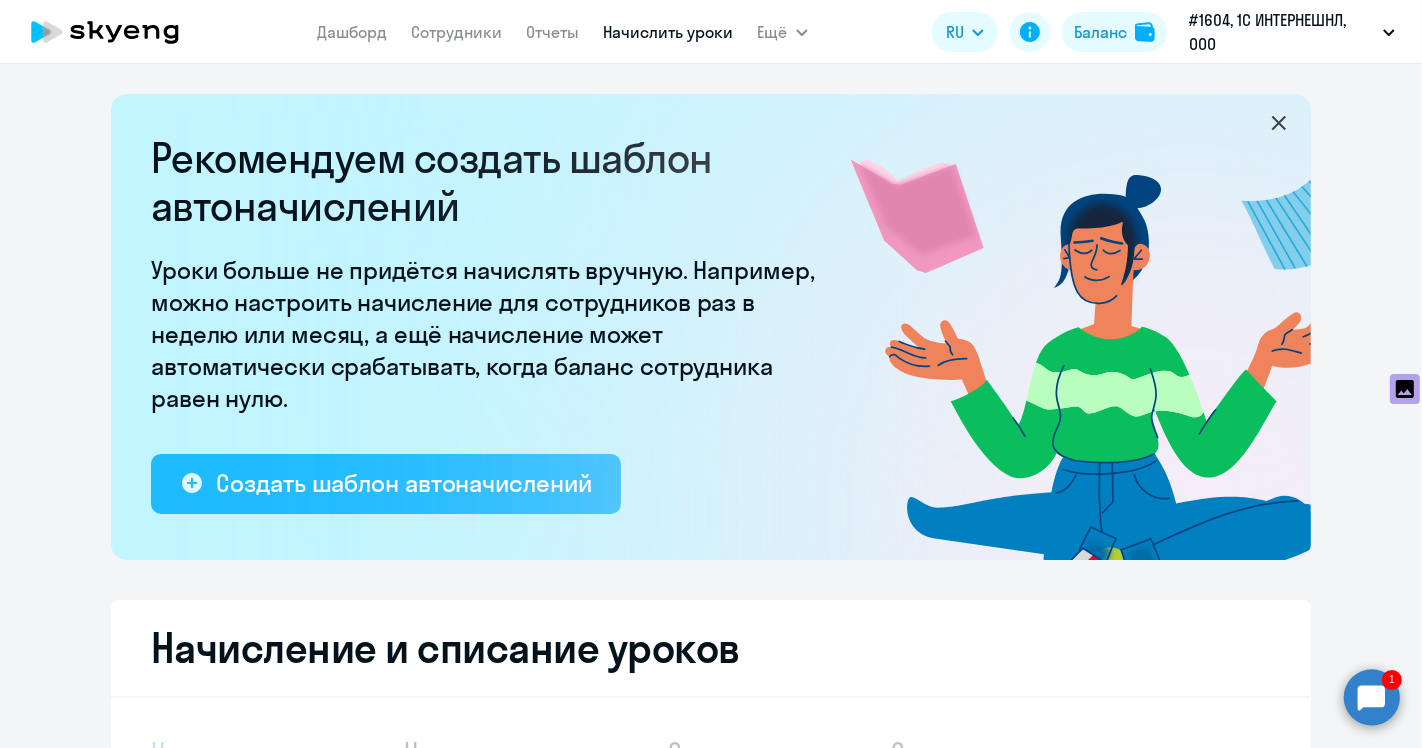 select on "10" 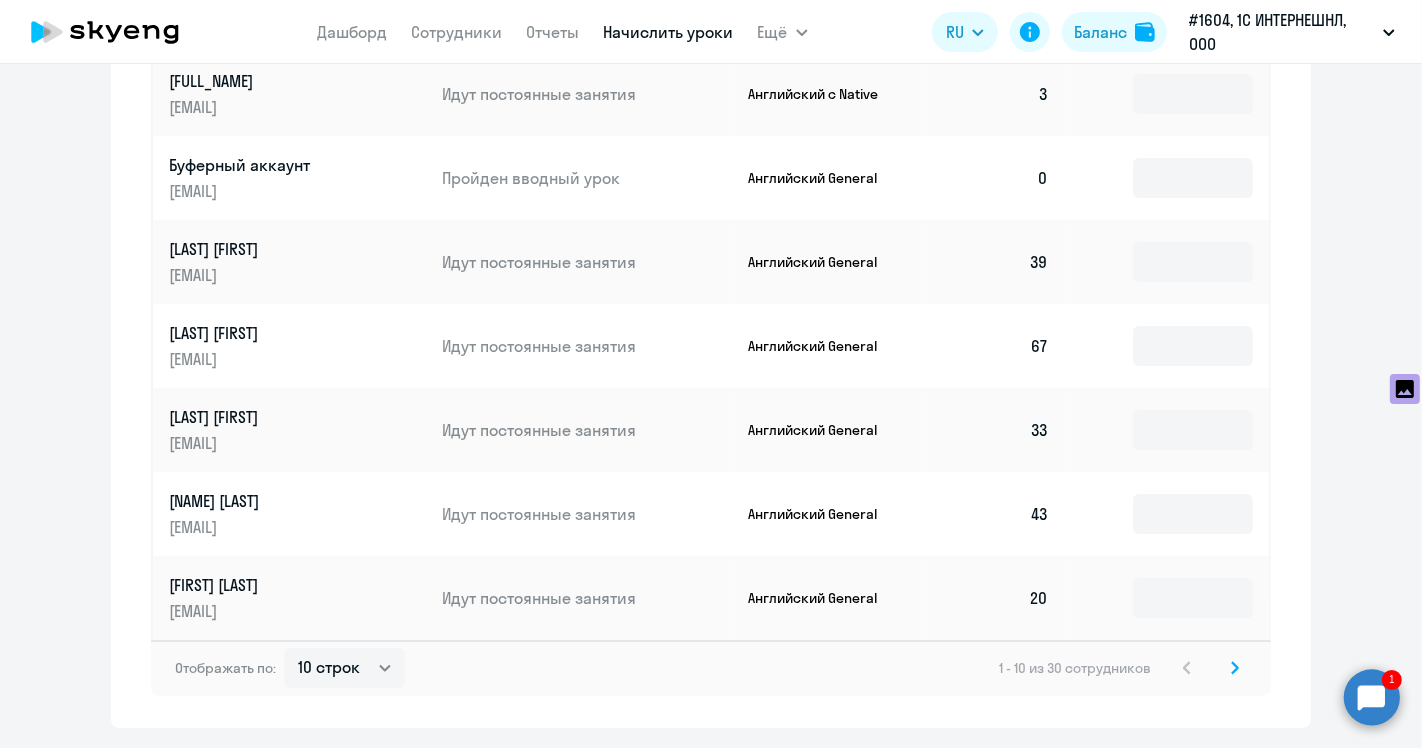scroll, scrollTop: 1281, scrollLeft: 0, axis: vertical 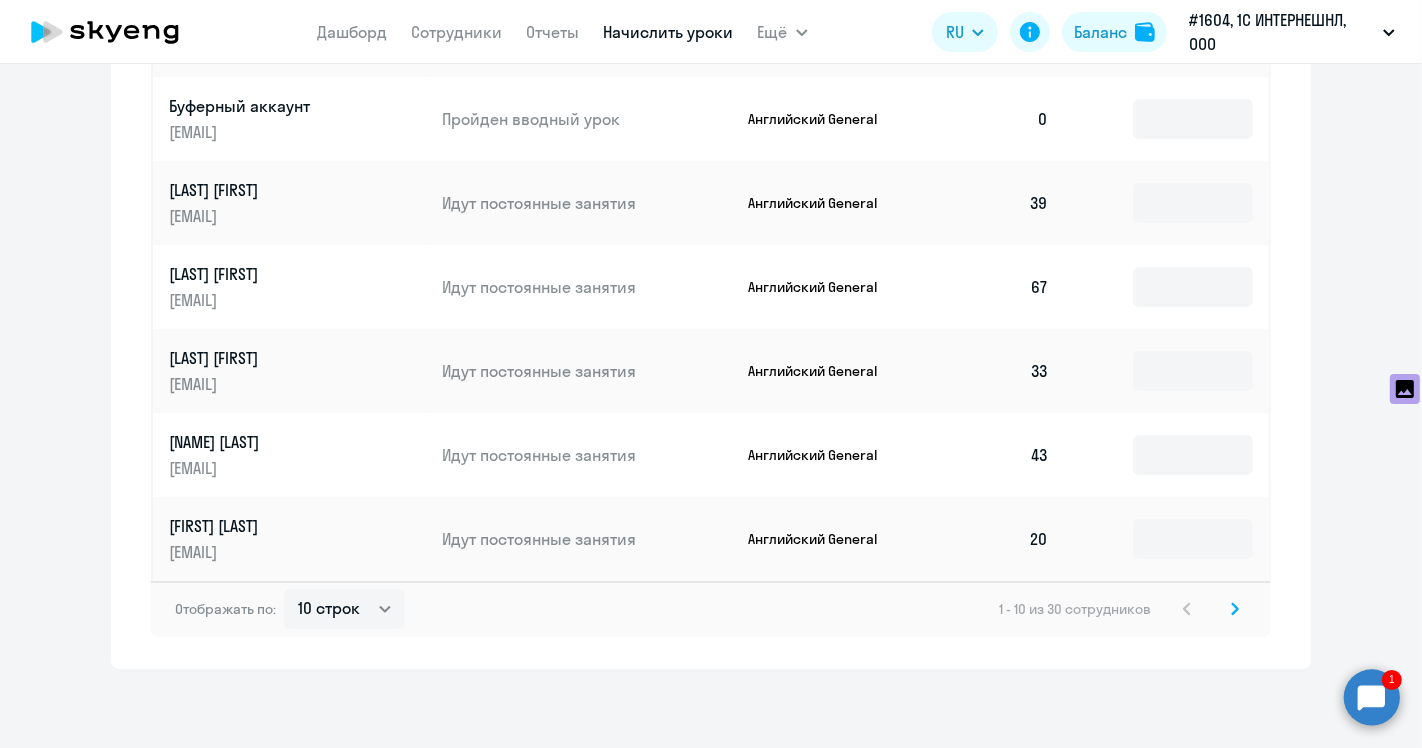 click 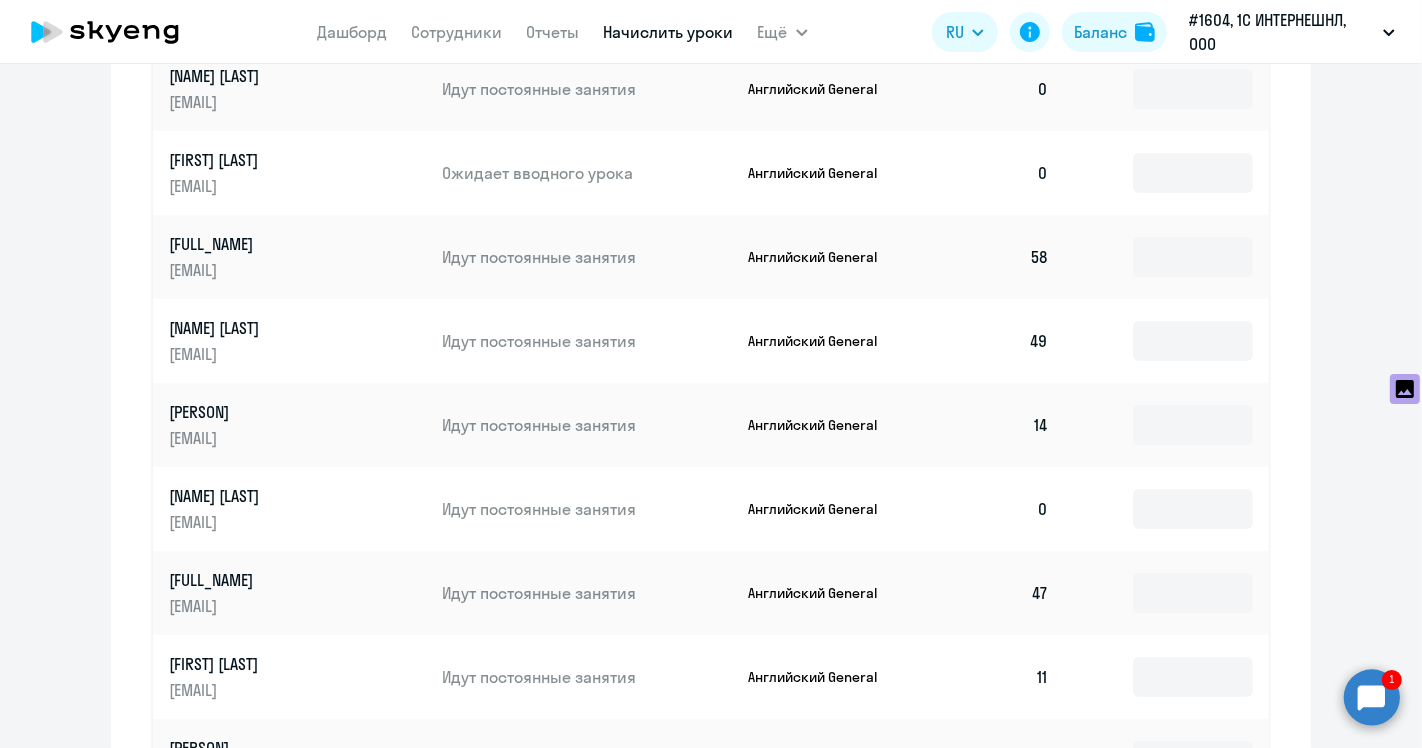 scroll, scrollTop: 948, scrollLeft: 0, axis: vertical 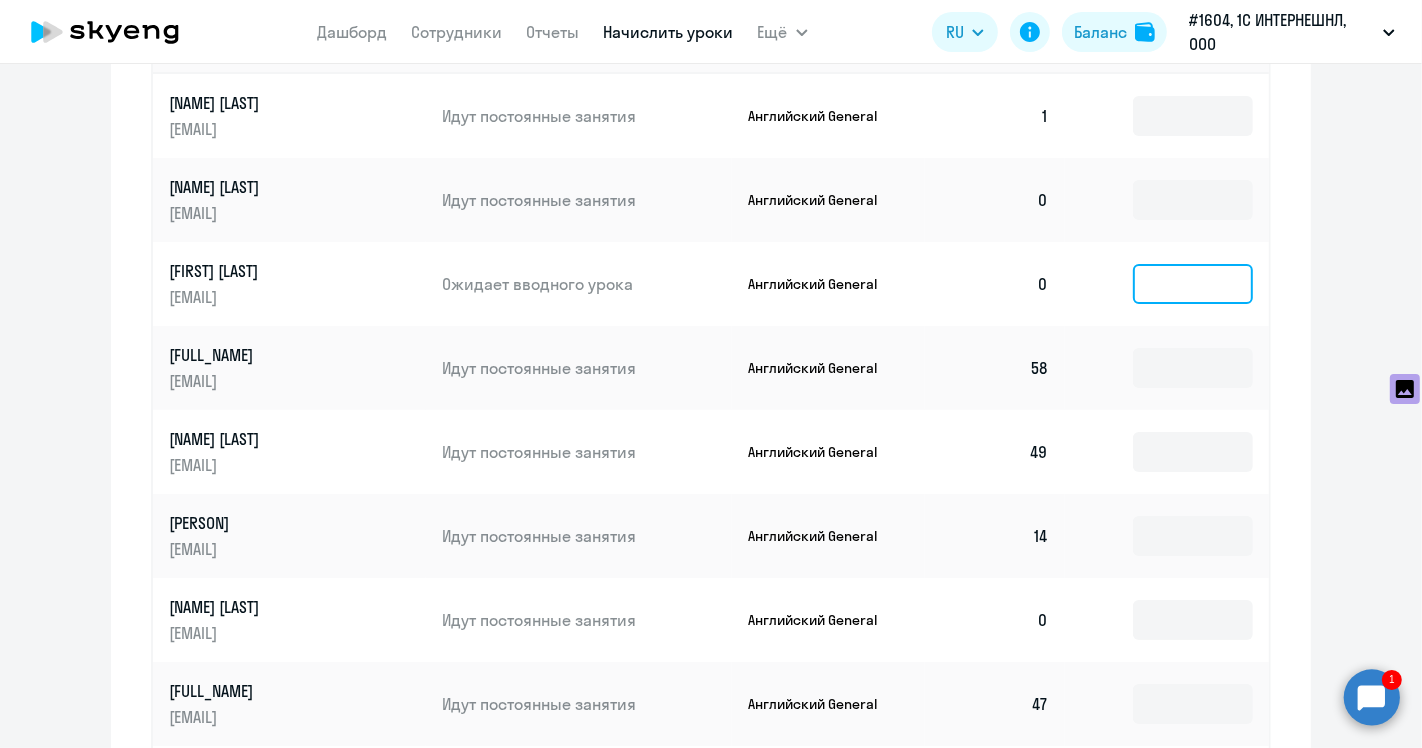 click 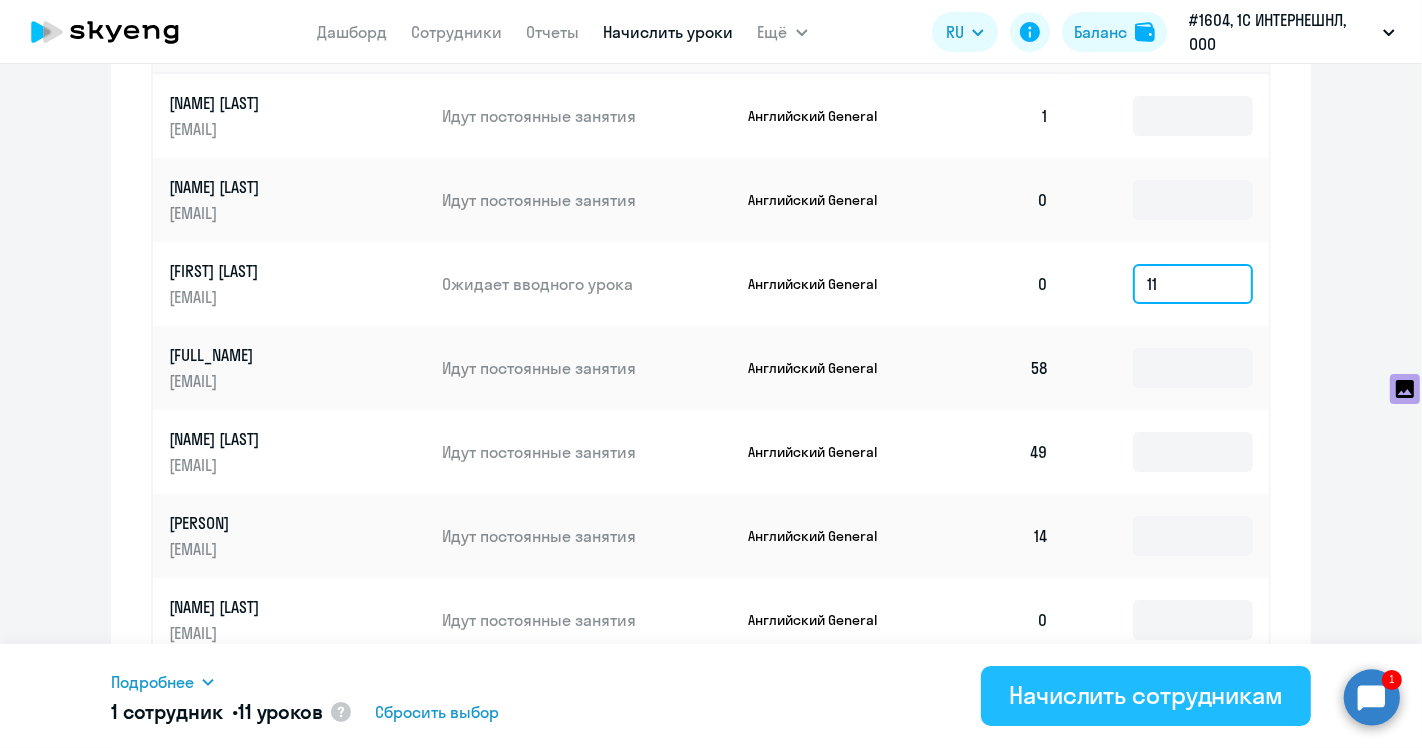 type on "11" 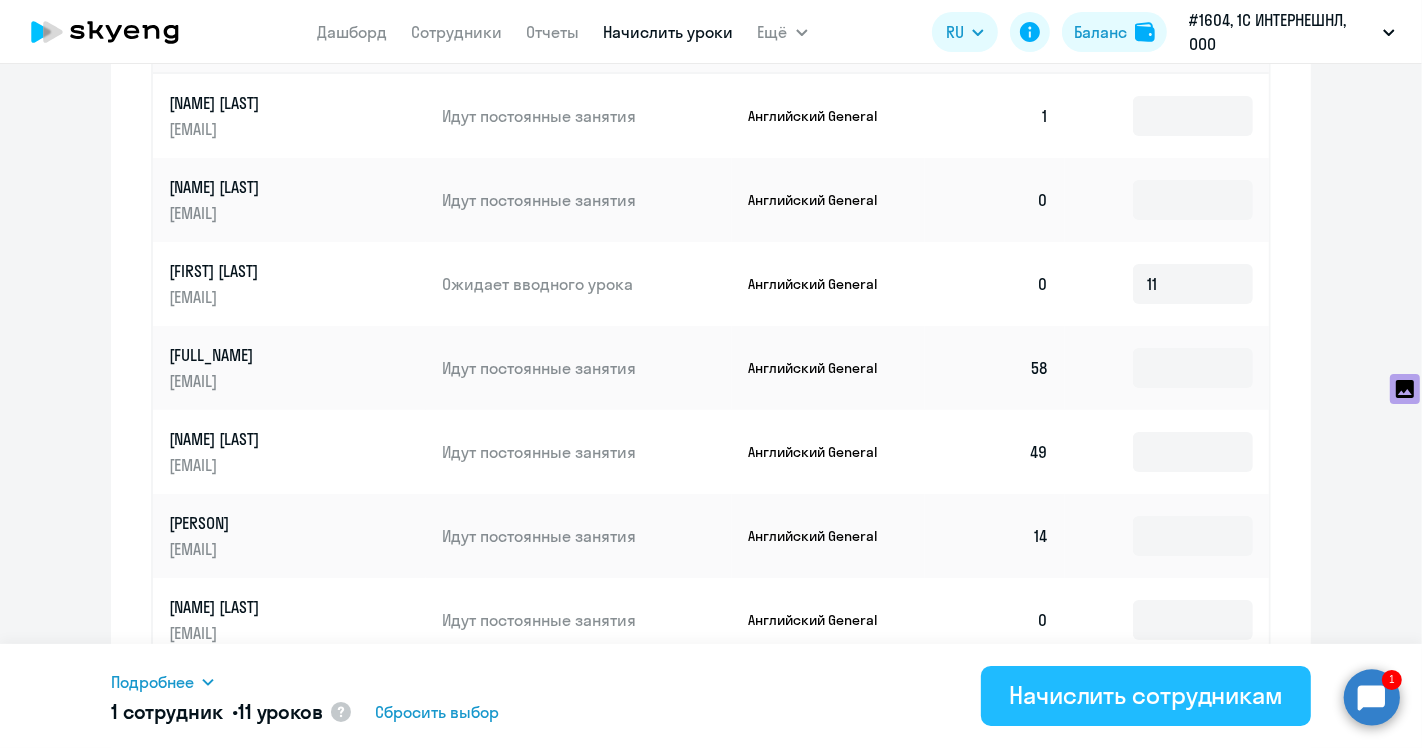 click on "Начислить сотрудникам" at bounding box center (1146, 695) 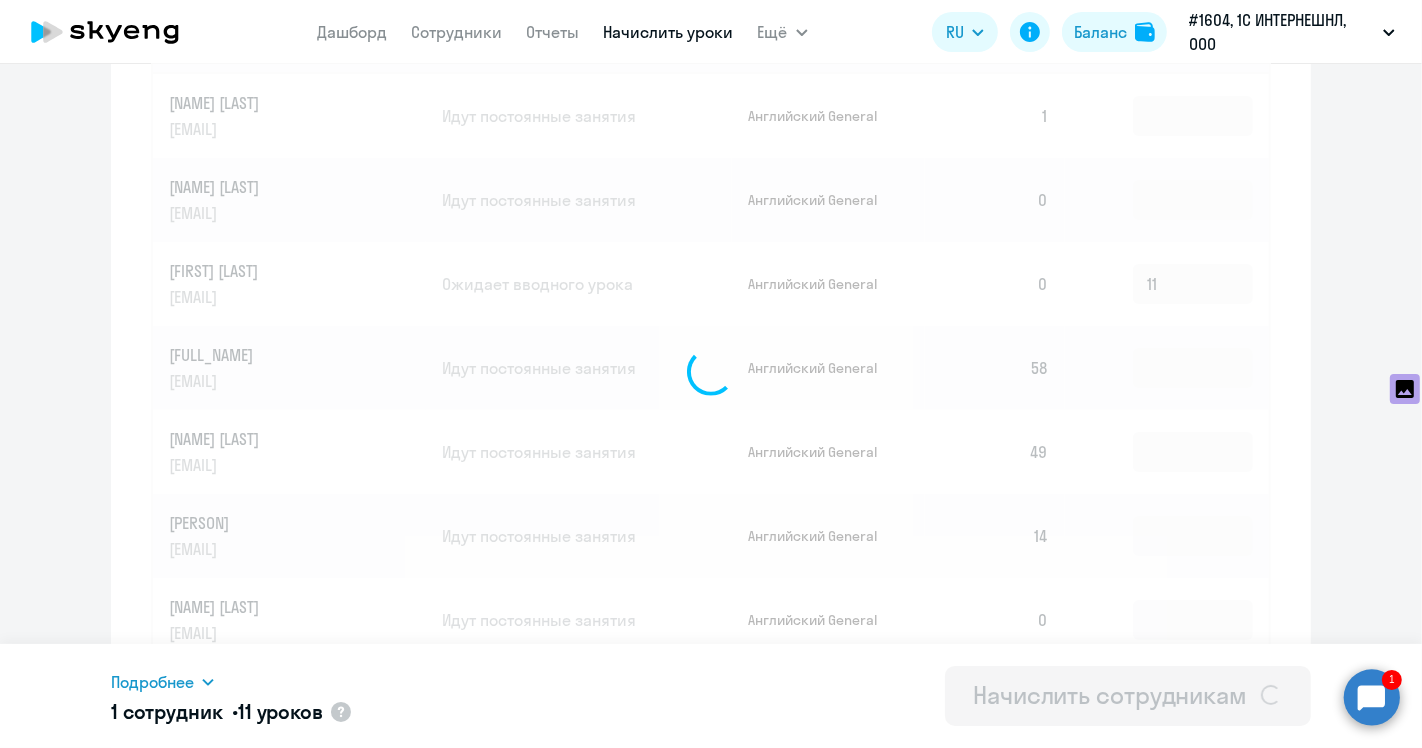 type 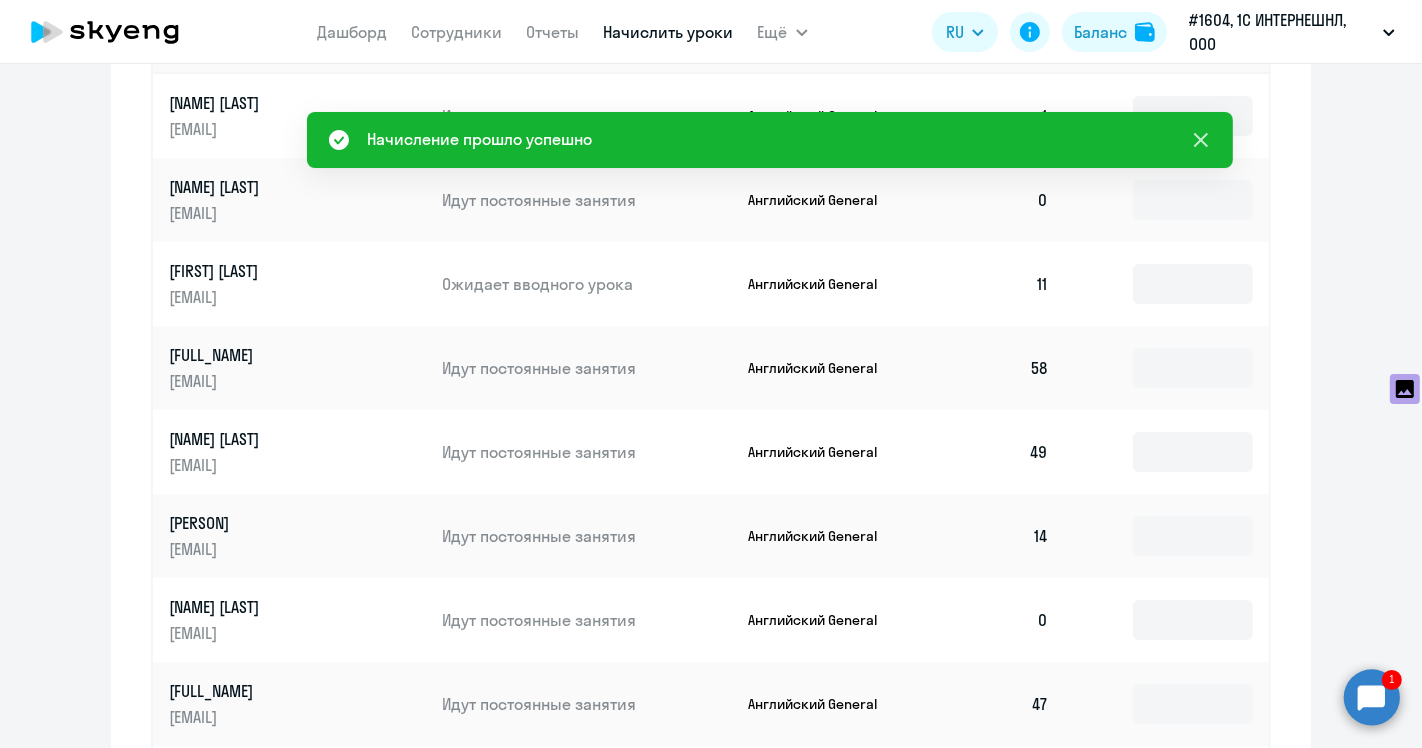 click 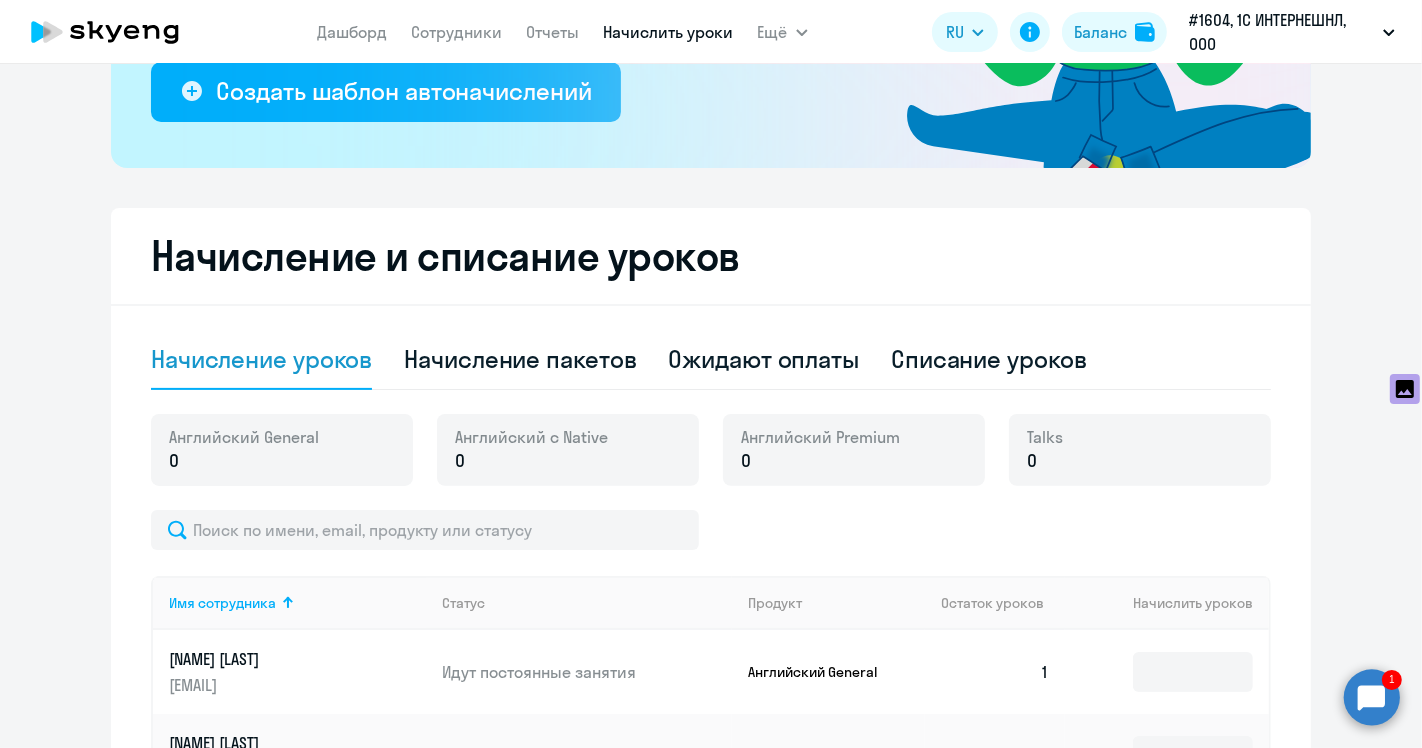 scroll, scrollTop: 281, scrollLeft: 0, axis: vertical 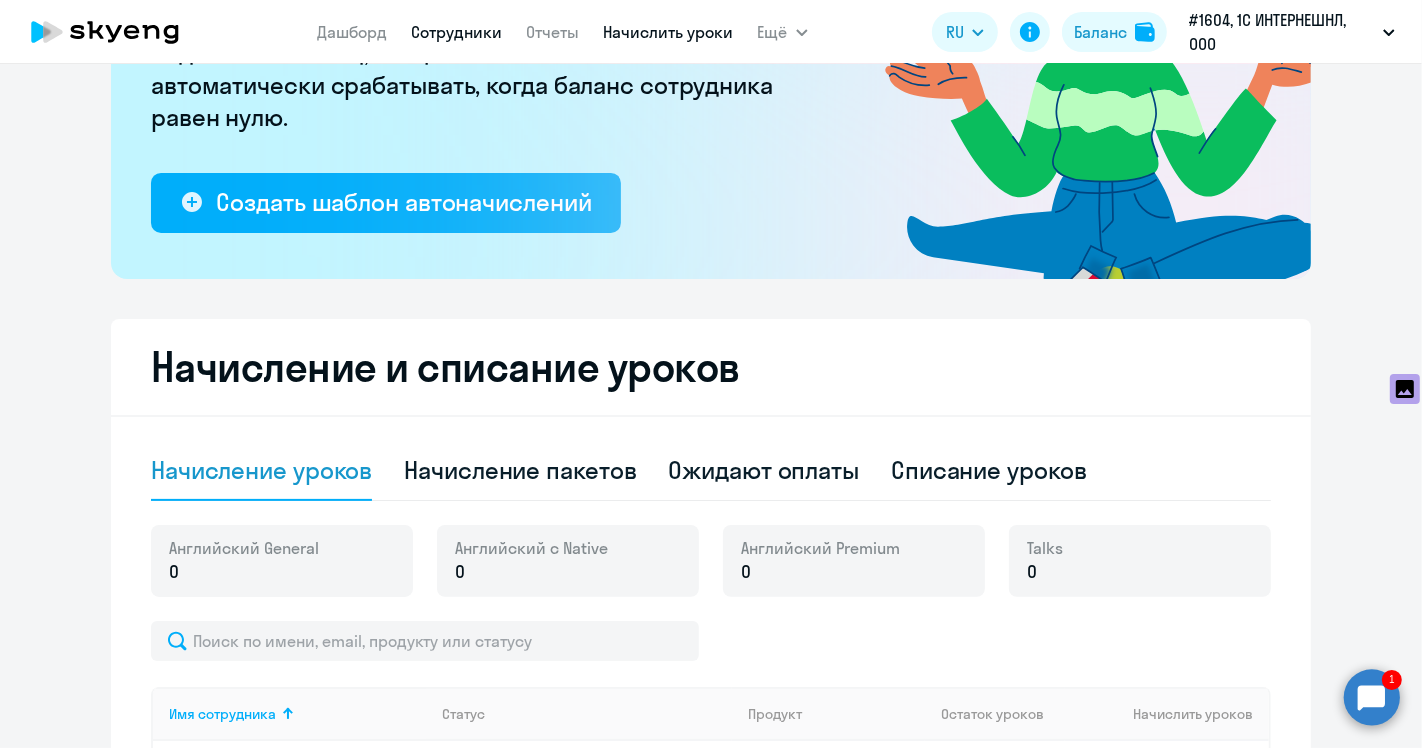 click on "Сотрудники" at bounding box center [457, 32] 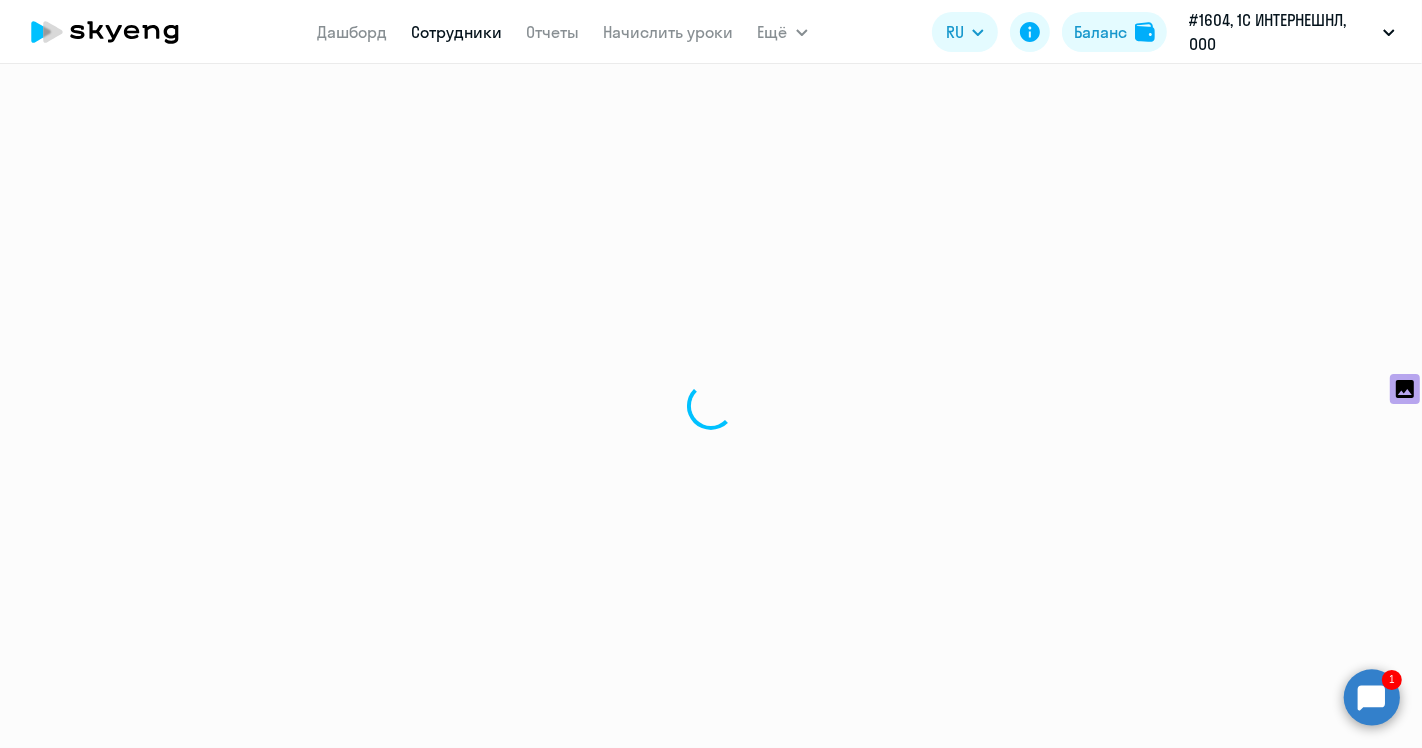 scroll, scrollTop: 0, scrollLeft: 0, axis: both 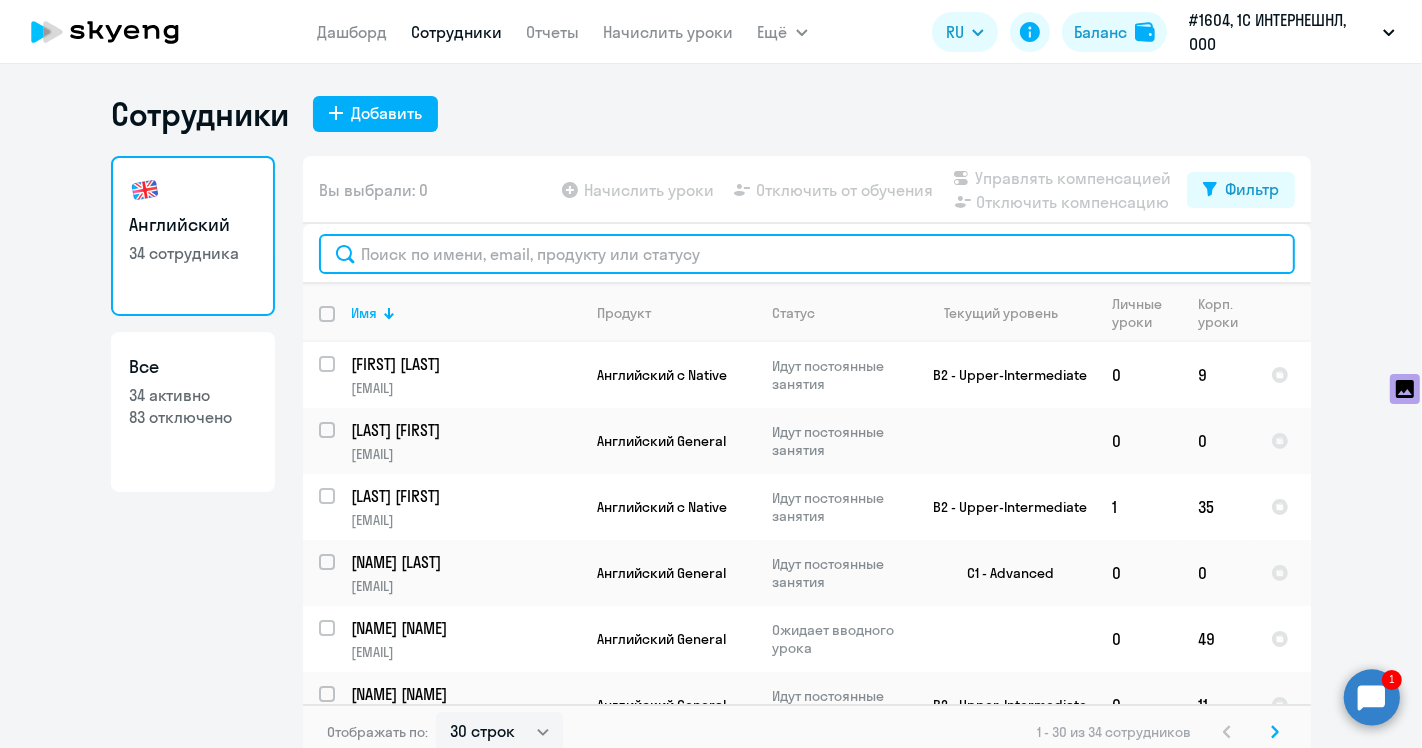 click 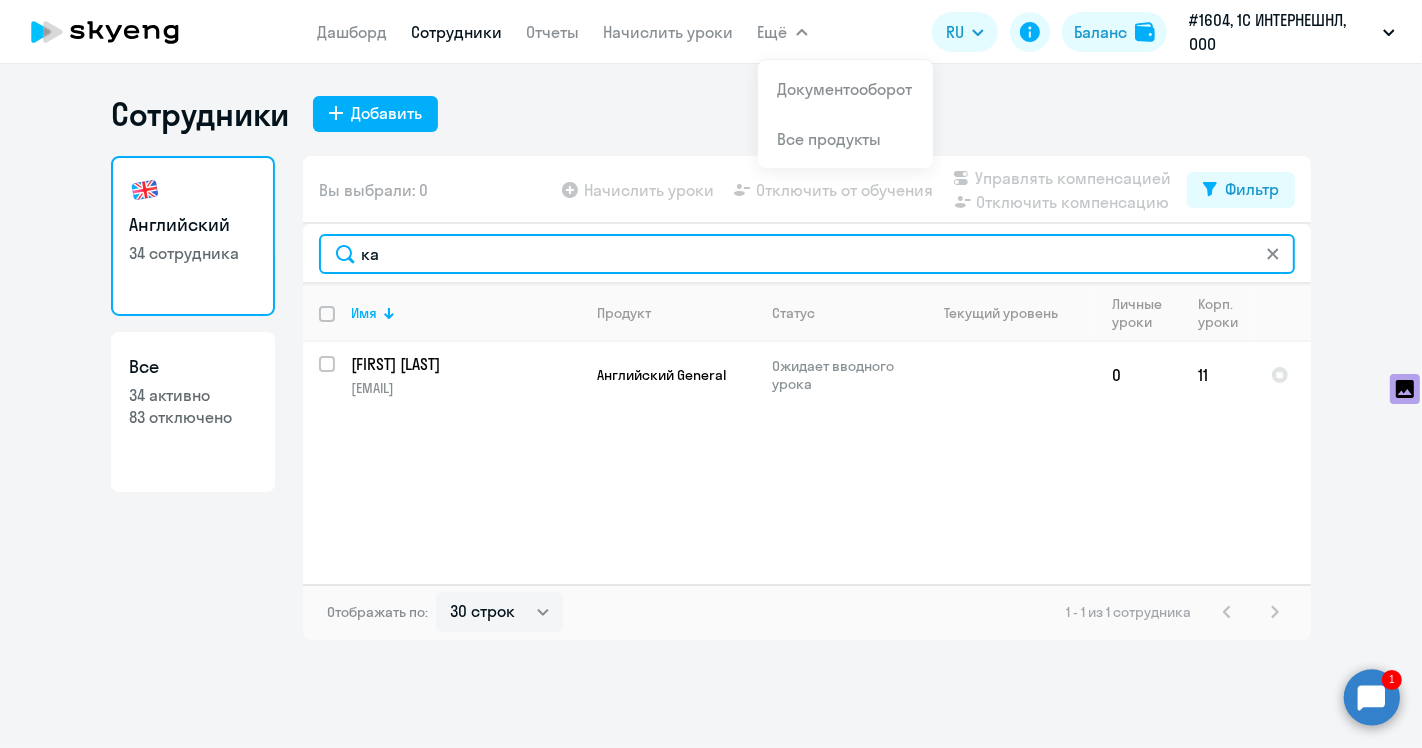type on "к" 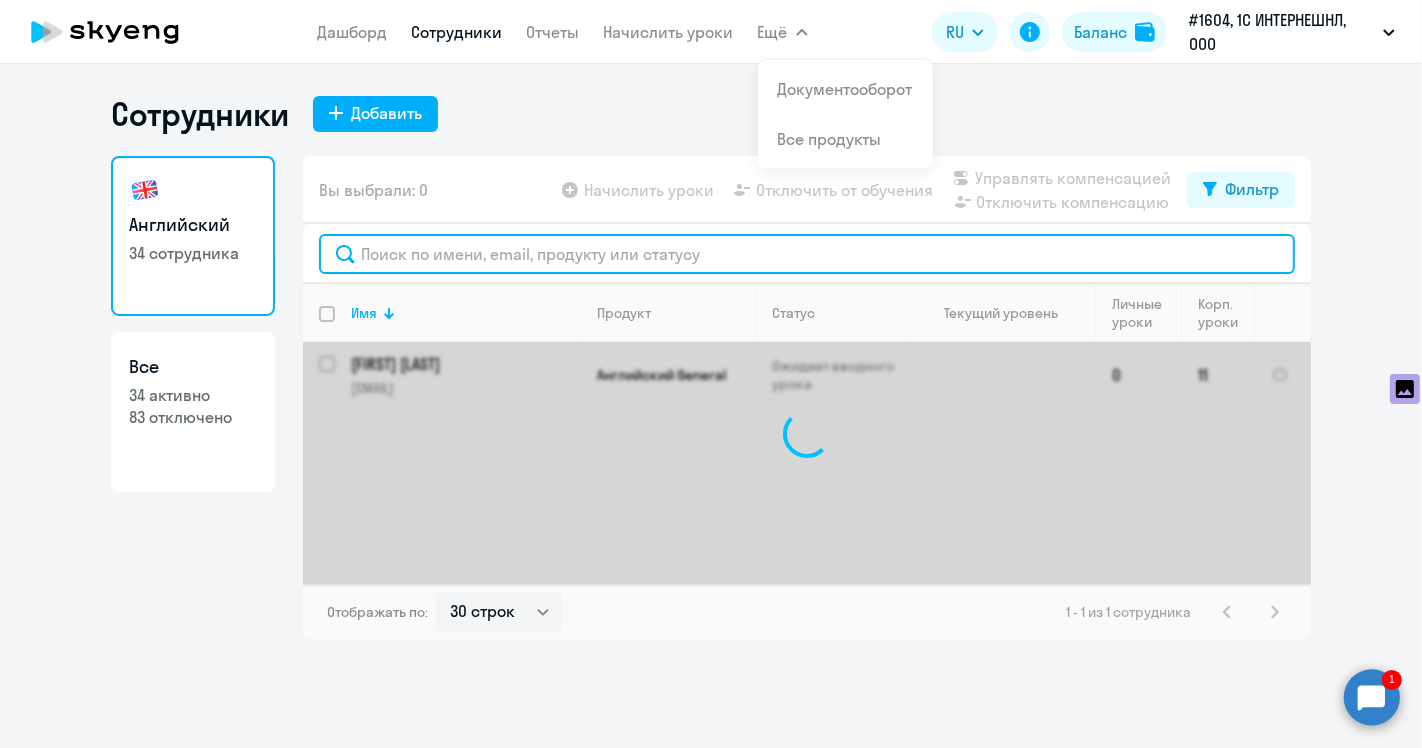 type 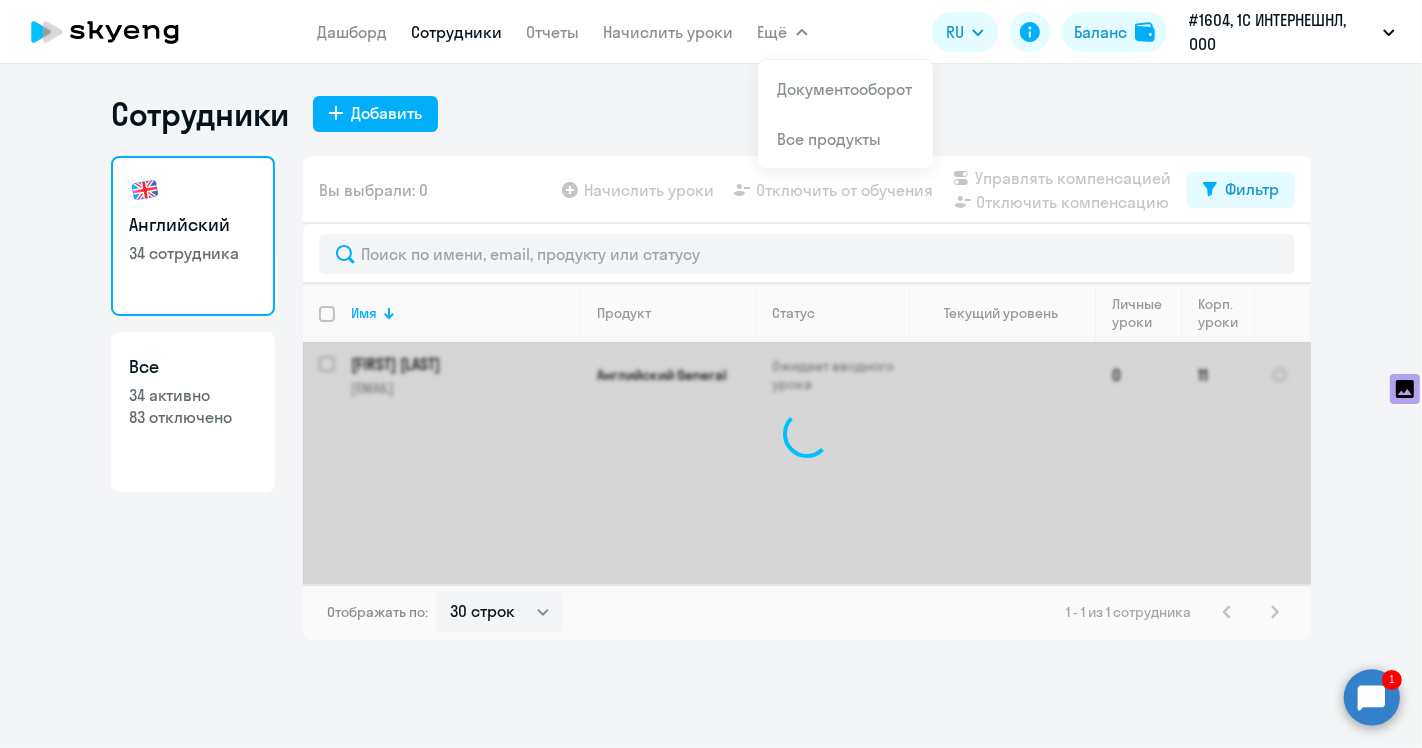 click 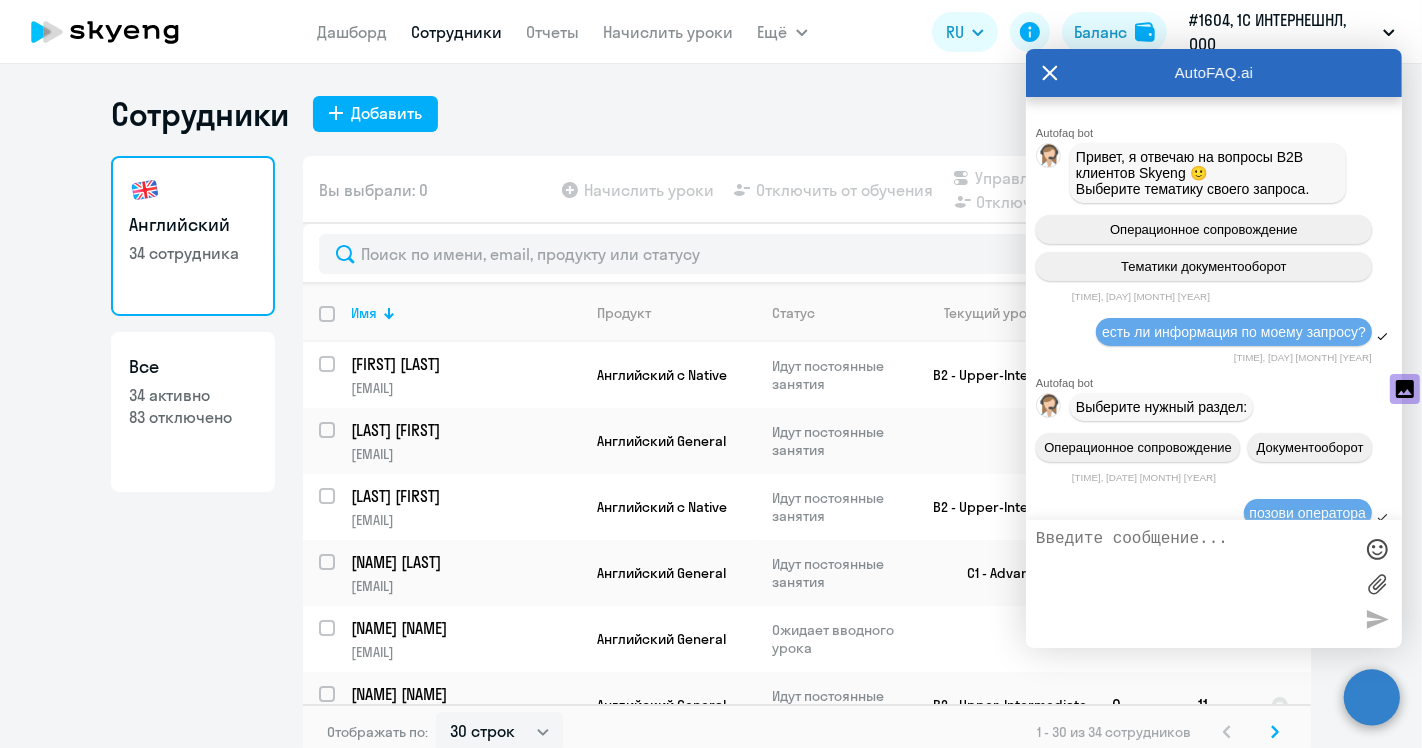 scroll, scrollTop: 66150, scrollLeft: 0, axis: vertical 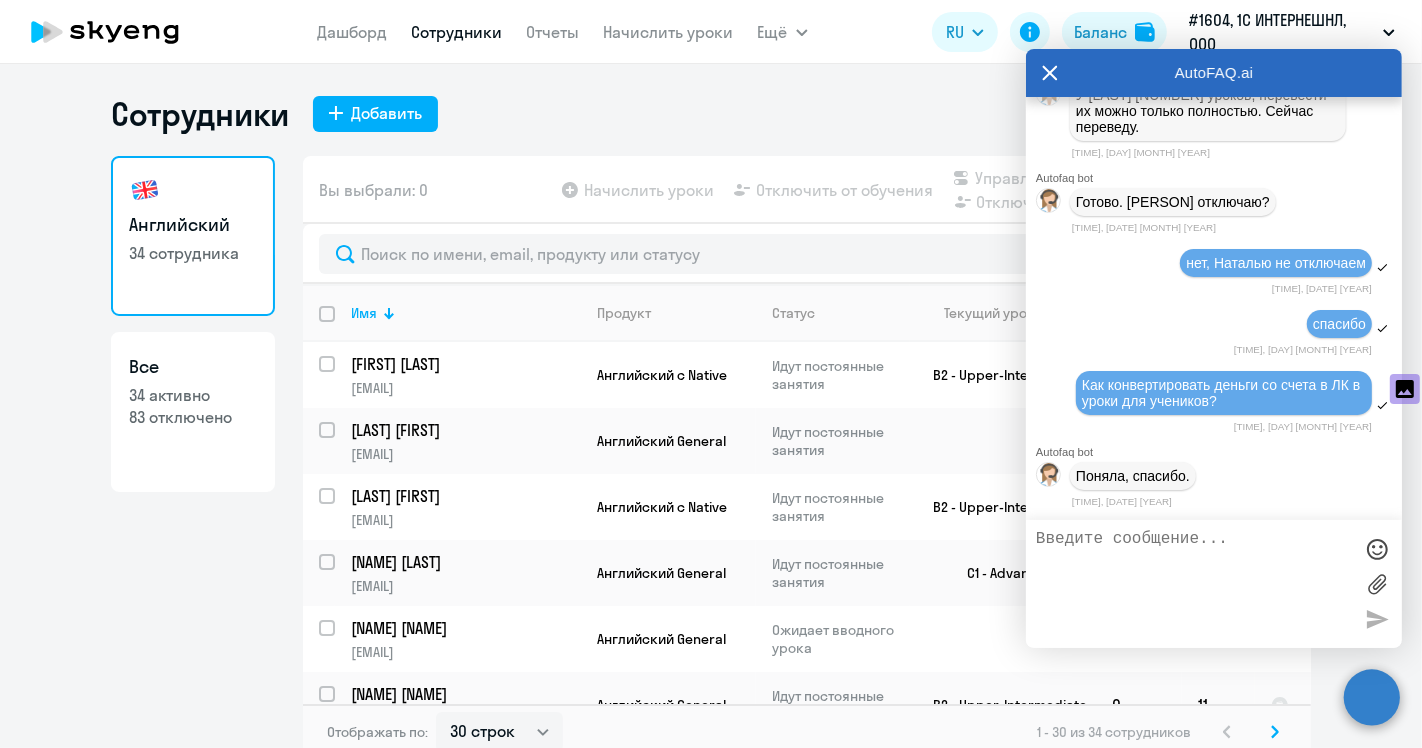 drag, startPoint x: 1051, startPoint y: 72, endPoint x: 1000, endPoint y: 104, distance: 60.207973 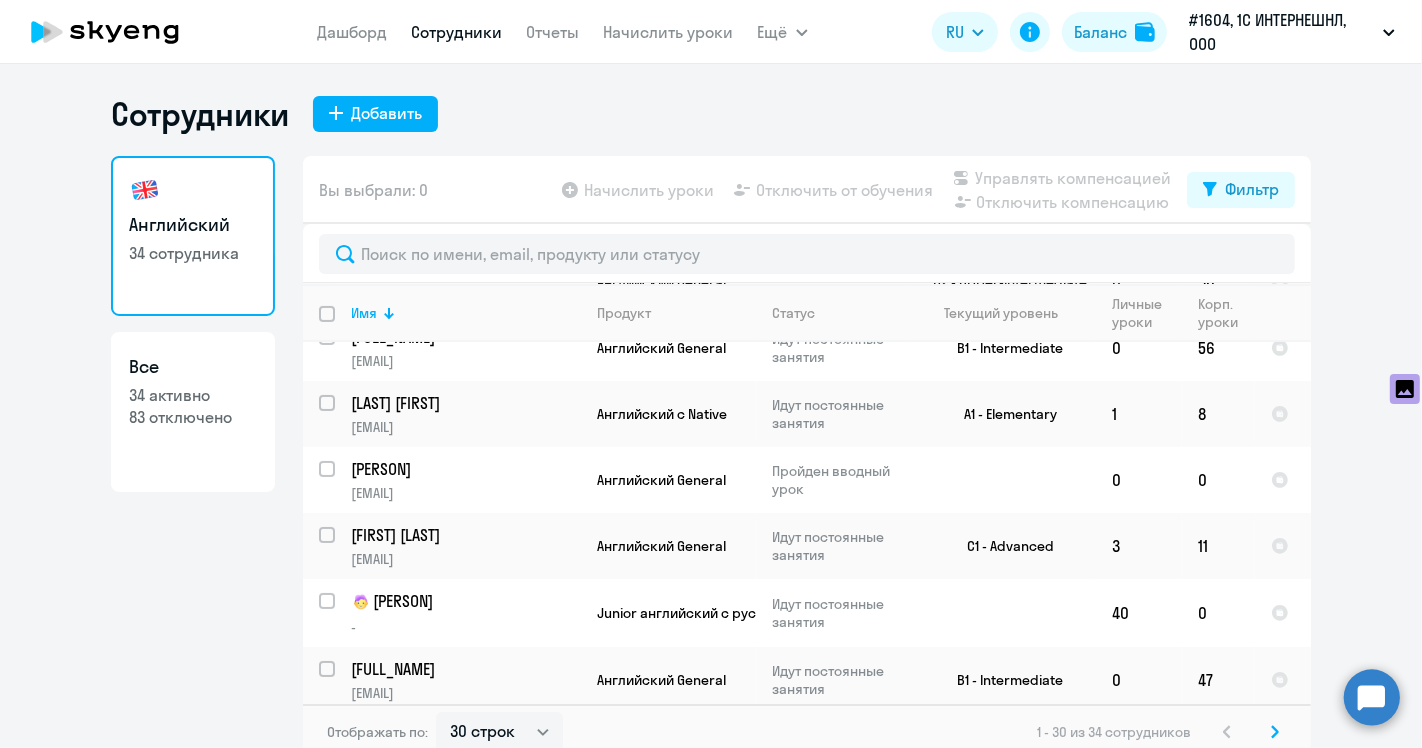 scroll, scrollTop: 666, scrollLeft: 0, axis: vertical 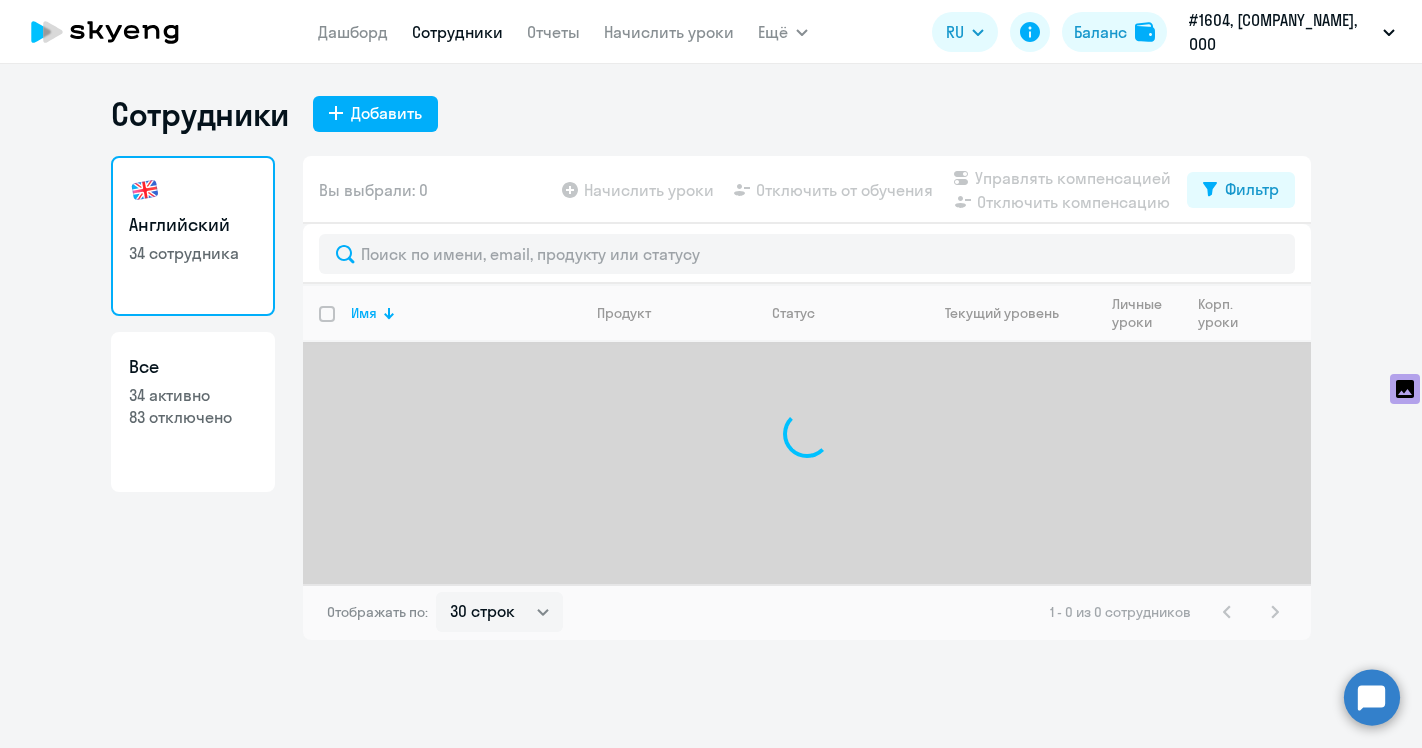 select on "30" 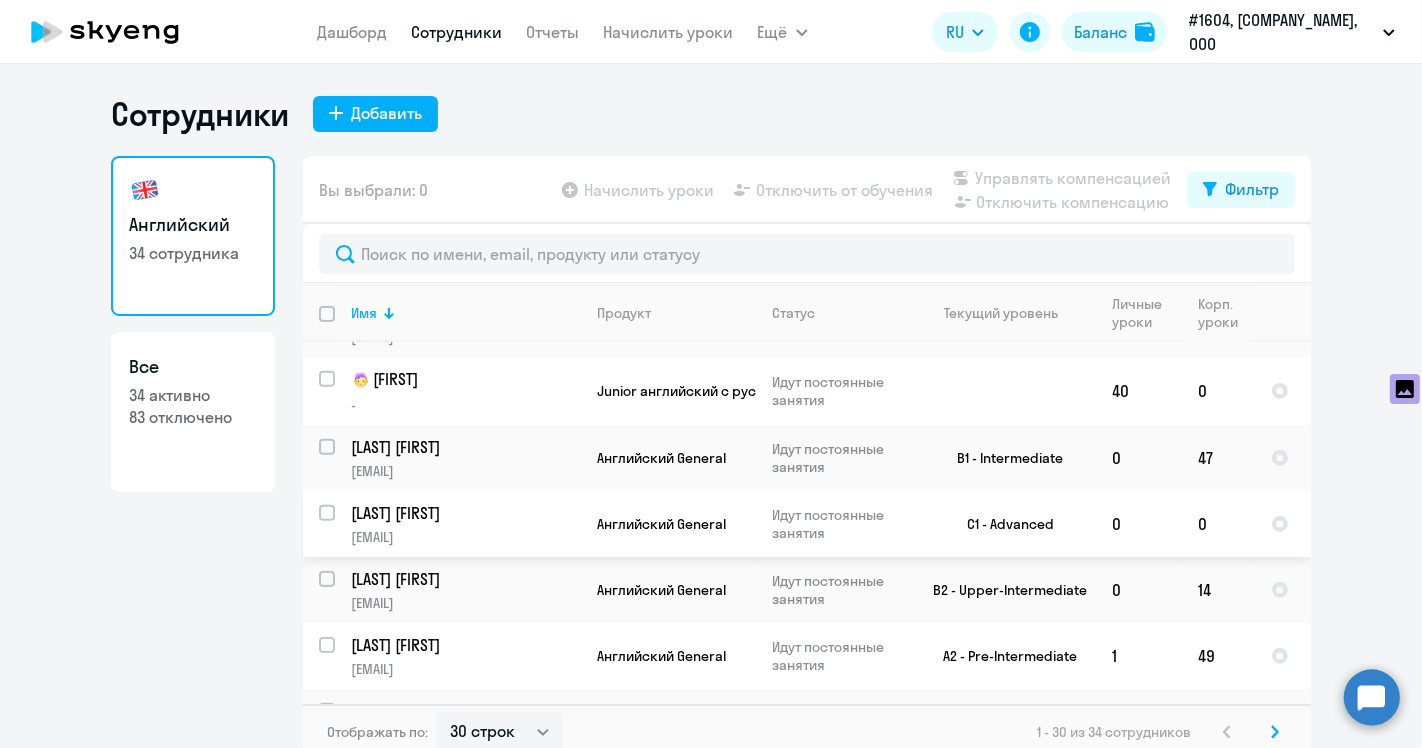 scroll, scrollTop: 555, scrollLeft: 0, axis: vertical 